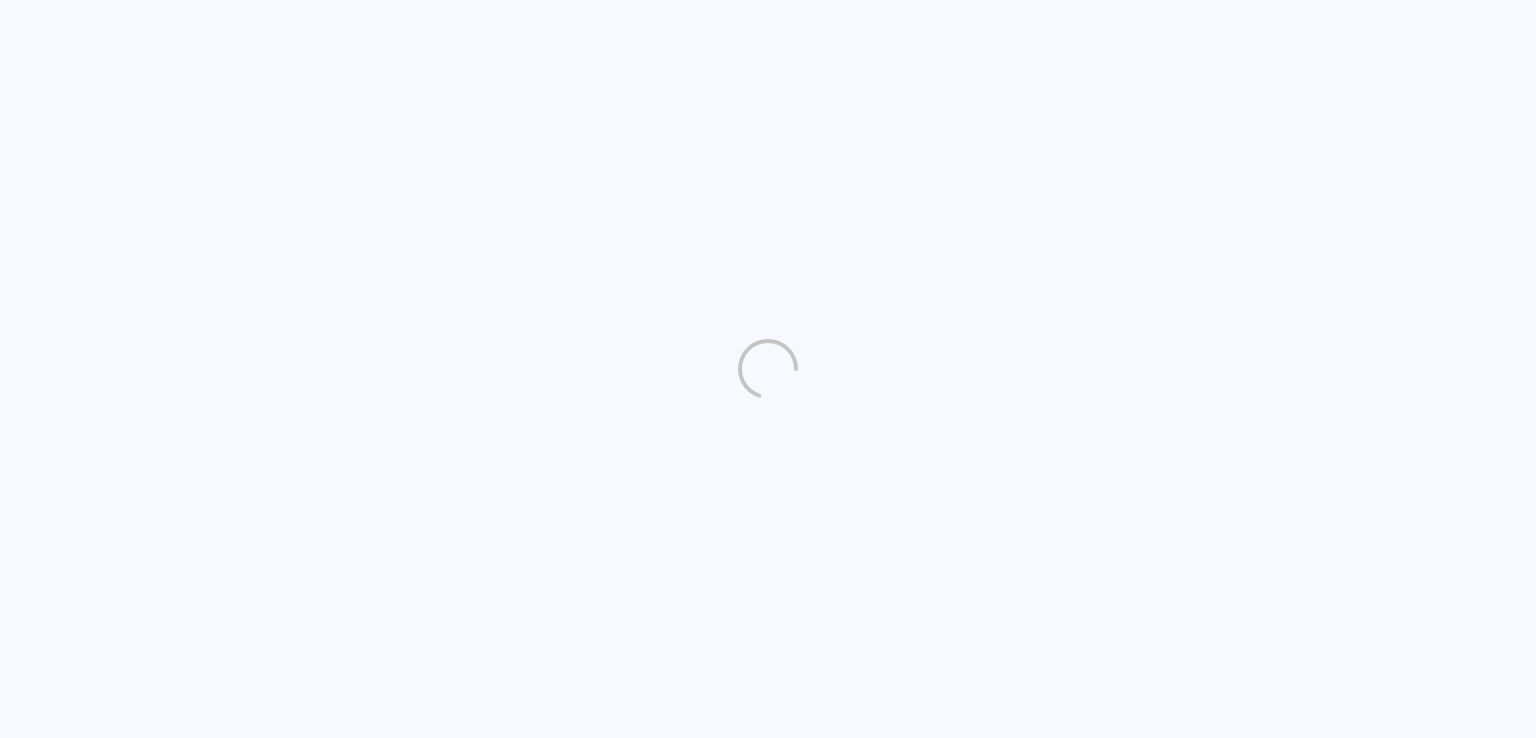 scroll, scrollTop: 0, scrollLeft: 0, axis: both 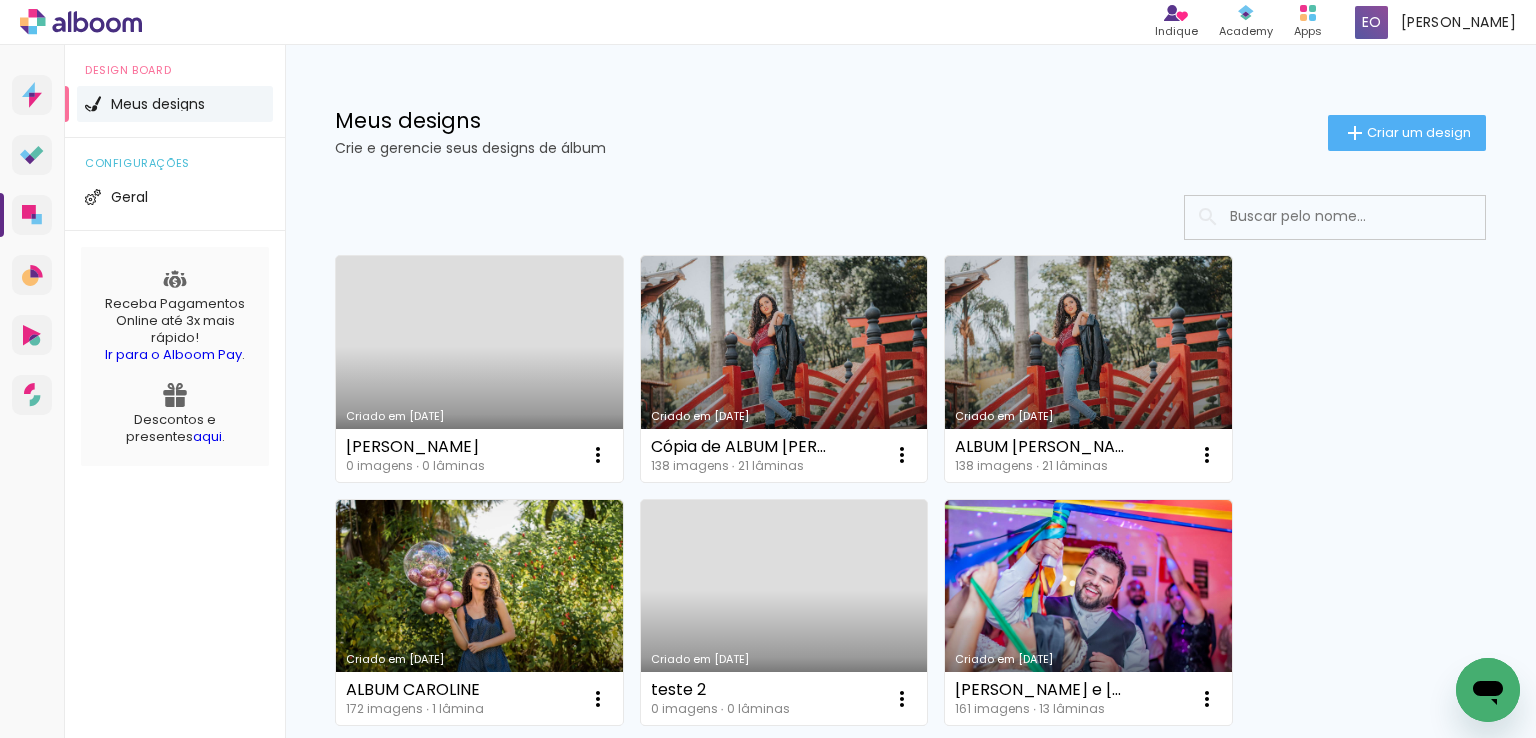 click on "Criado em [DATE]" at bounding box center [479, 369] 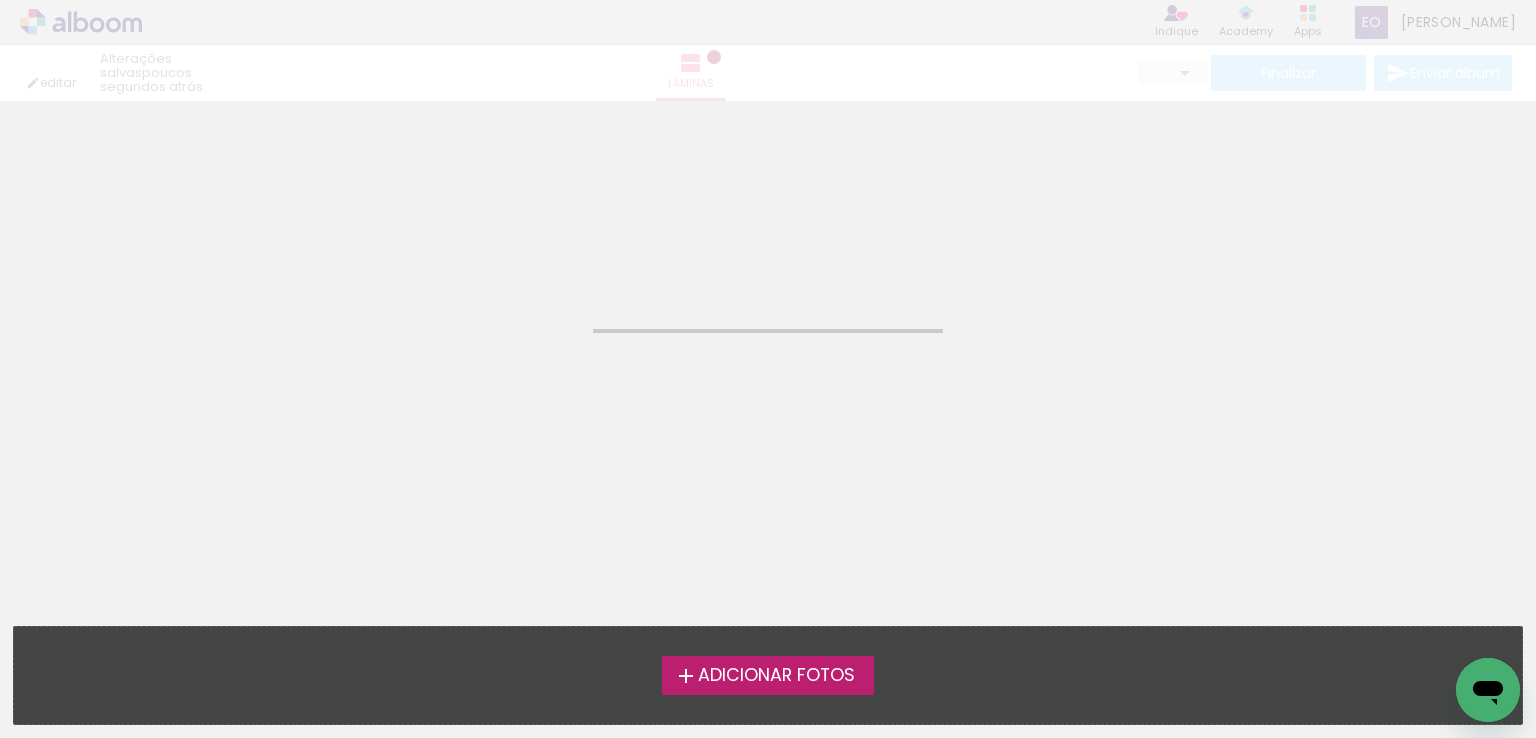 click on "Adicionar Fotos" at bounding box center [776, 676] 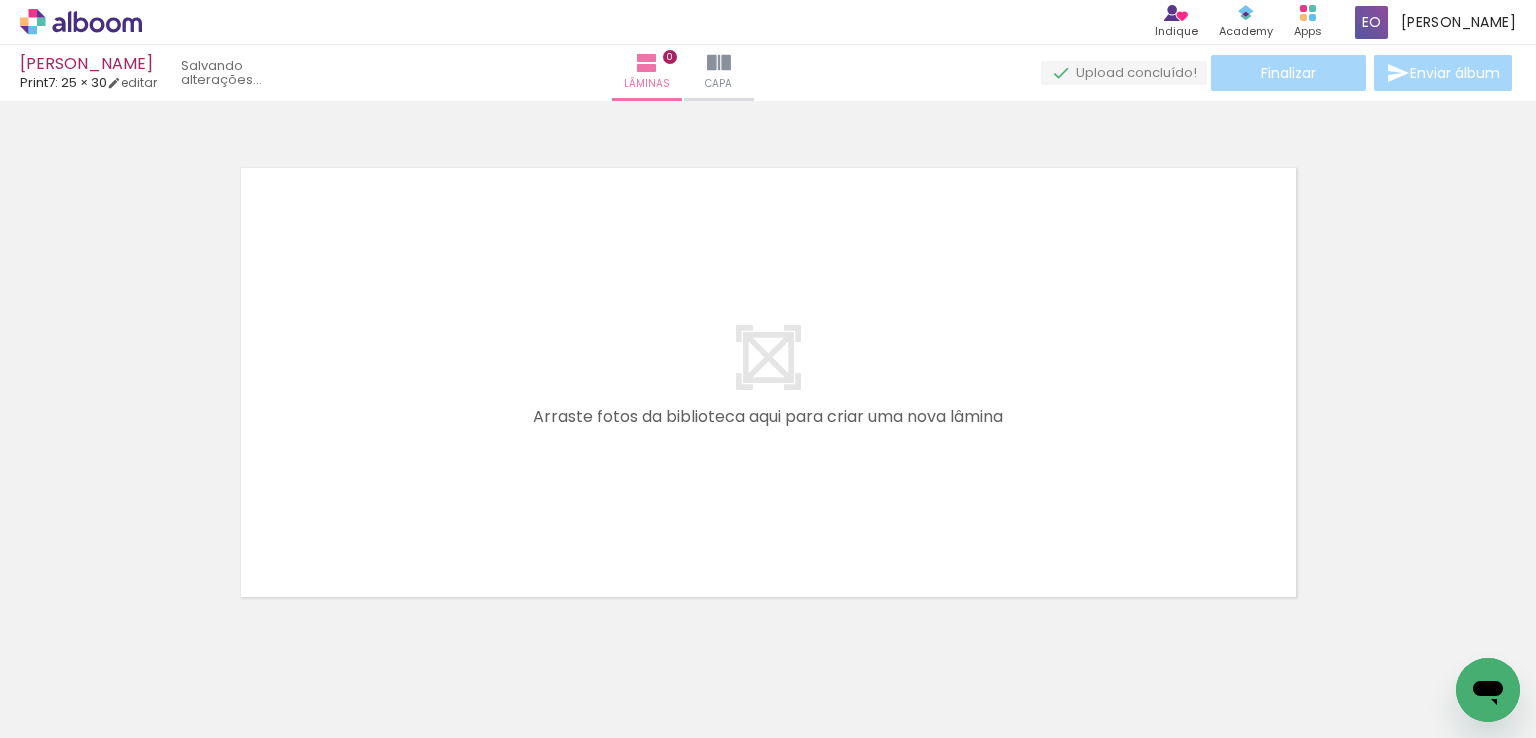 scroll, scrollTop: 25, scrollLeft: 0, axis: vertical 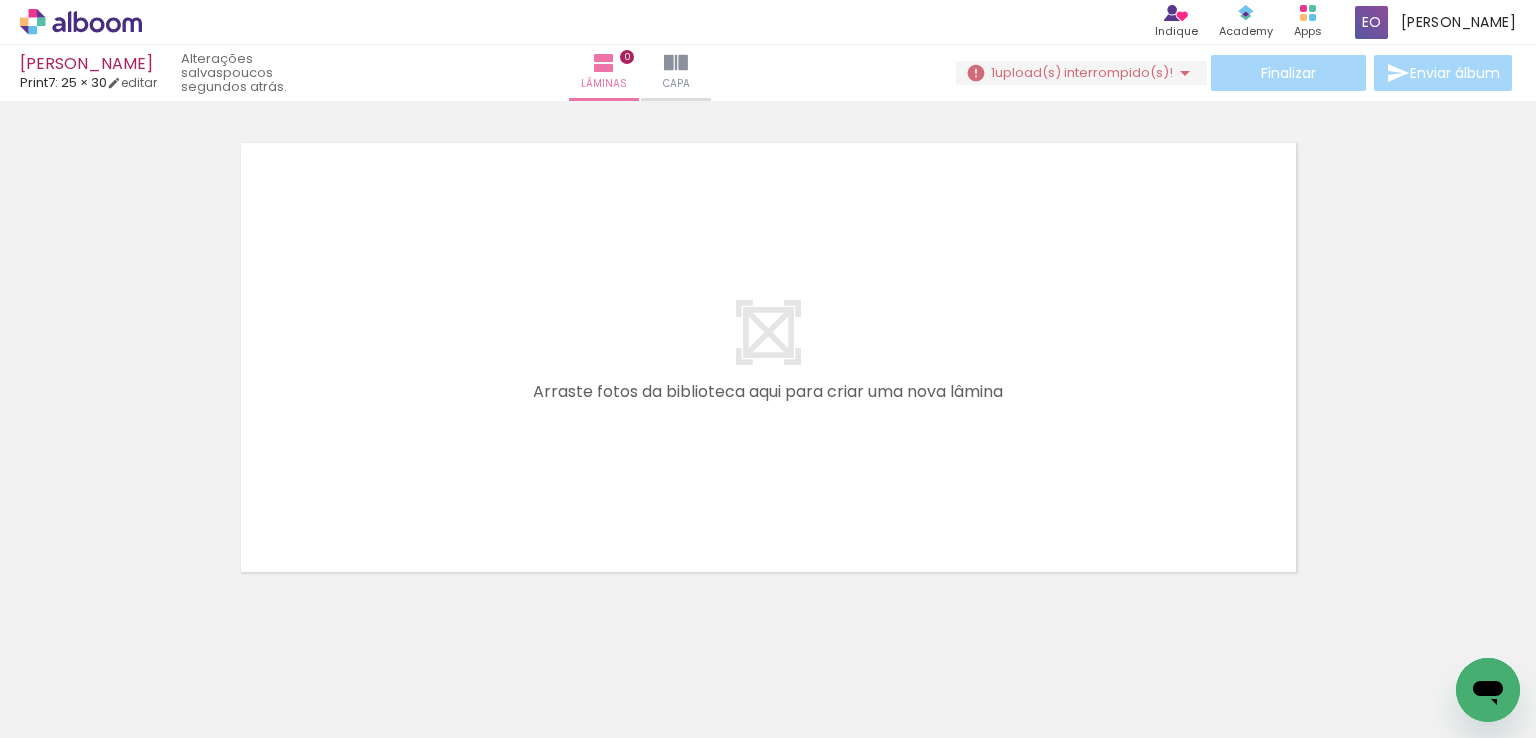 click at bounding box center [1185, 73] 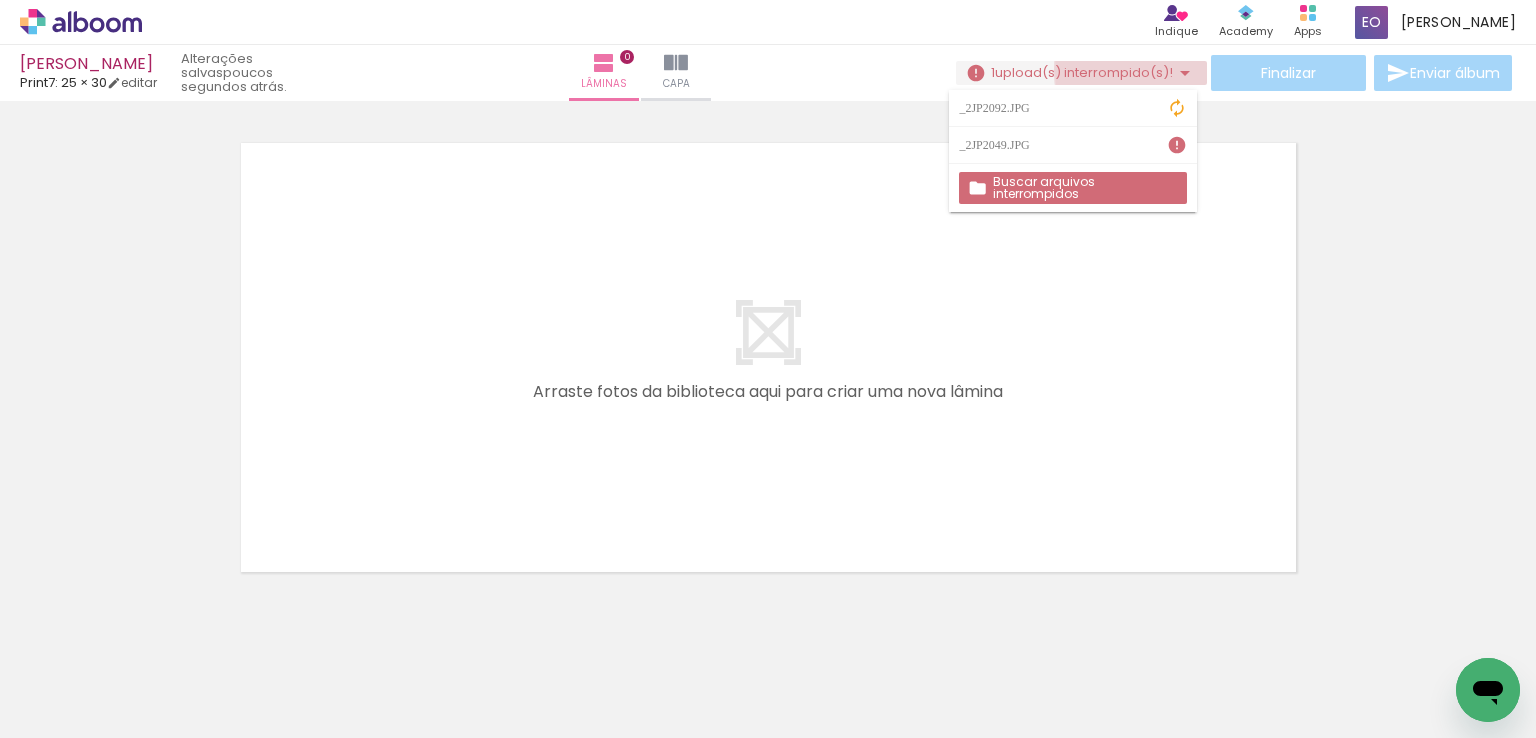 scroll, scrollTop: 0, scrollLeft: 0, axis: both 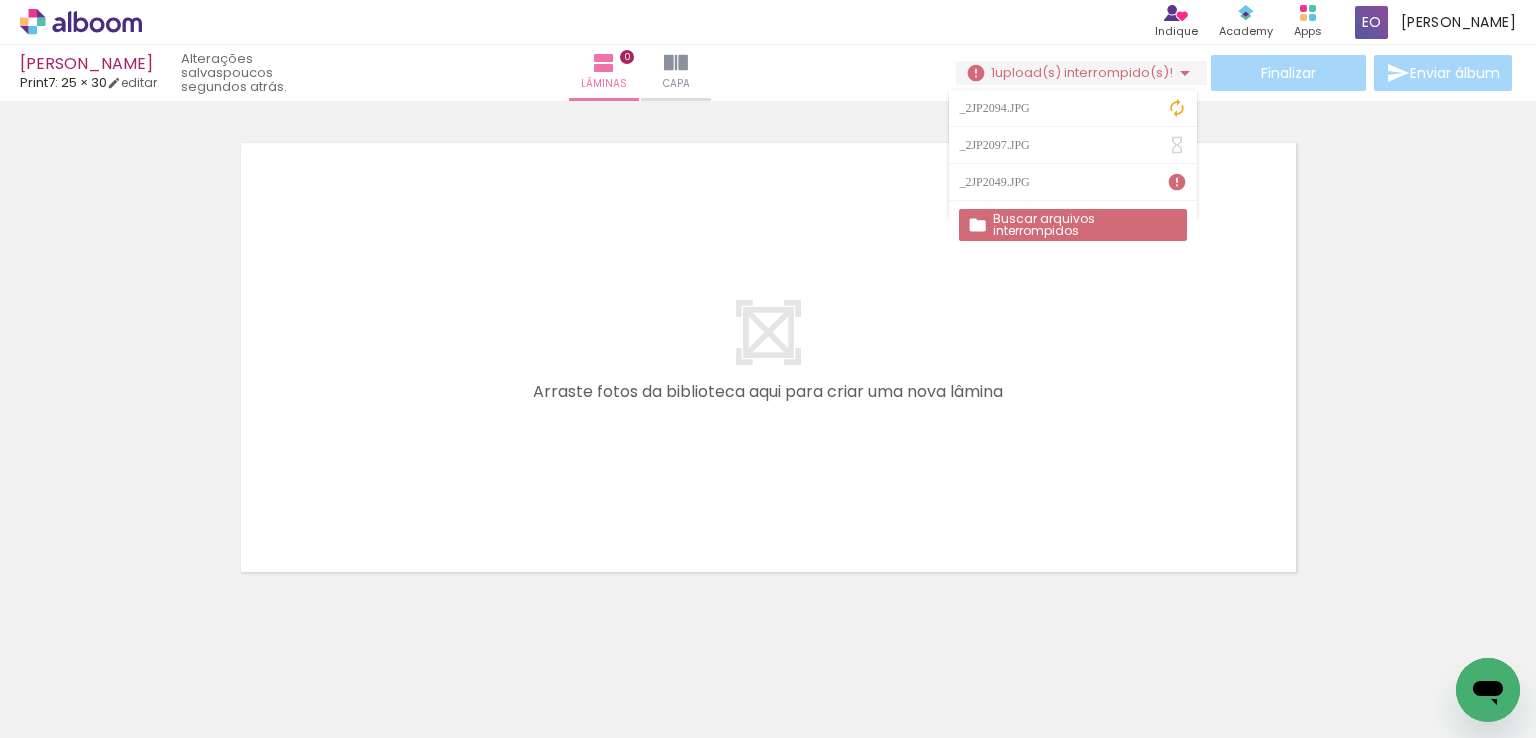 click at bounding box center (1177, 108) 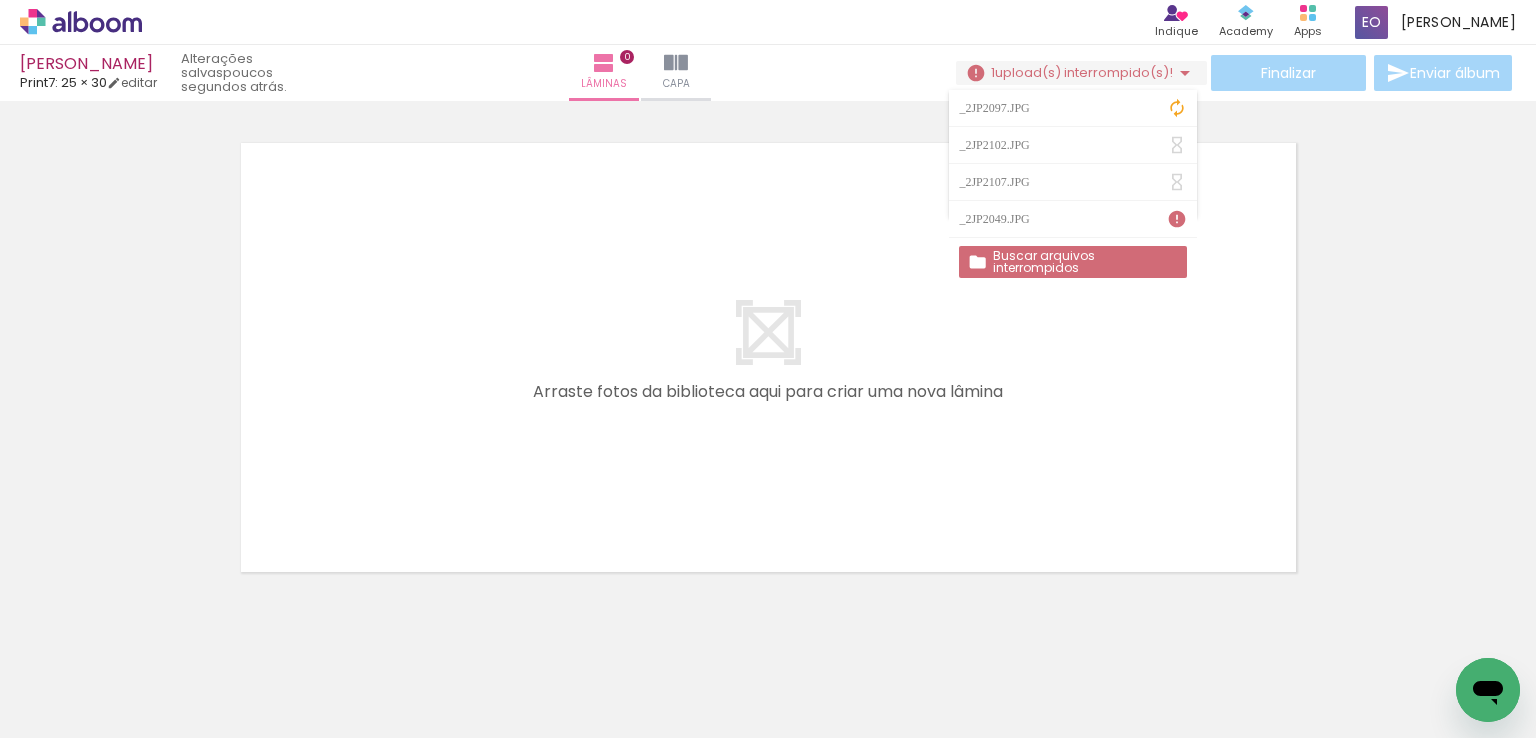 scroll, scrollTop: 0, scrollLeft: 0, axis: both 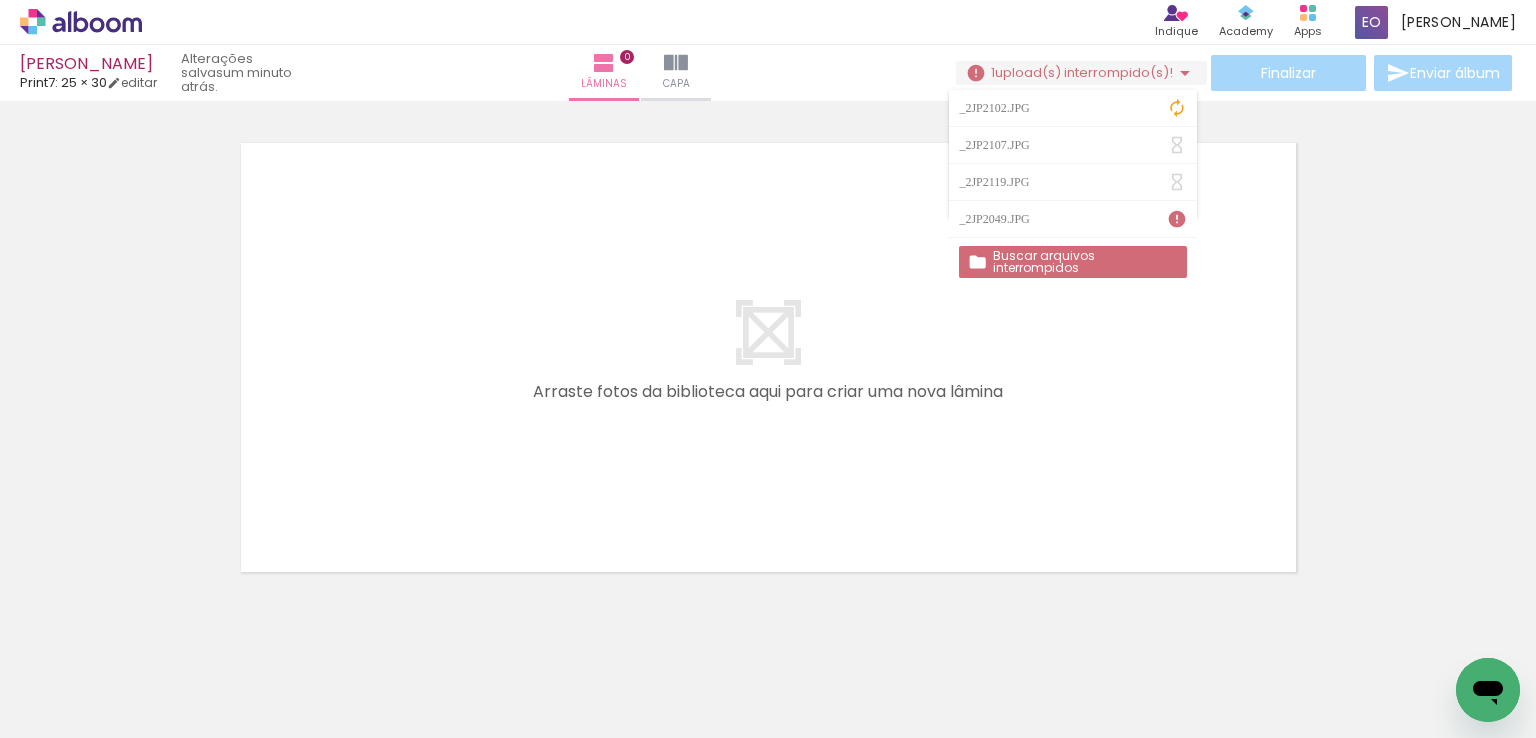 click at bounding box center (1177, 108) 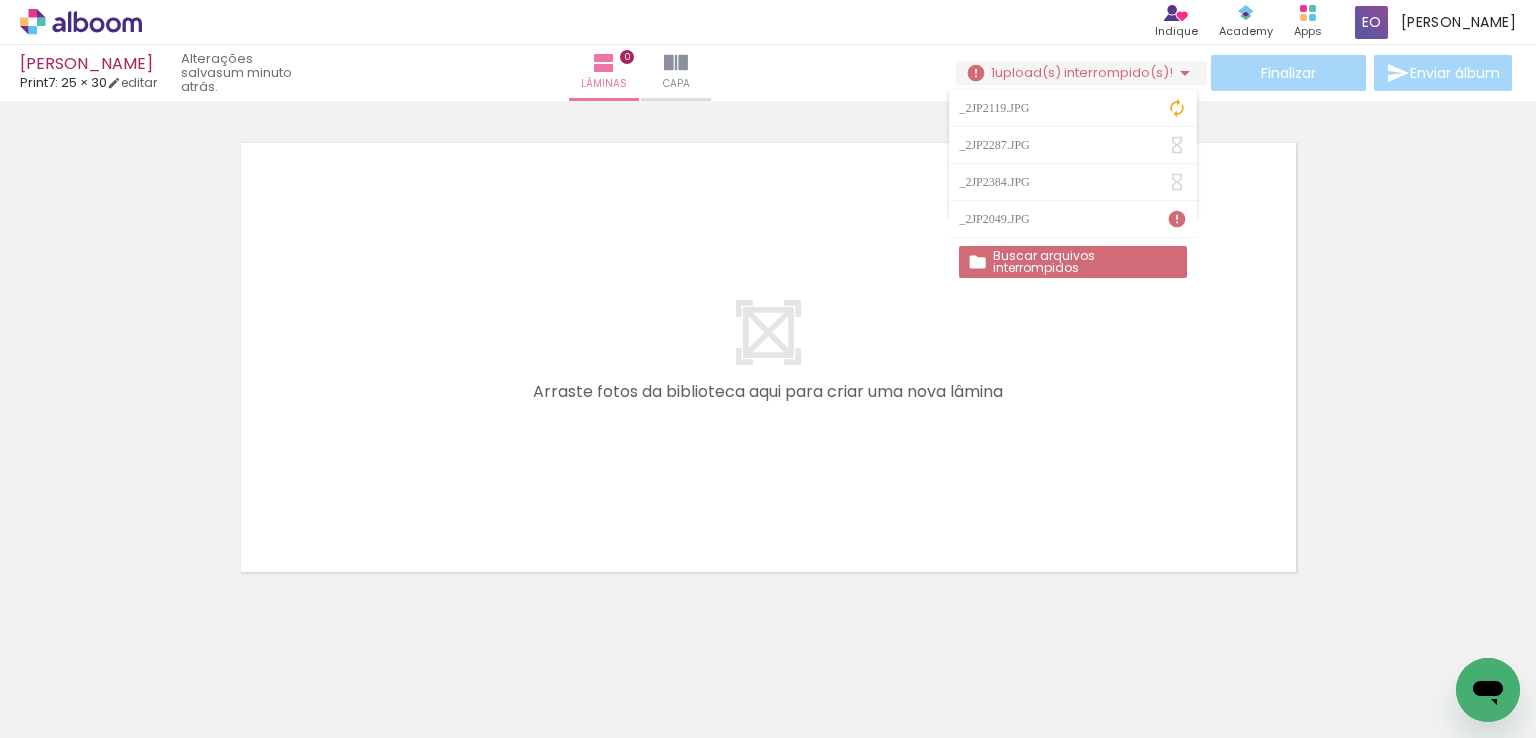 scroll, scrollTop: 0, scrollLeft: 0, axis: both 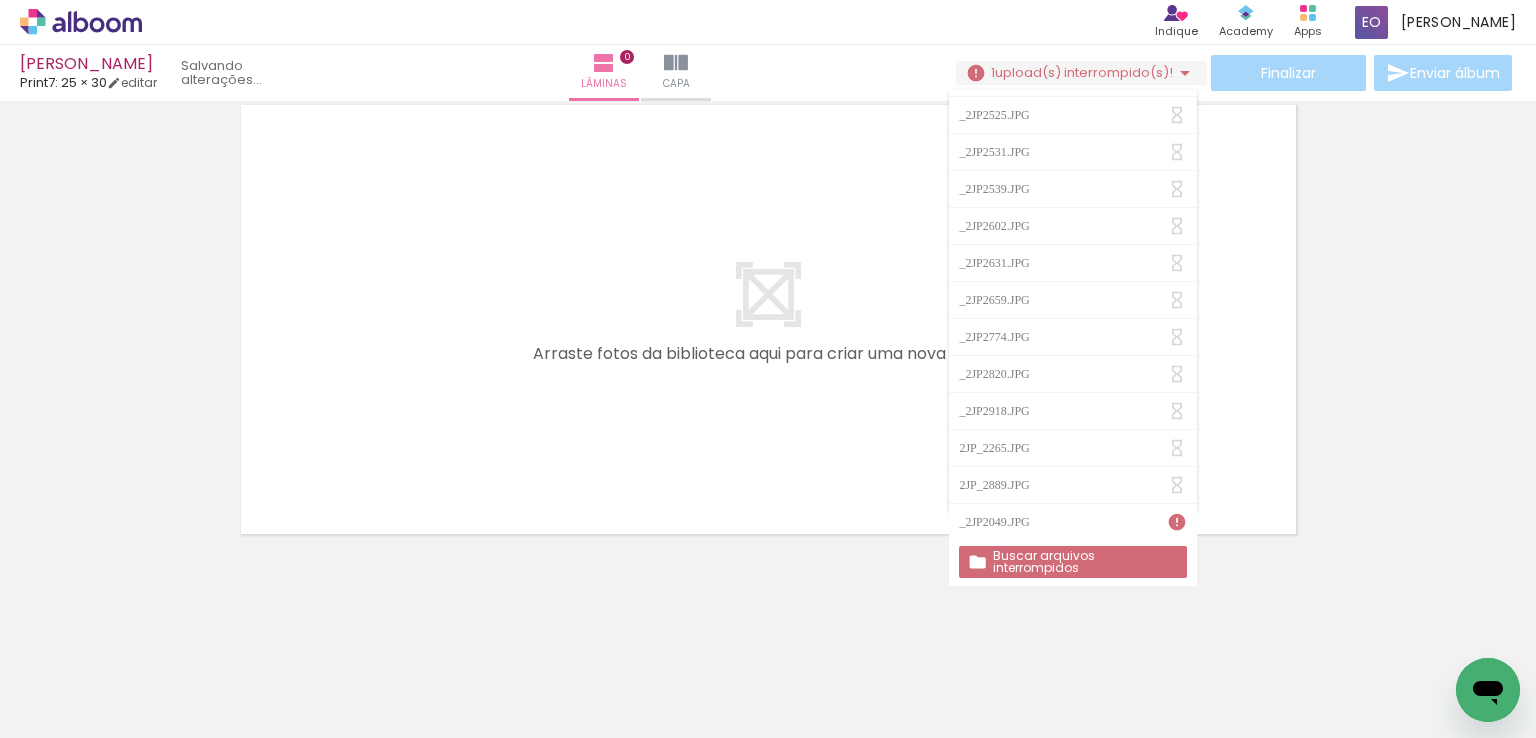 click at bounding box center (1177, 522) 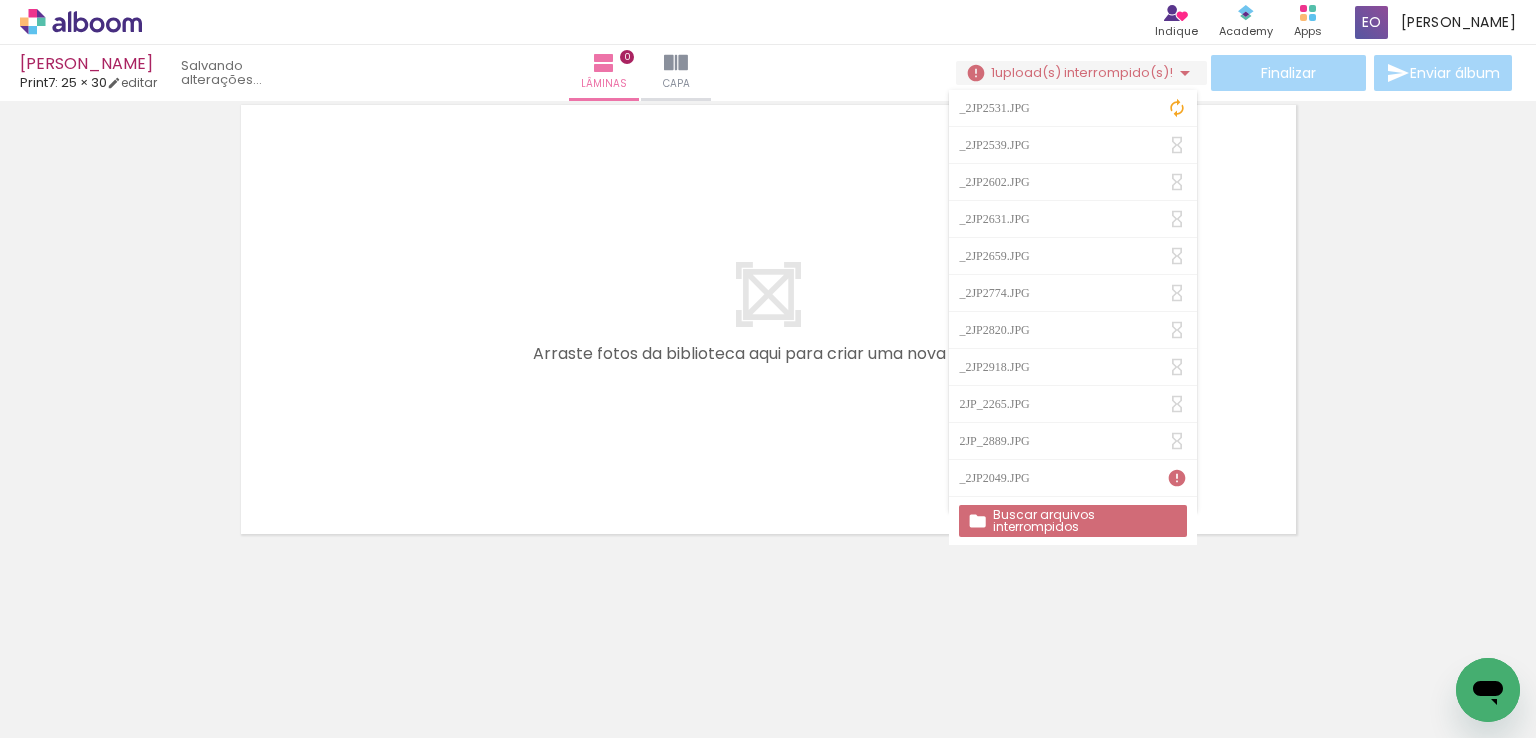 scroll, scrollTop: 0, scrollLeft: 0, axis: both 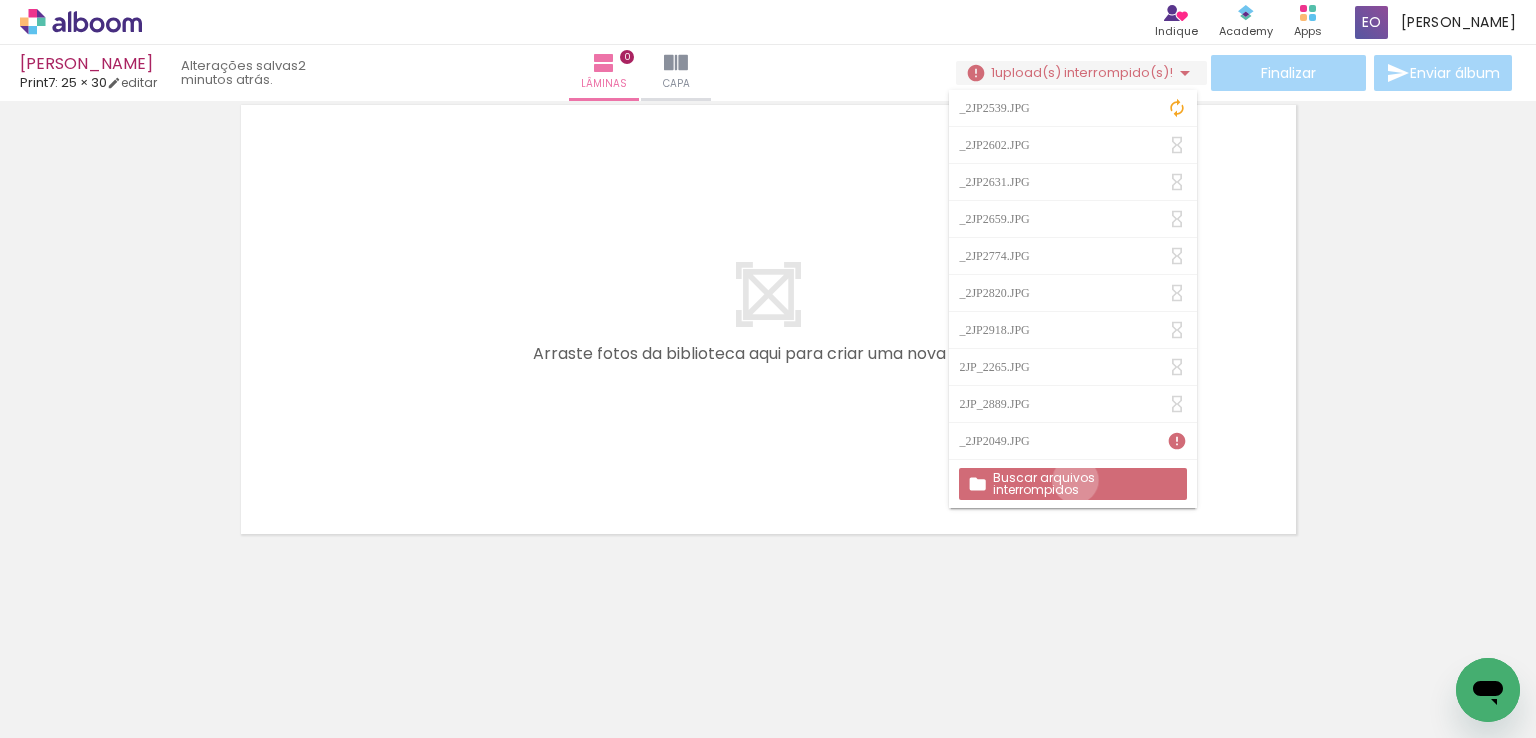 click on "Buscar arquivos interrompidos" at bounding box center (0, 0) 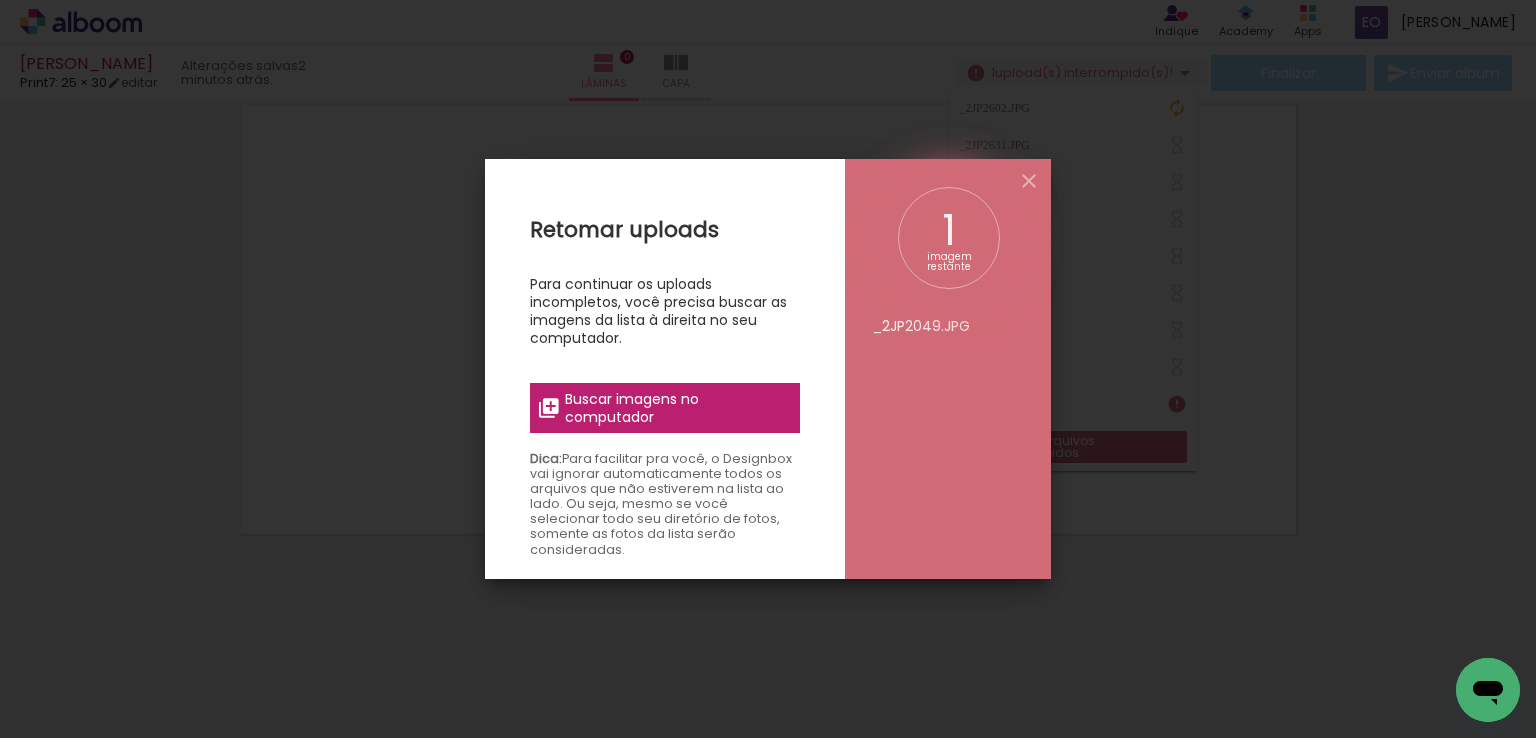 click on "Buscar imagens no computador" at bounding box center (676, 408) 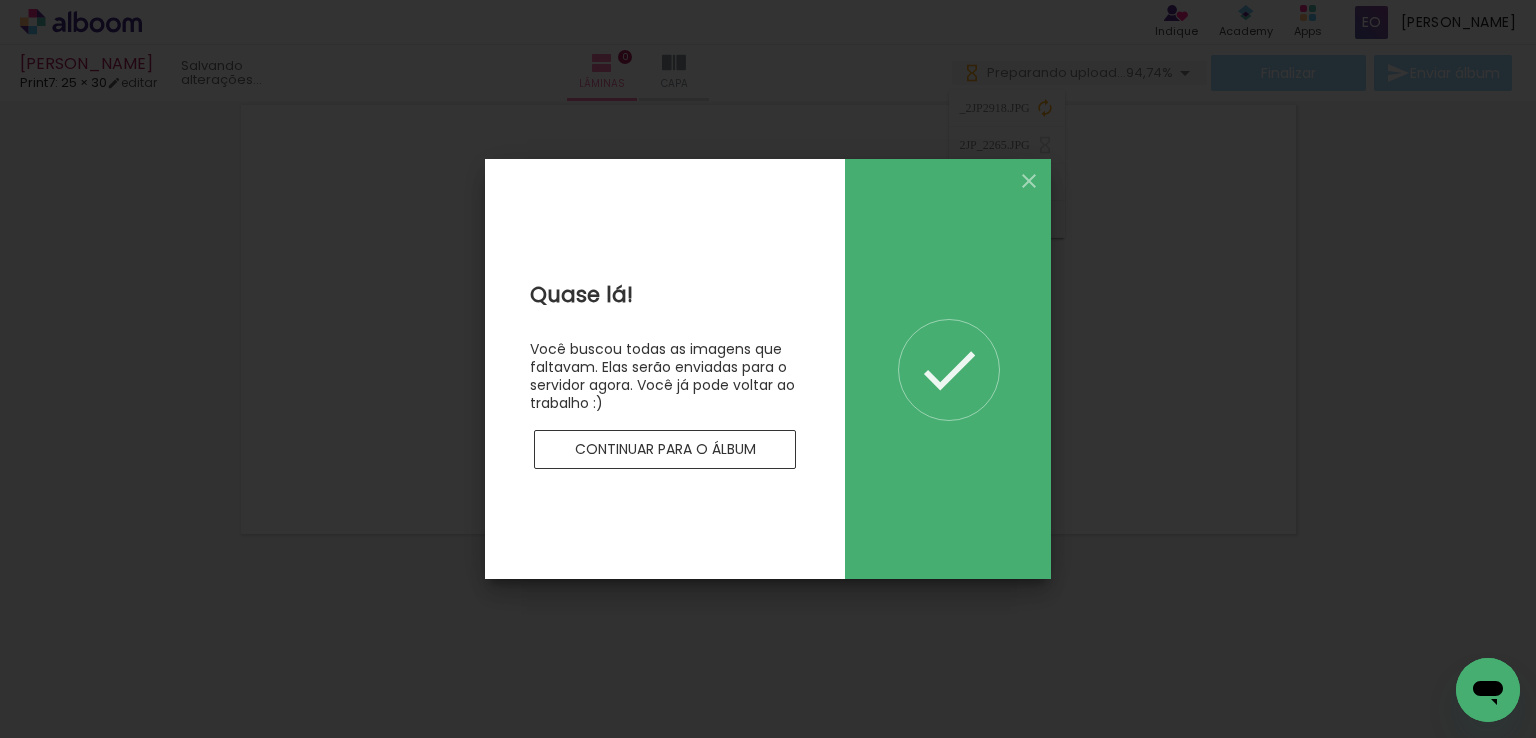 scroll, scrollTop: 0, scrollLeft: 0, axis: both 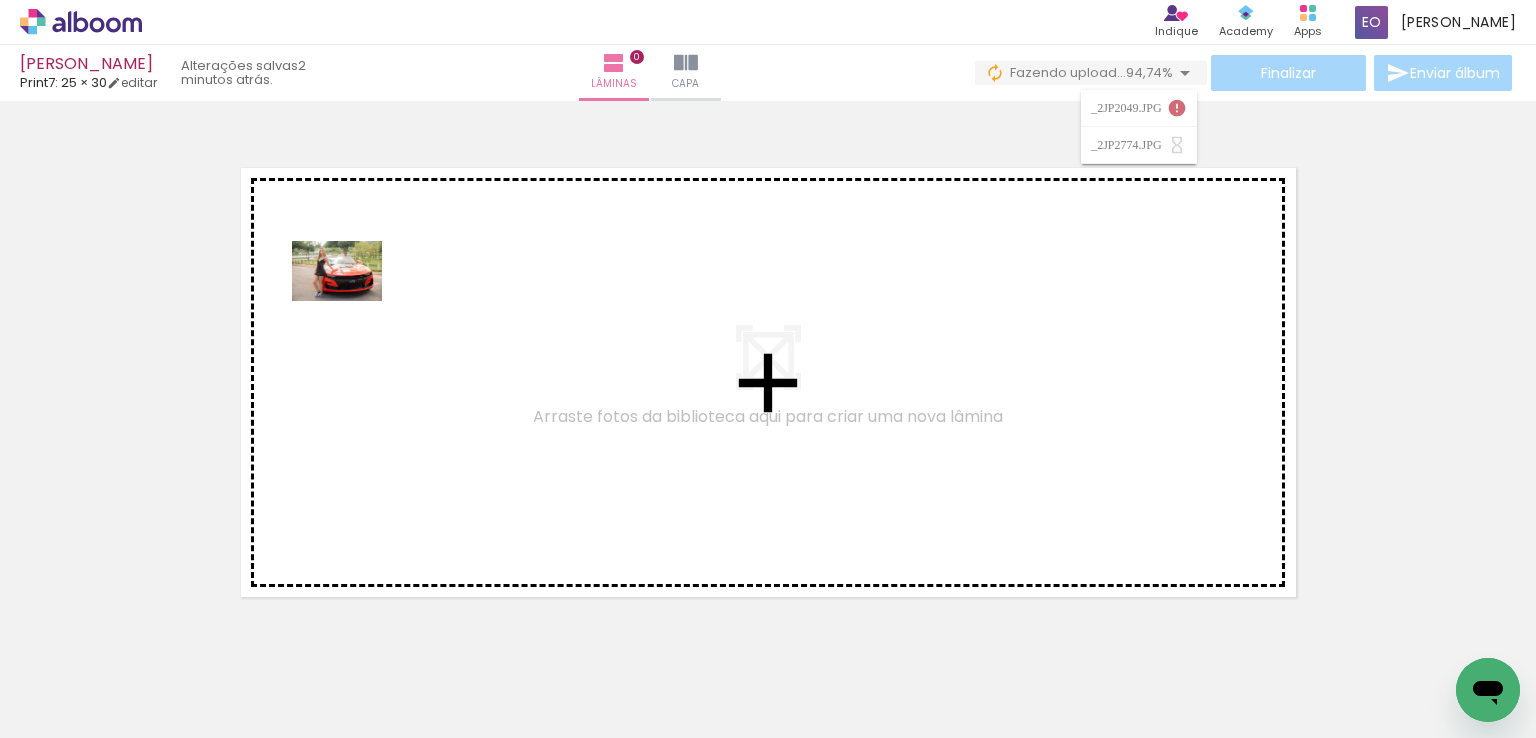 drag, startPoint x: 551, startPoint y: 679, endPoint x: 352, endPoint y: 301, distance: 427.18262 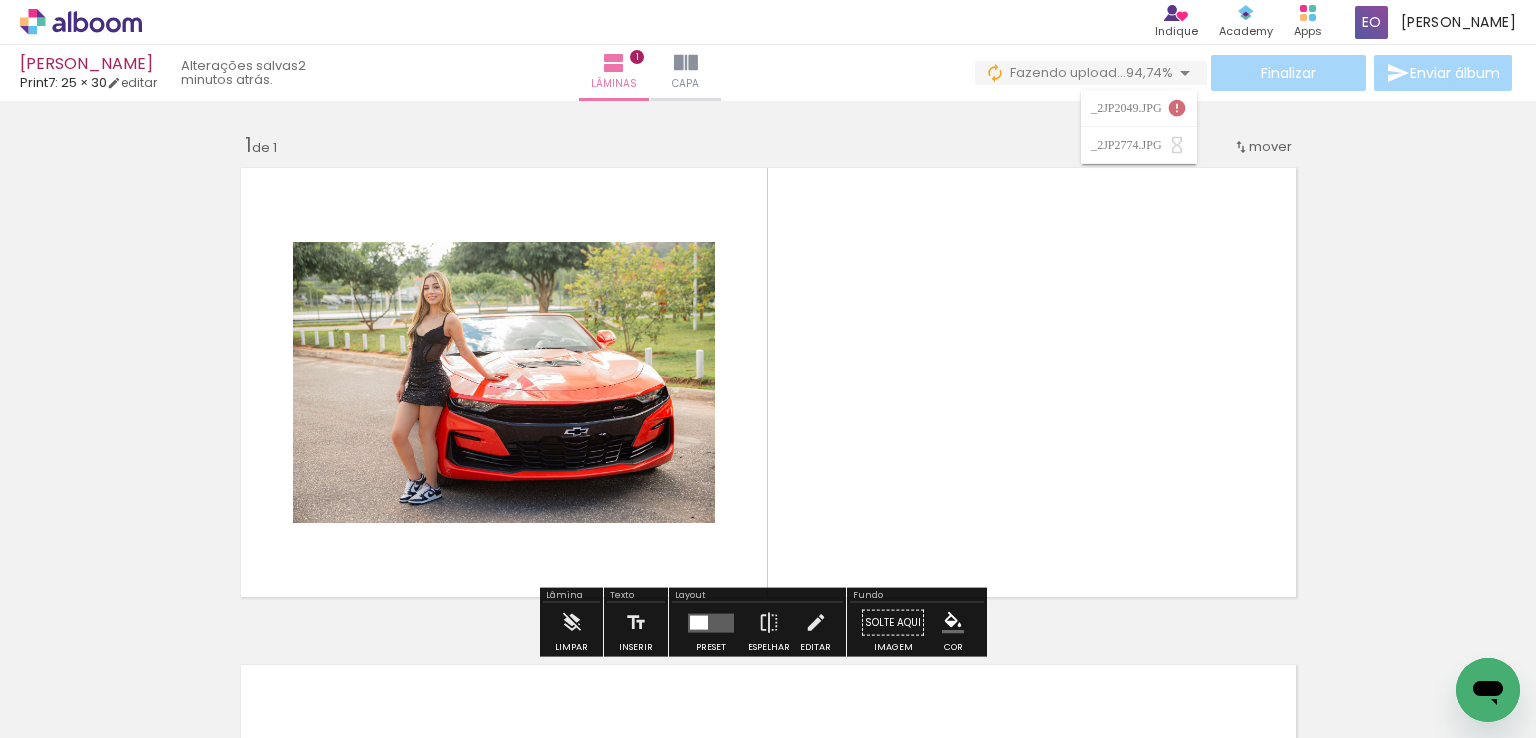 scroll, scrollTop: 25, scrollLeft: 0, axis: vertical 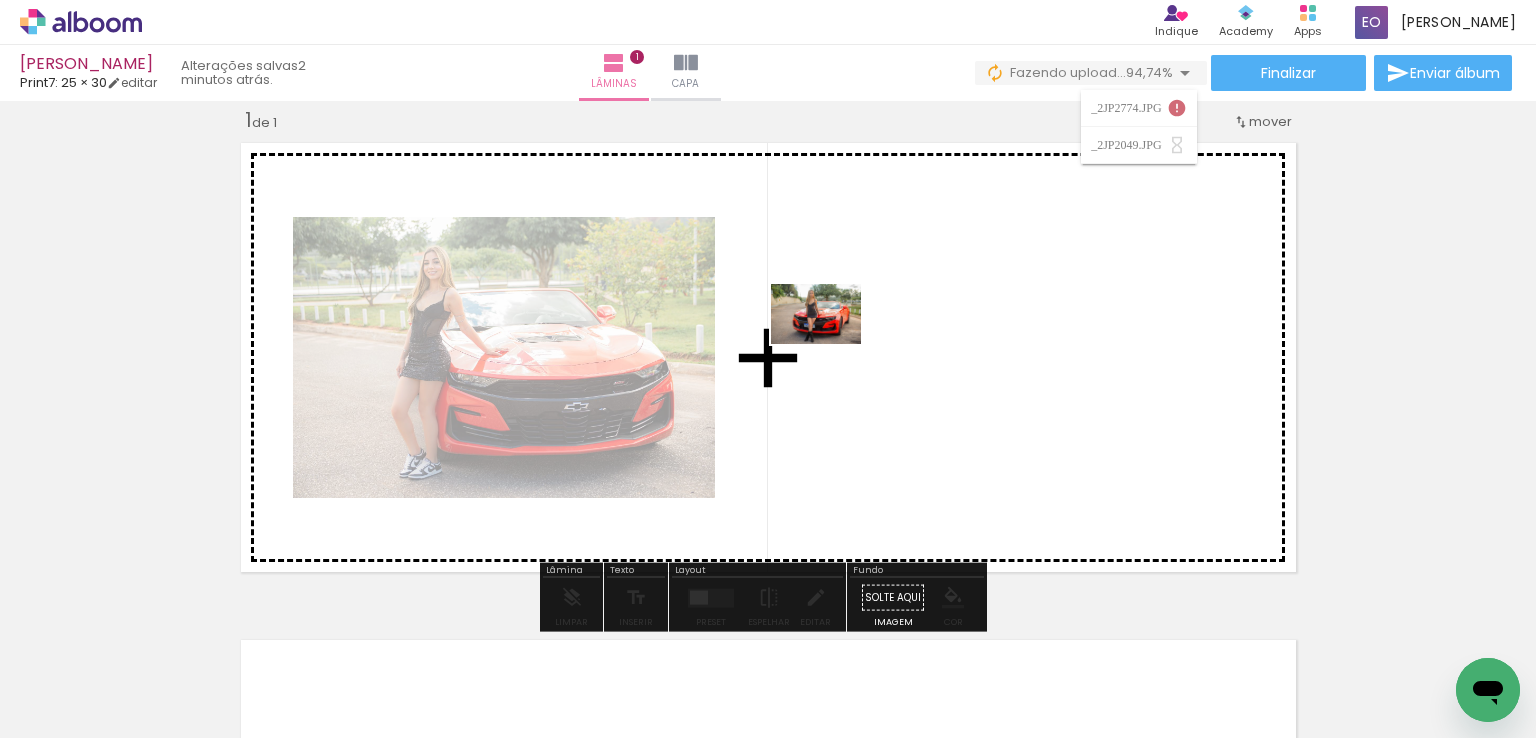drag, startPoint x: 787, startPoint y: 687, endPoint x: 832, endPoint y: 334, distance: 355.85672 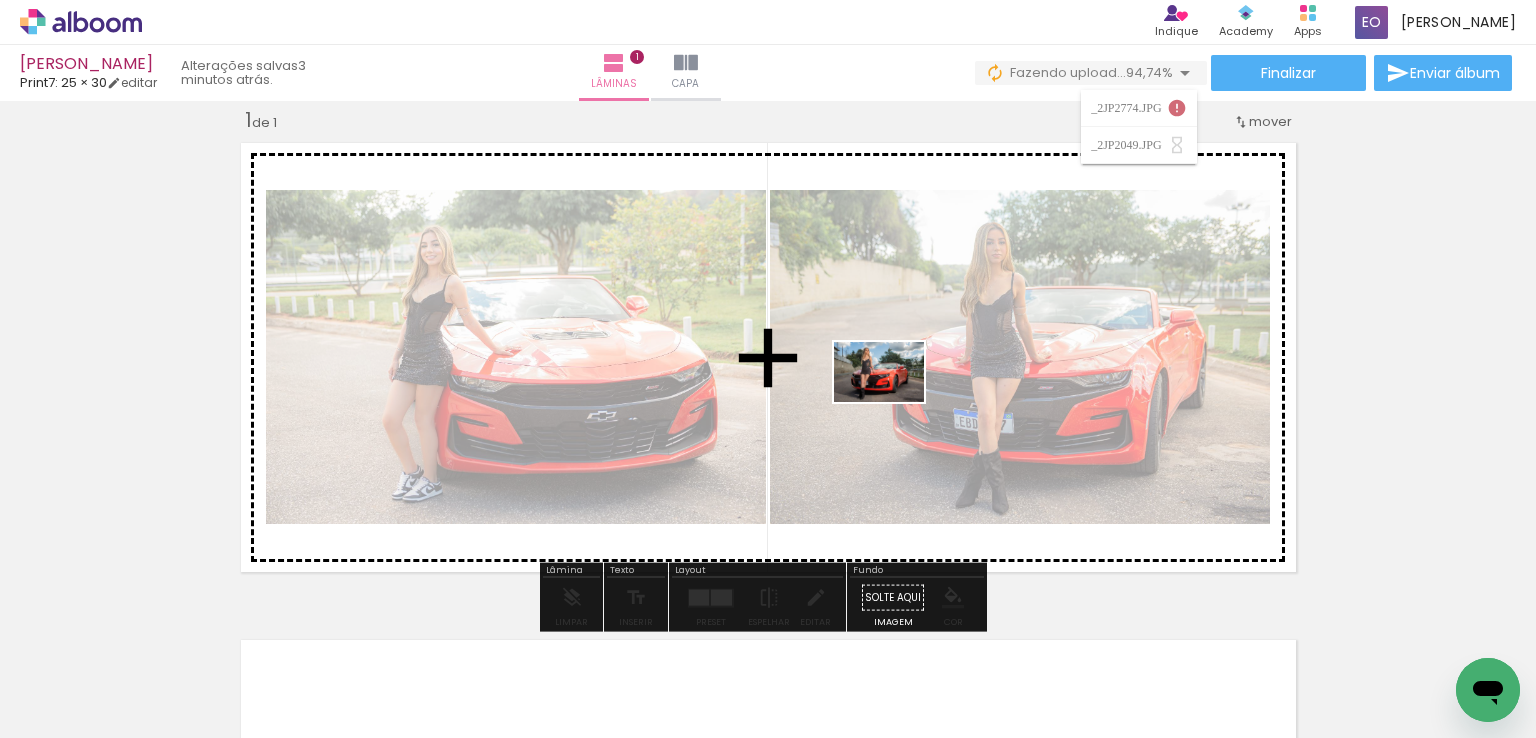 drag, startPoint x: 878, startPoint y: 687, endPoint x: 894, endPoint y: 402, distance: 285.44876 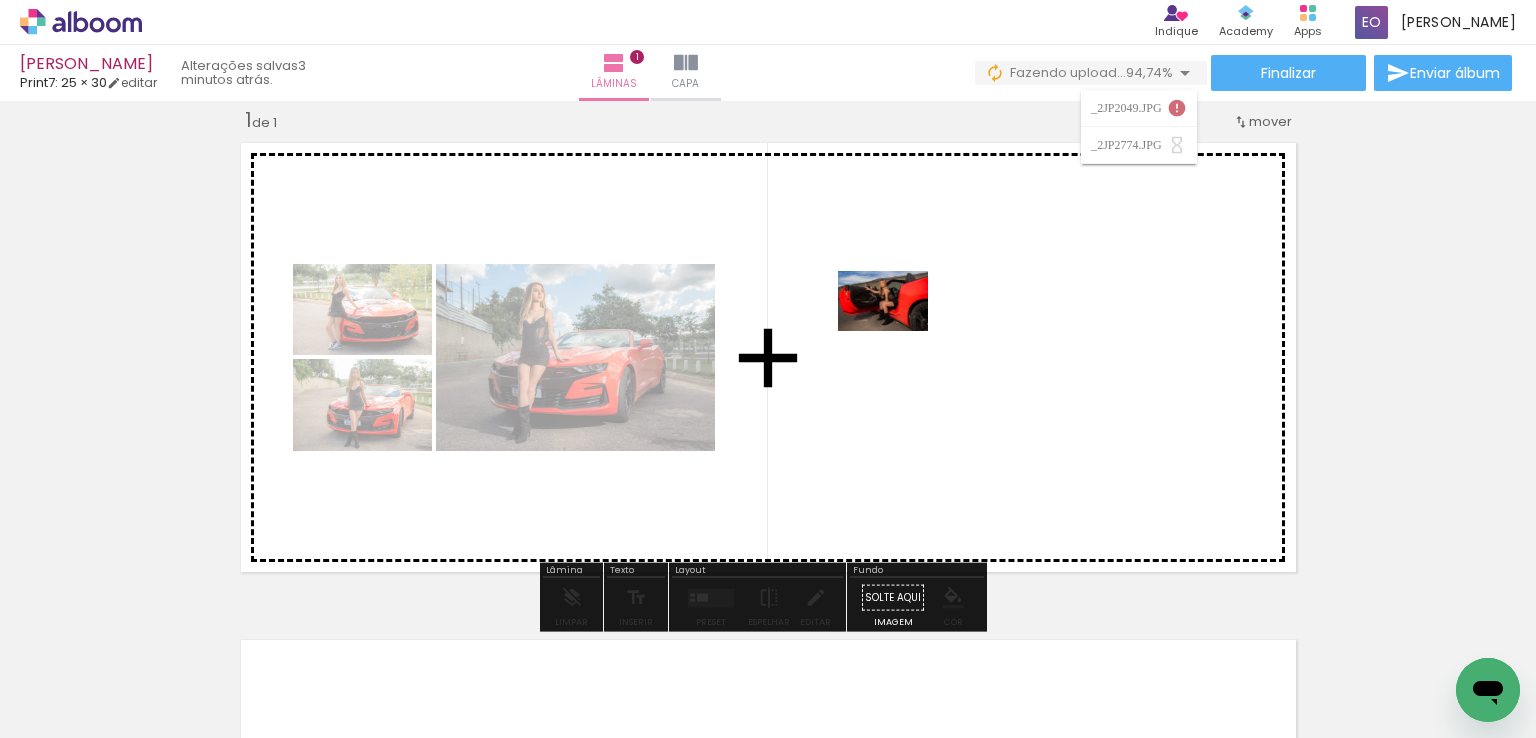 drag, startPoint x: 977, startPoint y: 684, endPoint x: 898, endPoint y: 331, distance: 361.73193 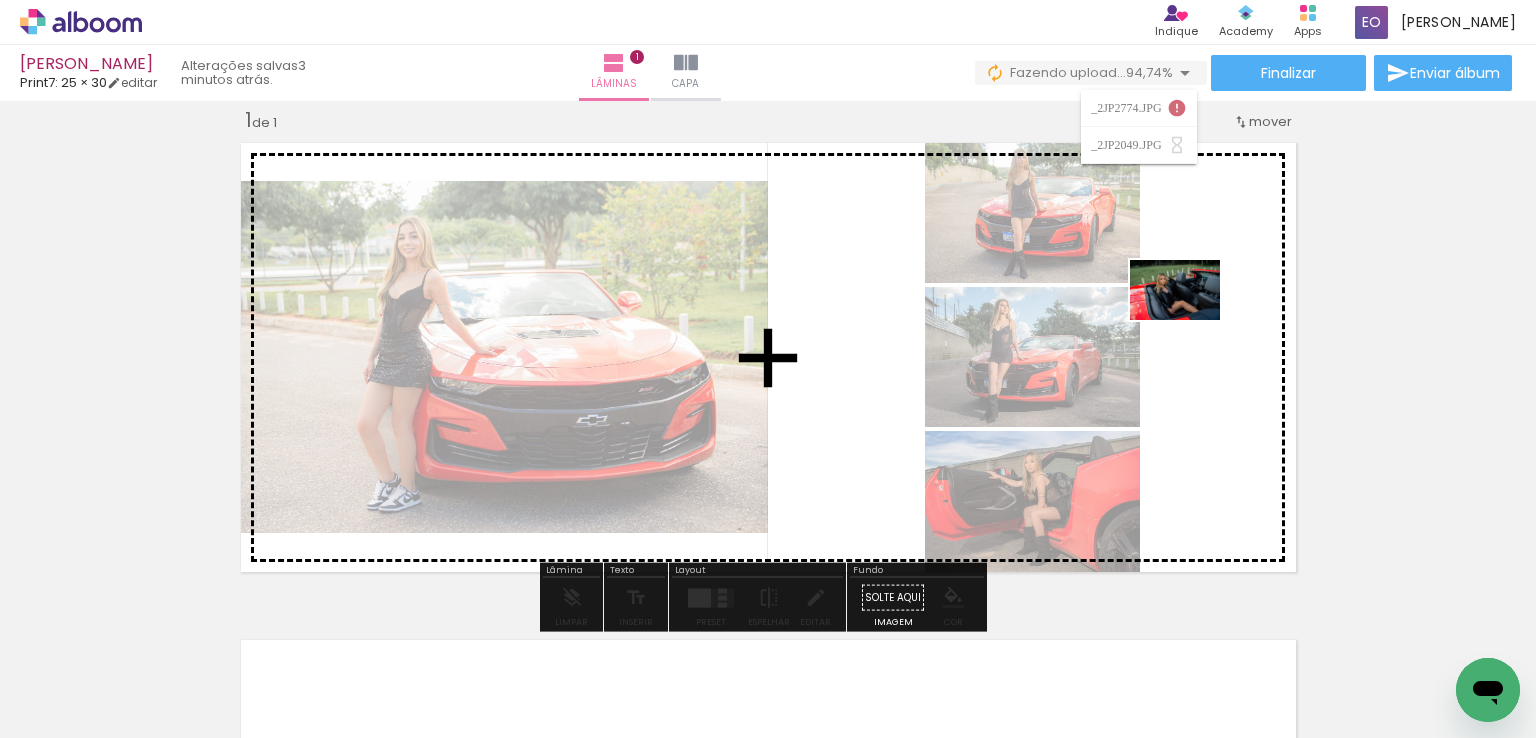 drag, startPoint x: 1202, startPoint y: 681, endPoint x: 1190, endPoint y: 320, distance: 361.1994 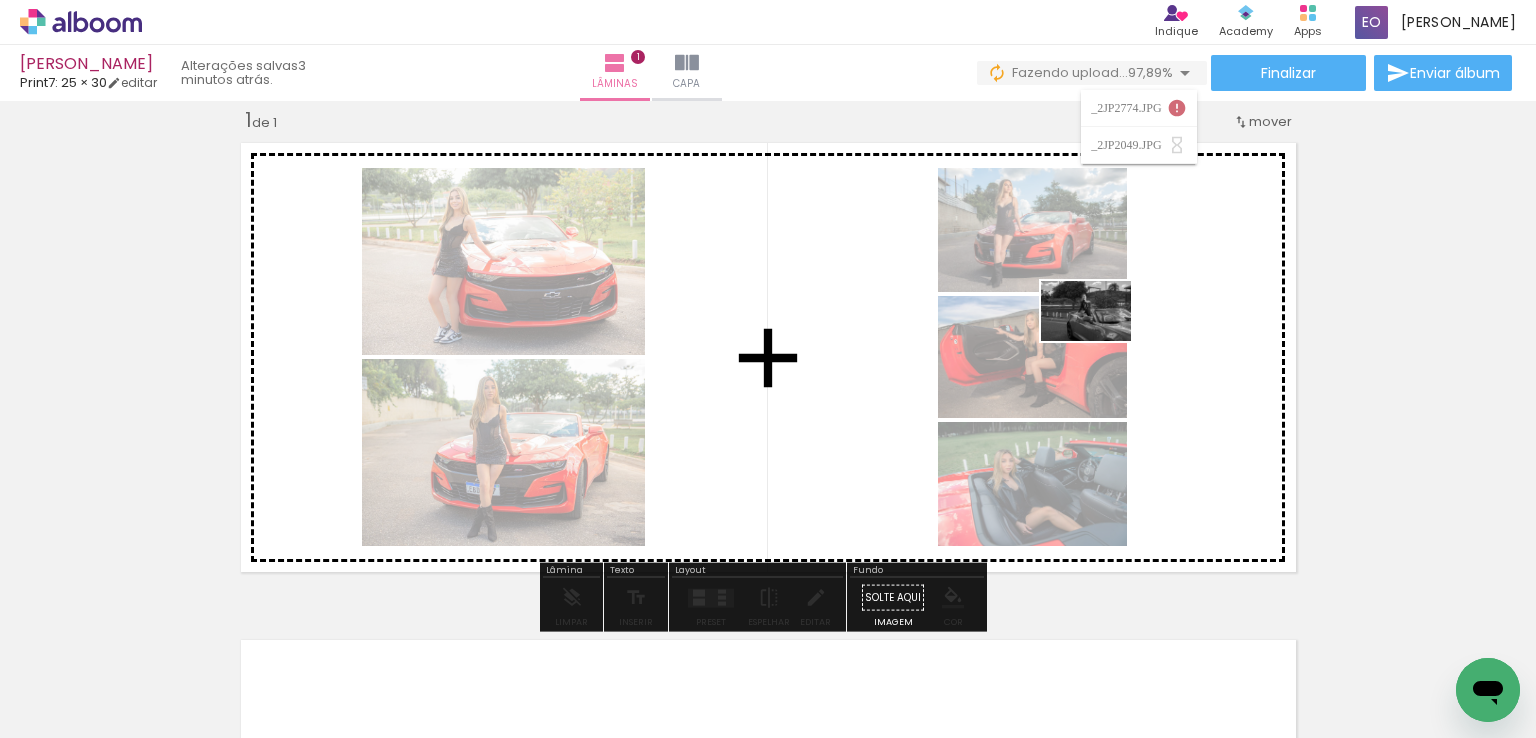 drag, startPoint x: 1097, startPoint y: 685, endPoint x: 1101, endPoint y: 341, distance: 344.02325 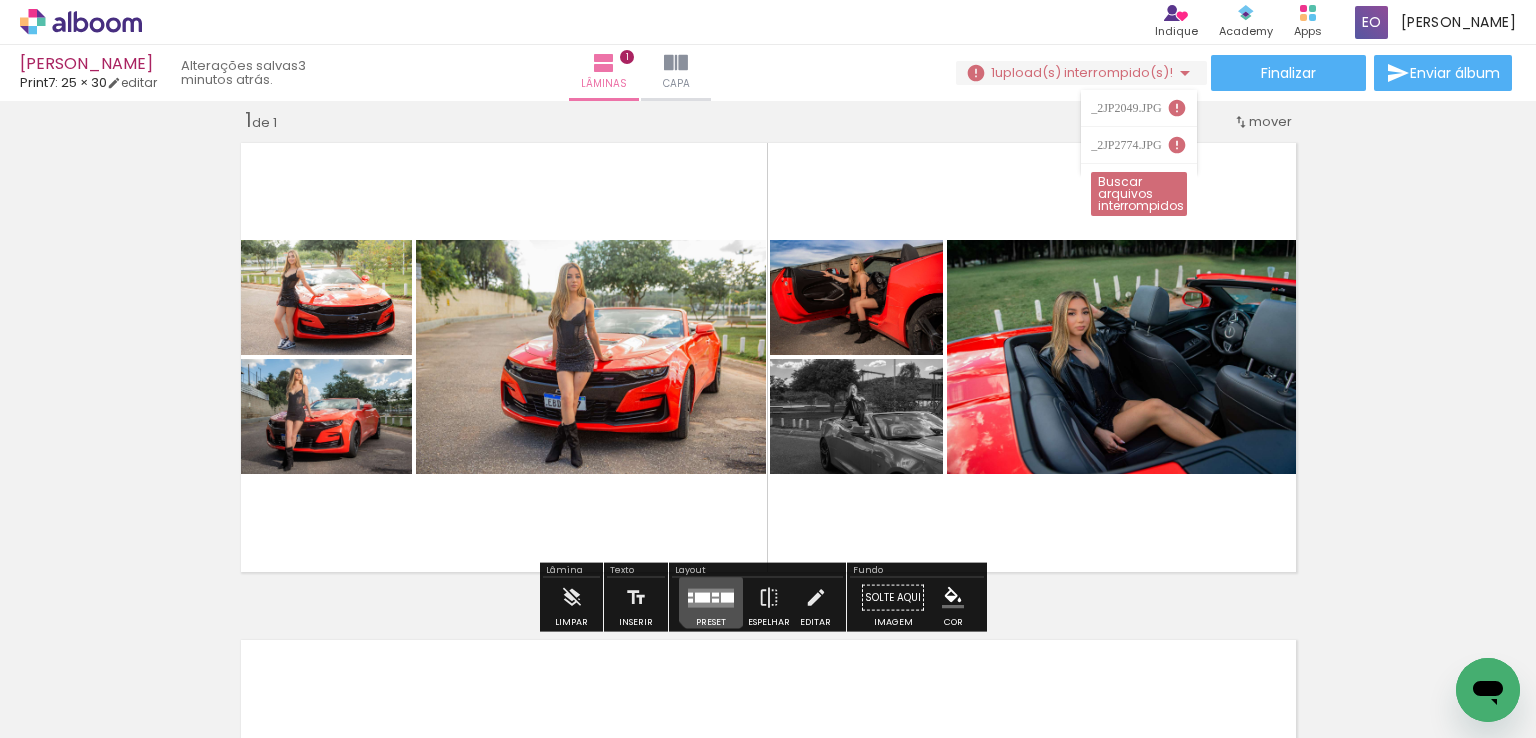 click at bounding box center [711, 597] 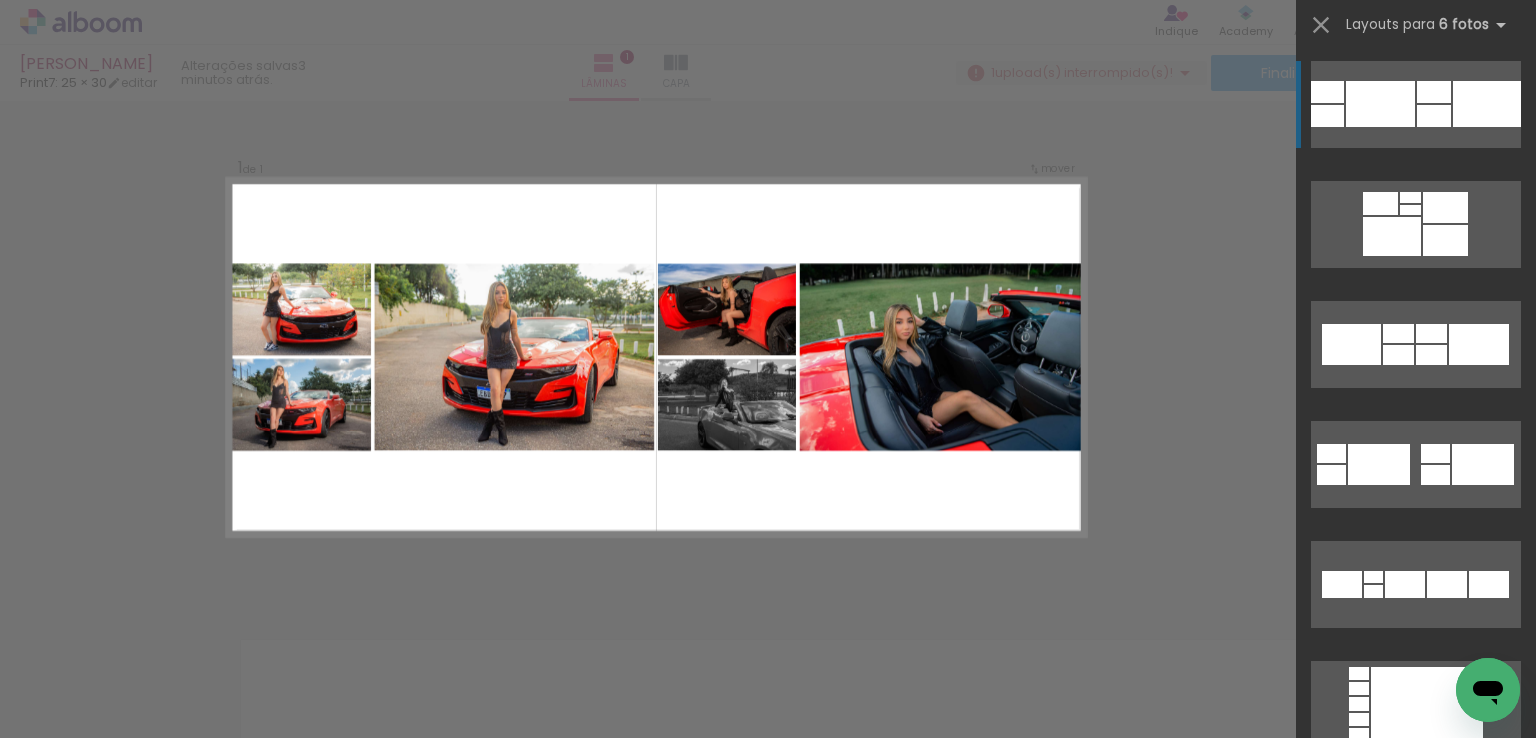 click at bounding box center [1434, 92] 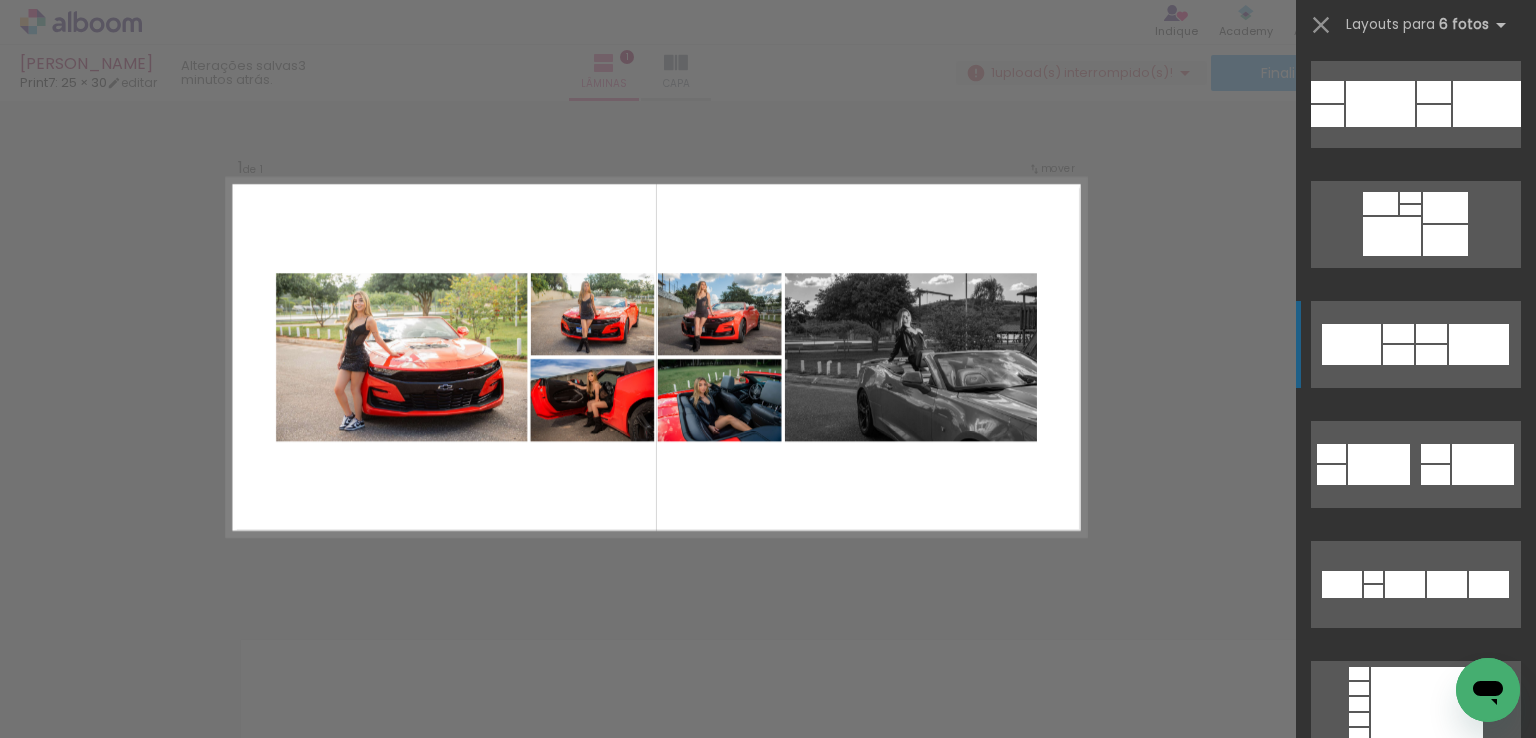 click at bounding box center (1434, 116) 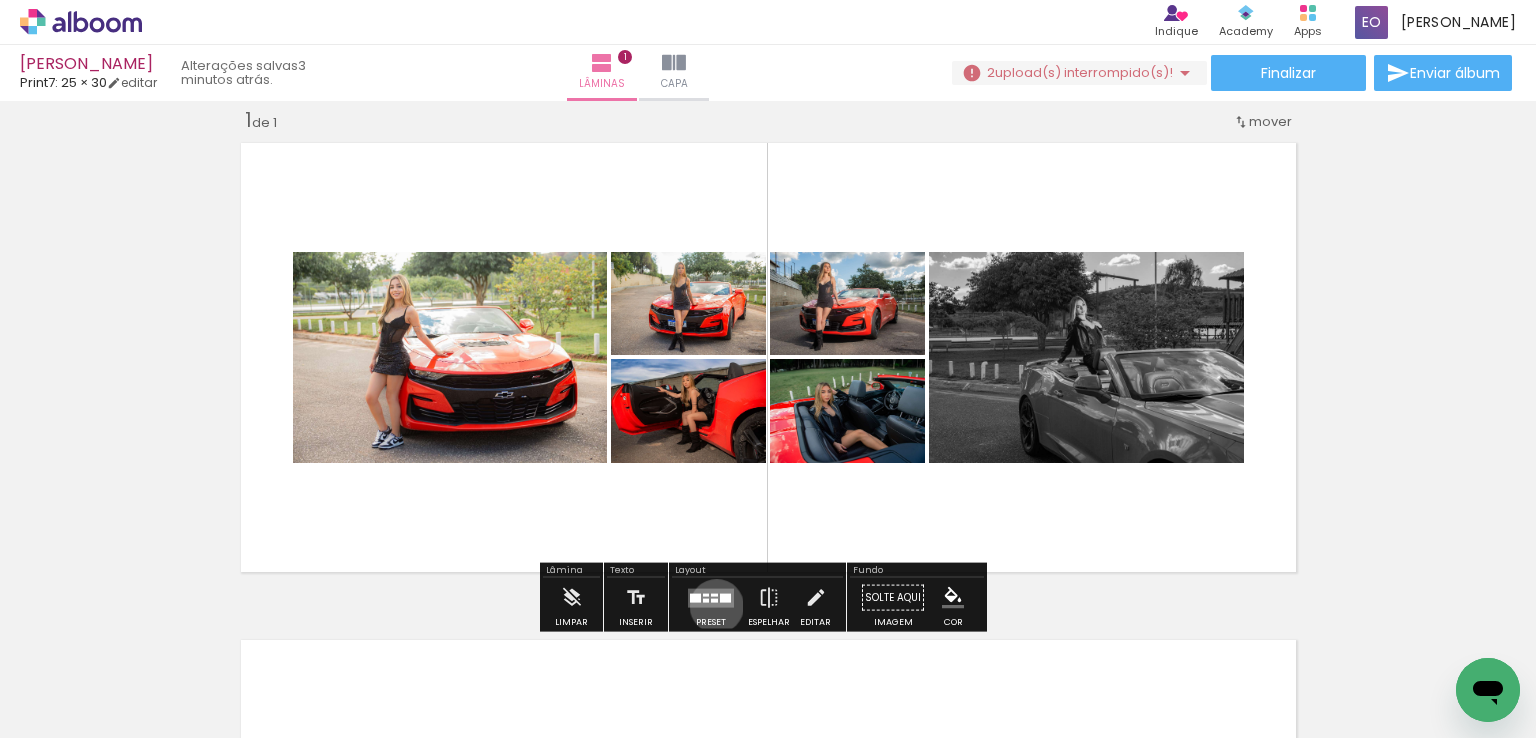 click at bounding box center [711, 597] 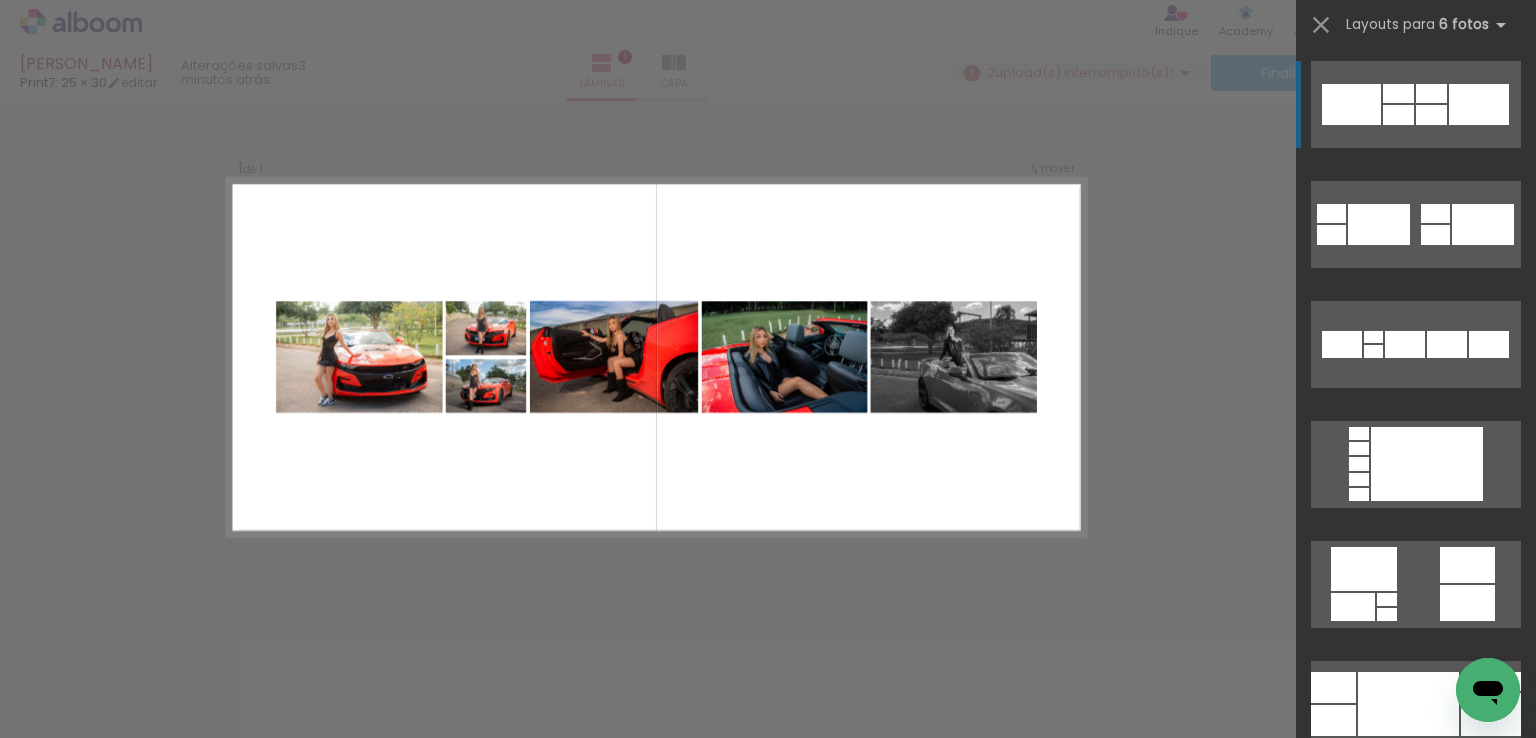 scroll, scrollTop: 340, scrollLeft: 0, axis: vertical 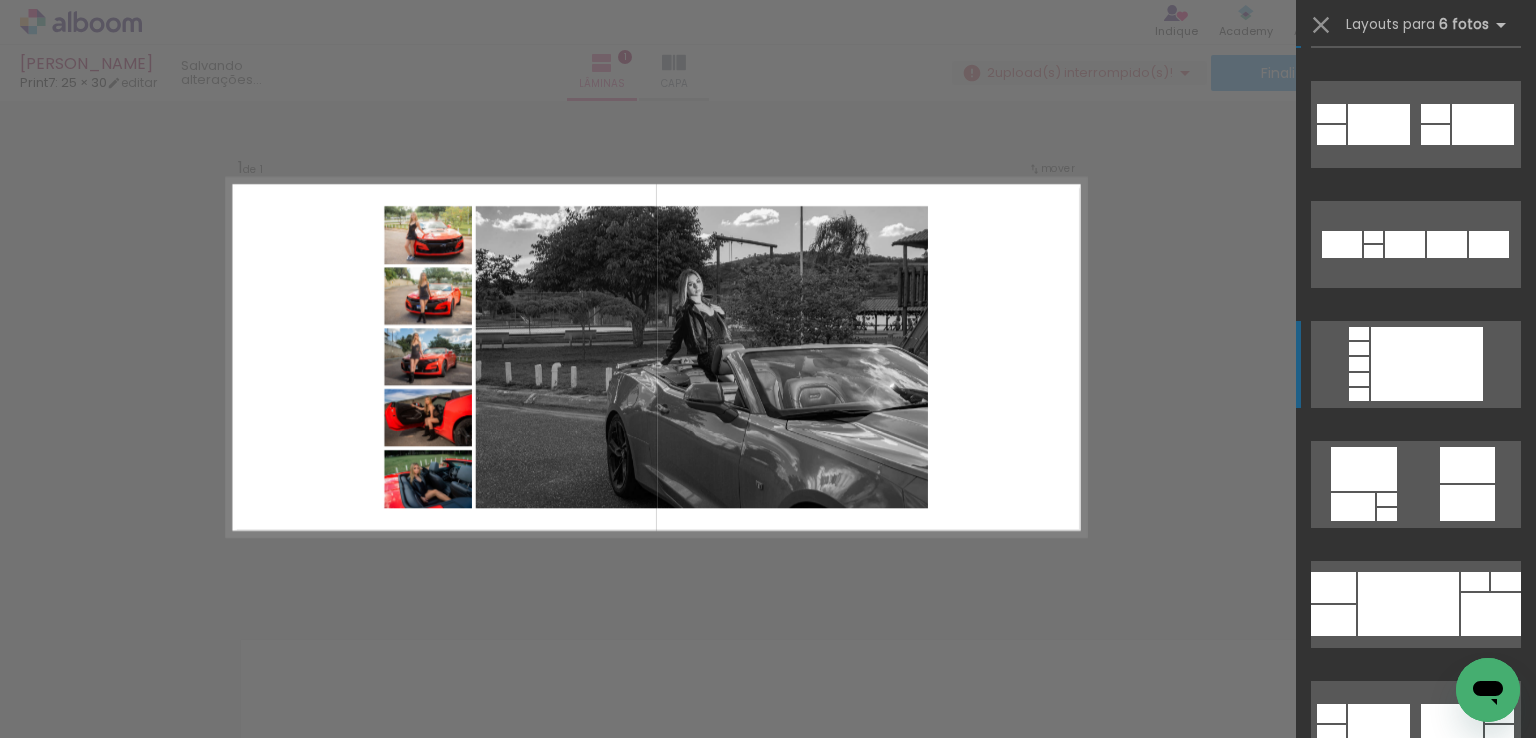 click at bounding box center [1427, 364] 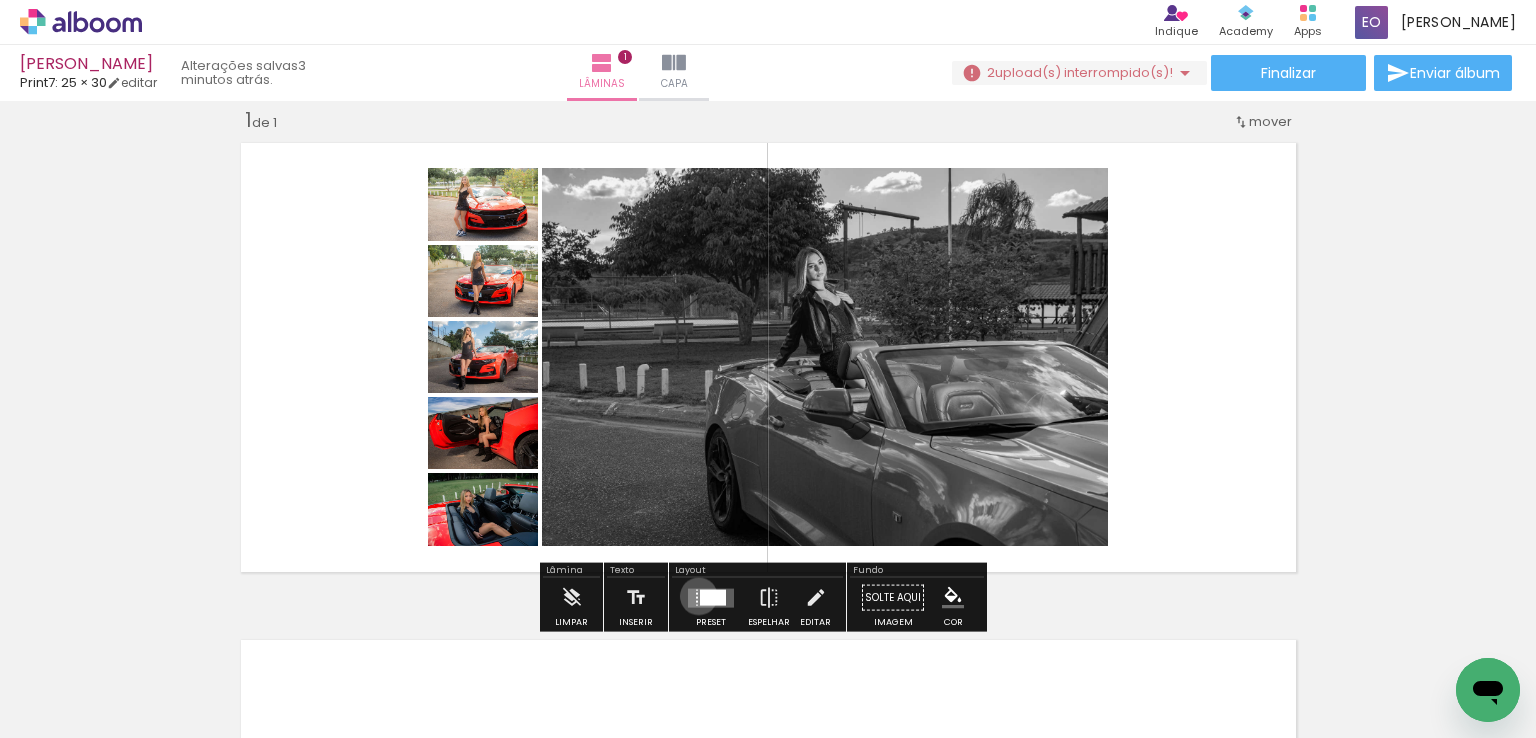 click at bounding box center (711, 597) 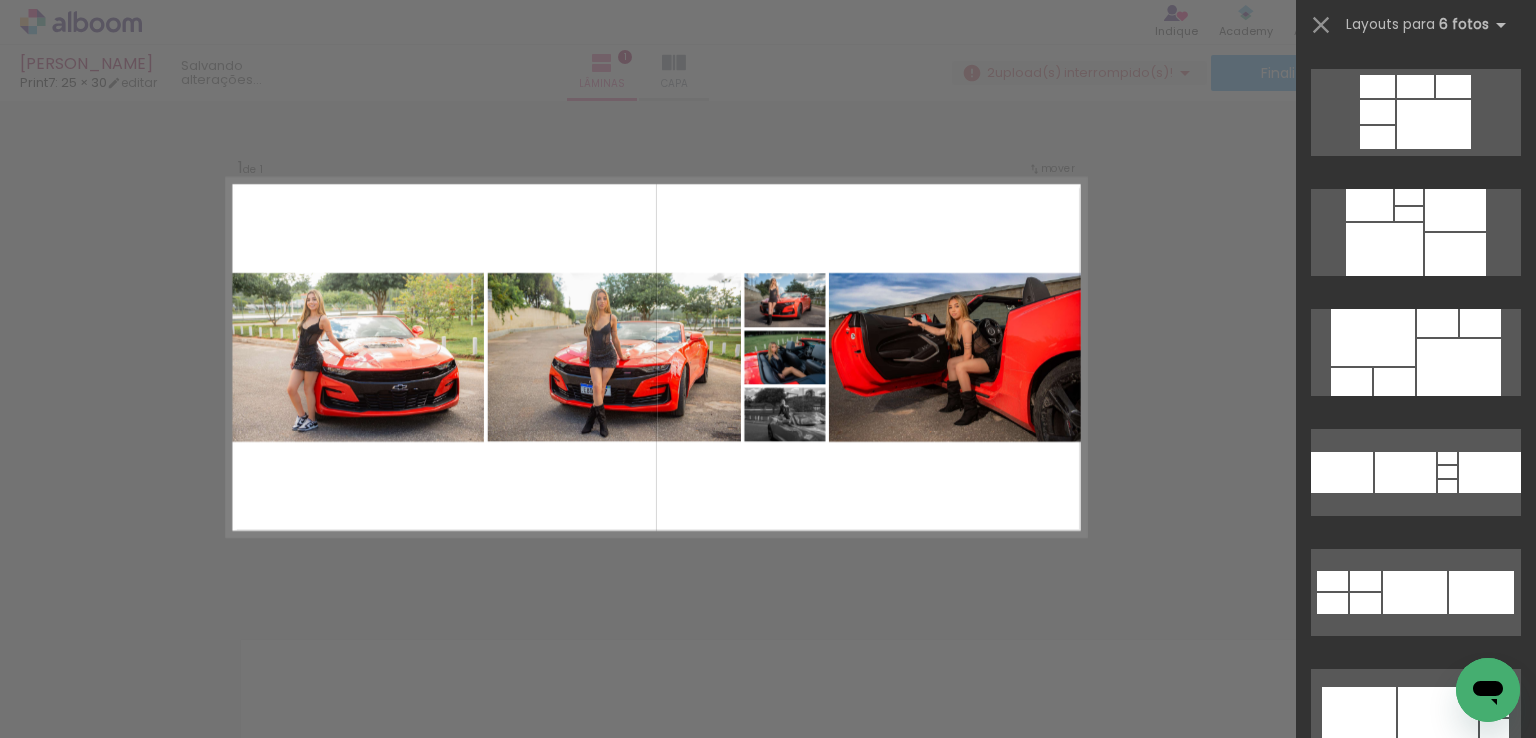 scroll, scrollTop: 1600, scrollLeft: 0, axis: vertical 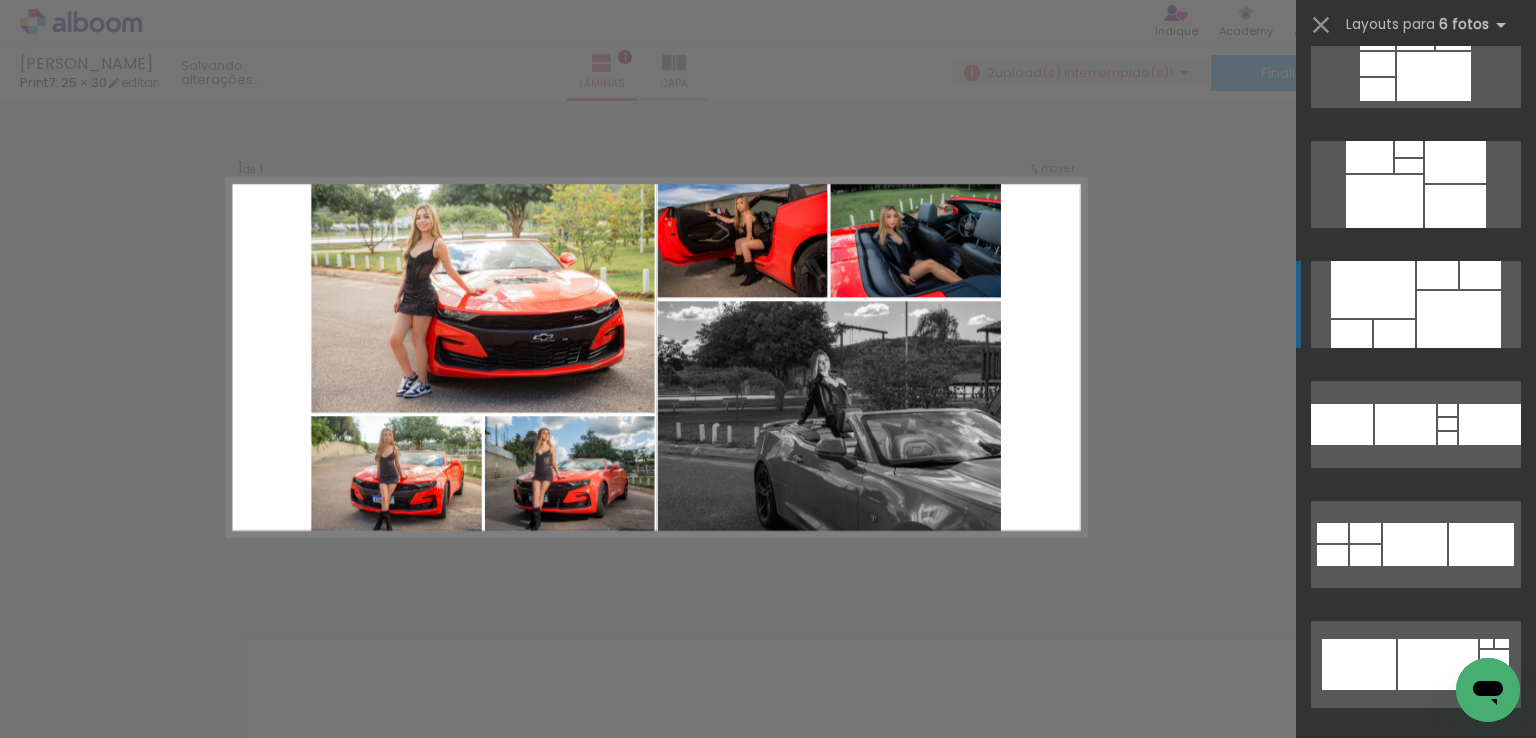 click at bounding box center (1455, 206) 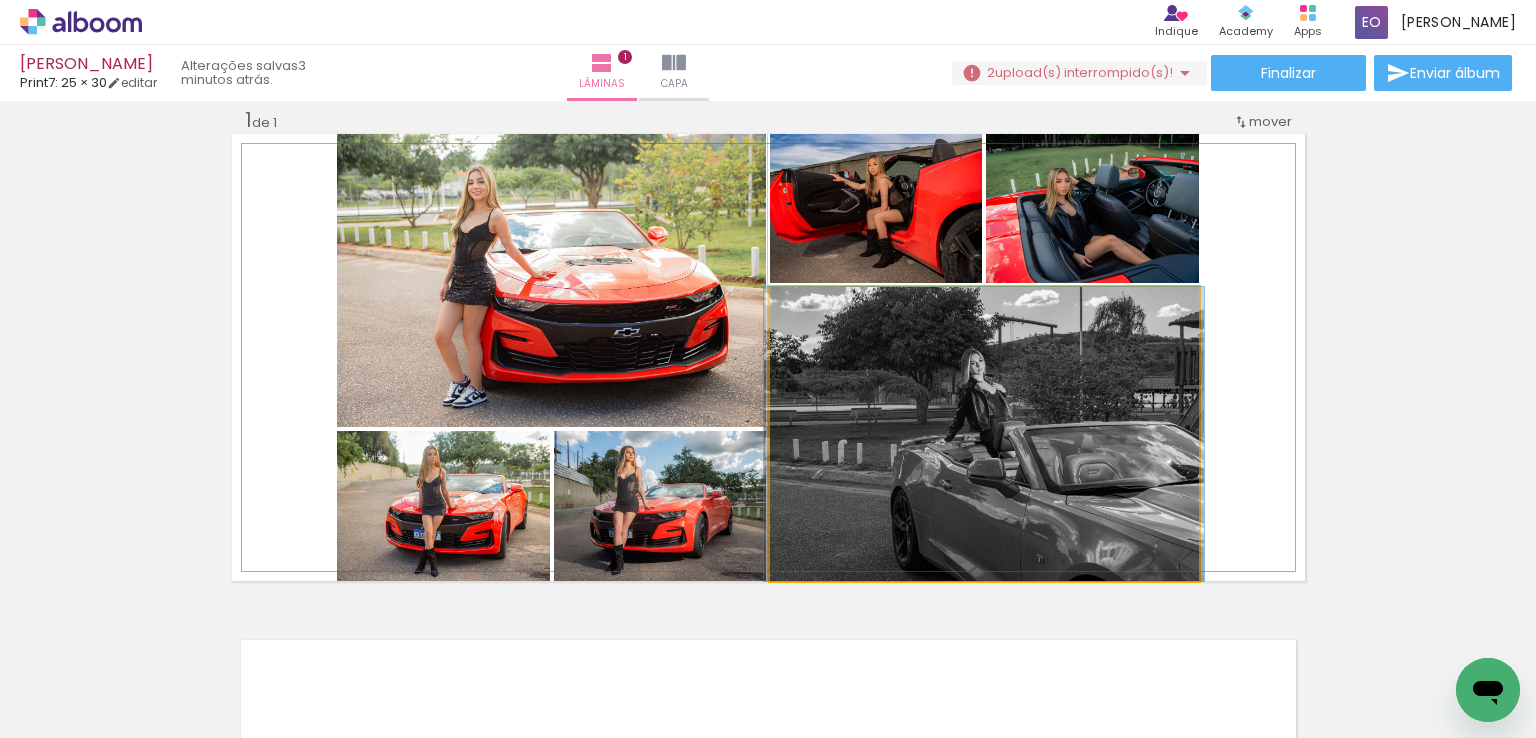 click 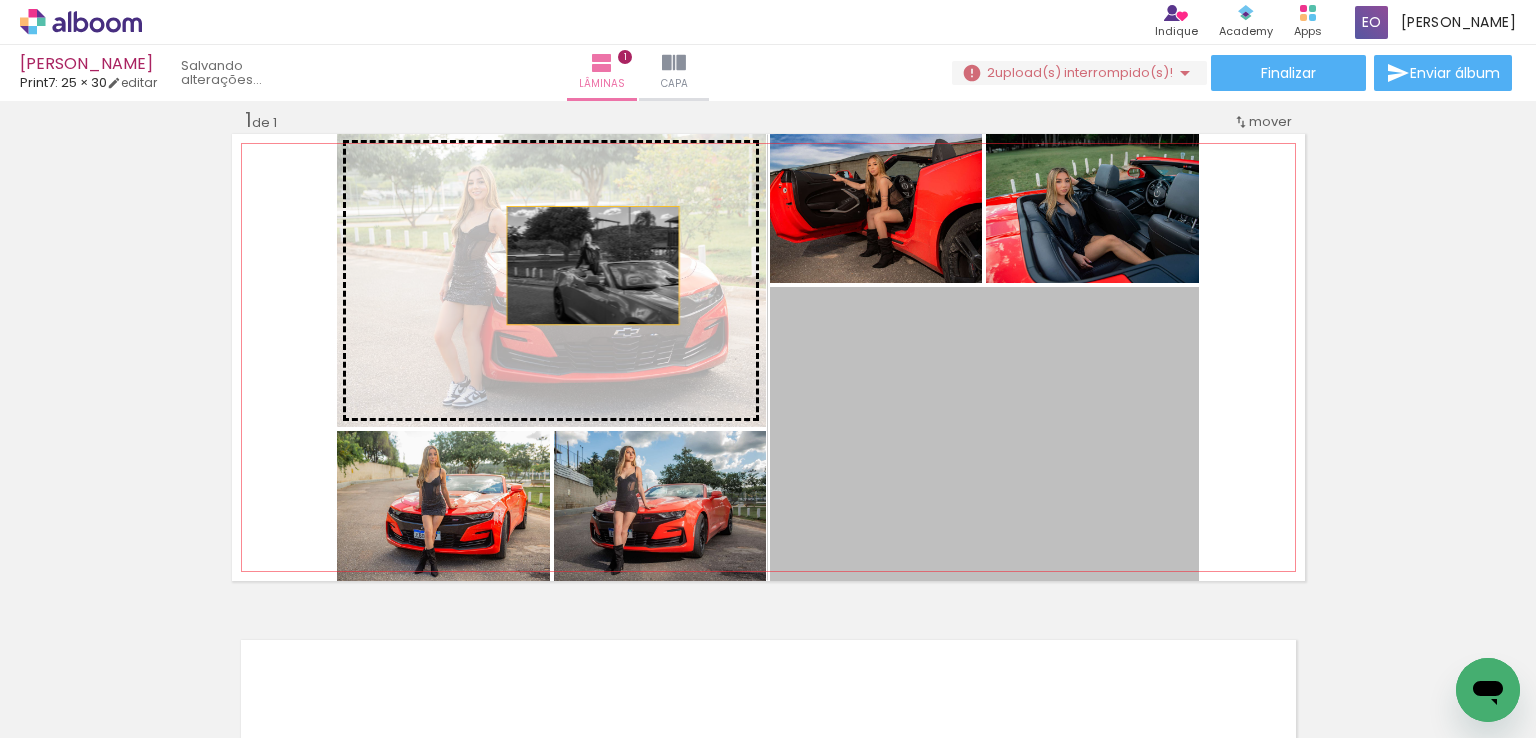 drag, startPoint x: 1008, startPoint y: 465, endPoint x: 585, endPoint y: 265, distance: 467.8985 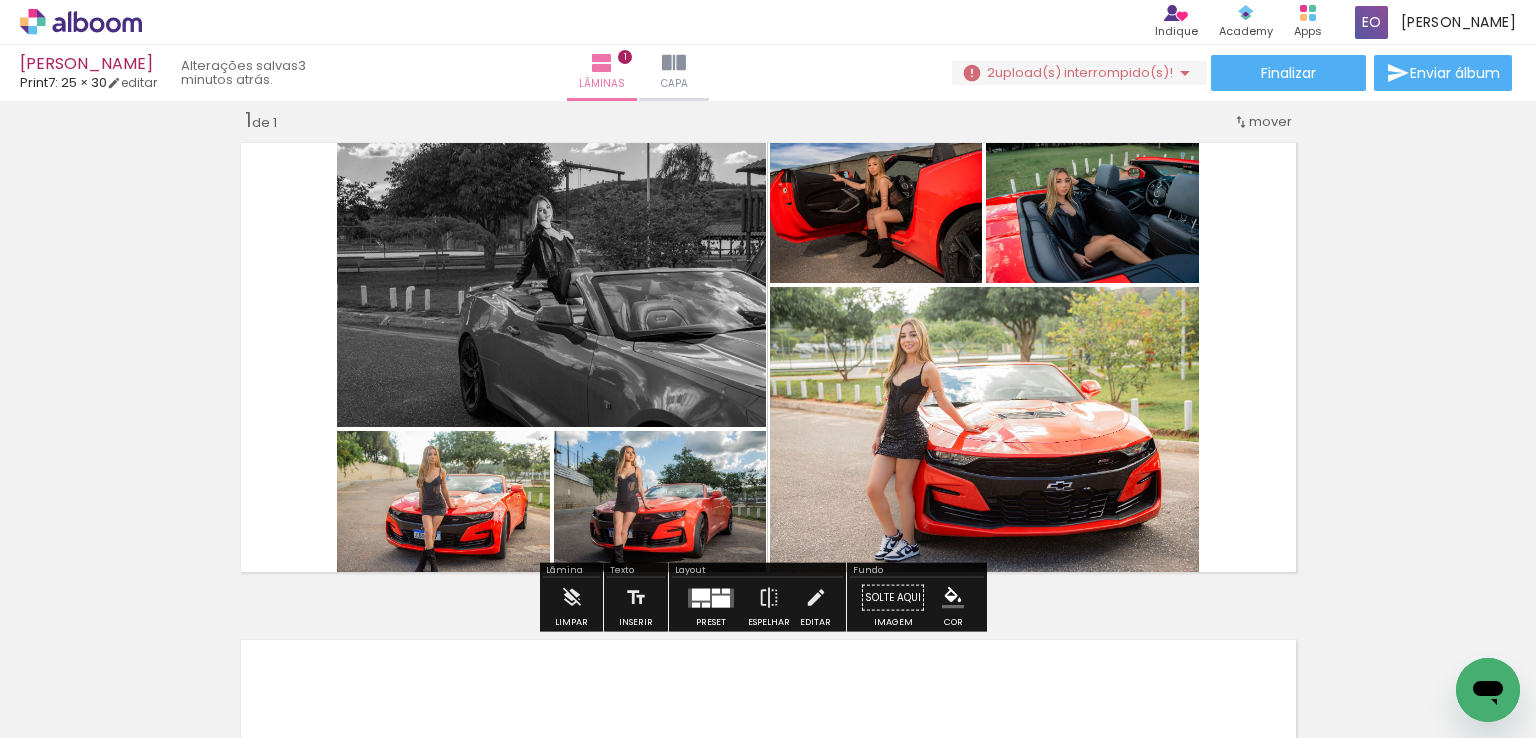 click on "Inserir lâmina 1  de 1" at bounding box center [768, 580] 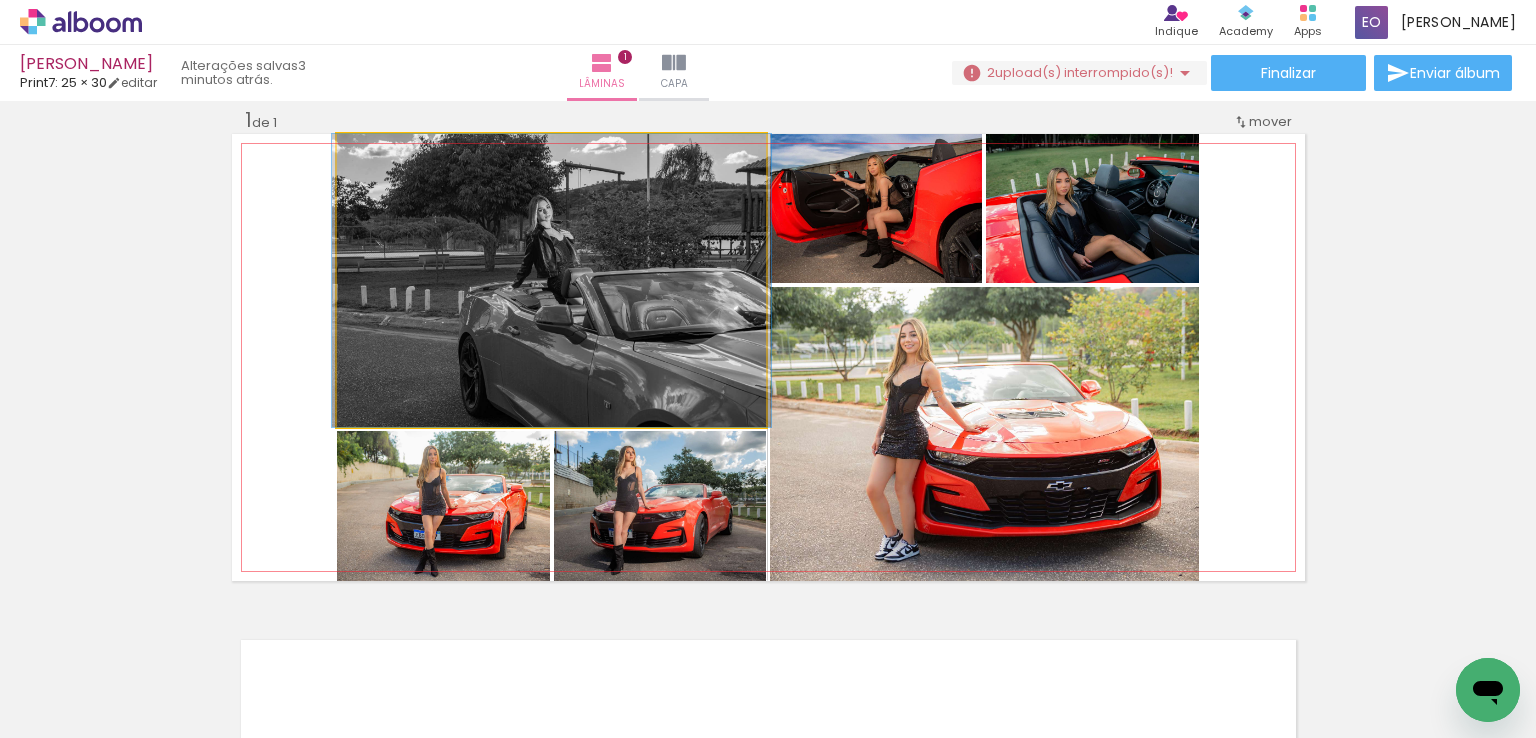 click 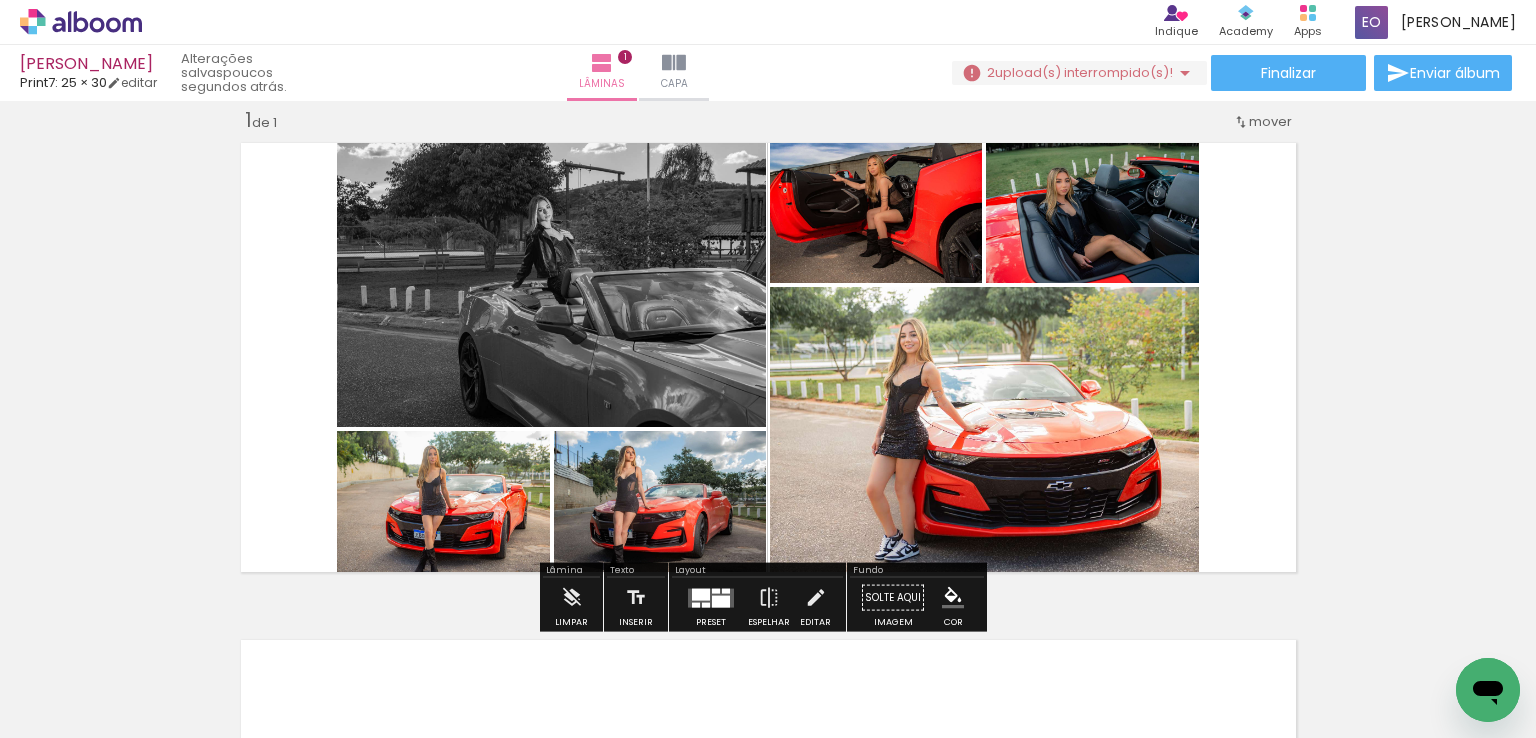 drag, startPoint x: 725, startPoint y: 600, endPoint x: 1393, endPoint y: 476, distance: 679.4115 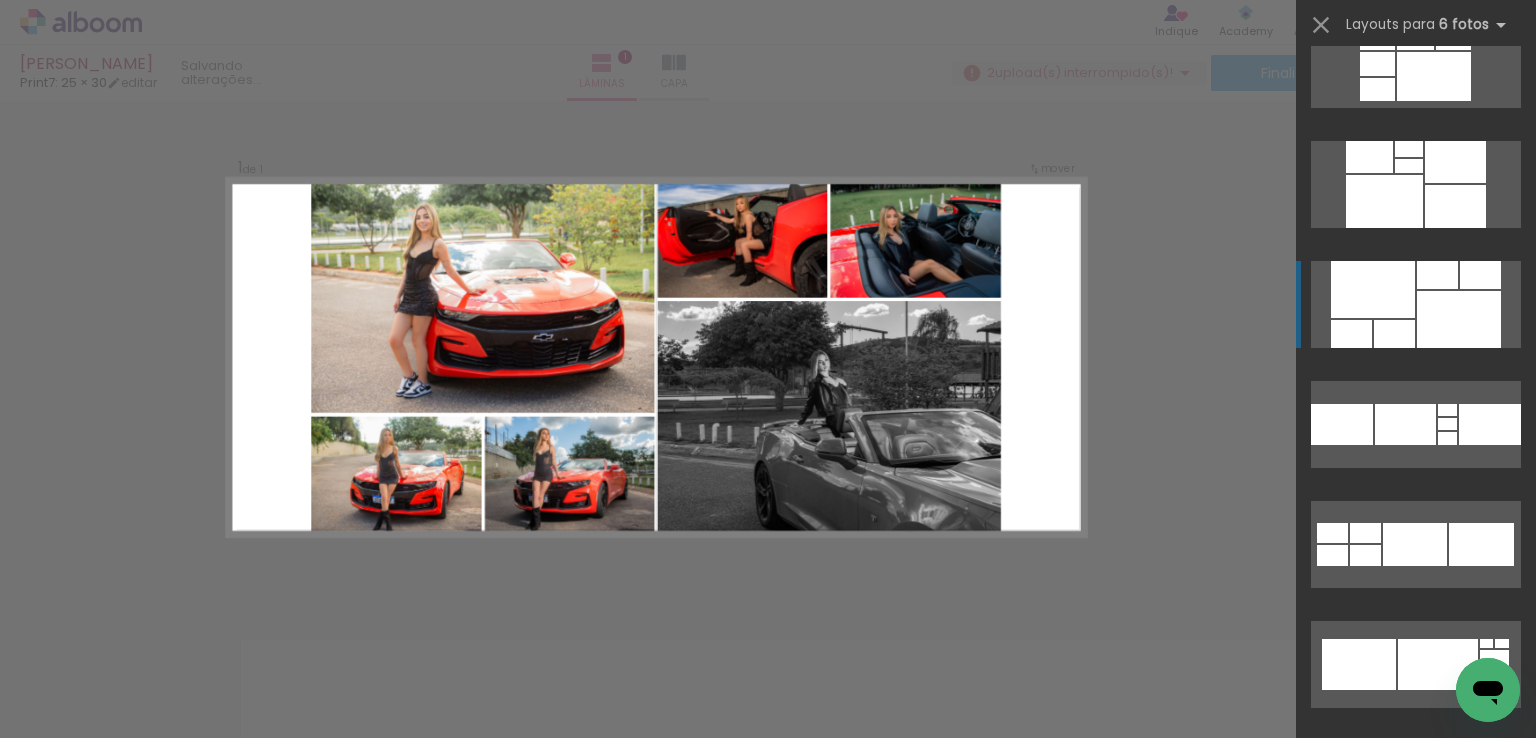 scroll, scrollTop: 1800, scrollLeft: 0, axis: vertical 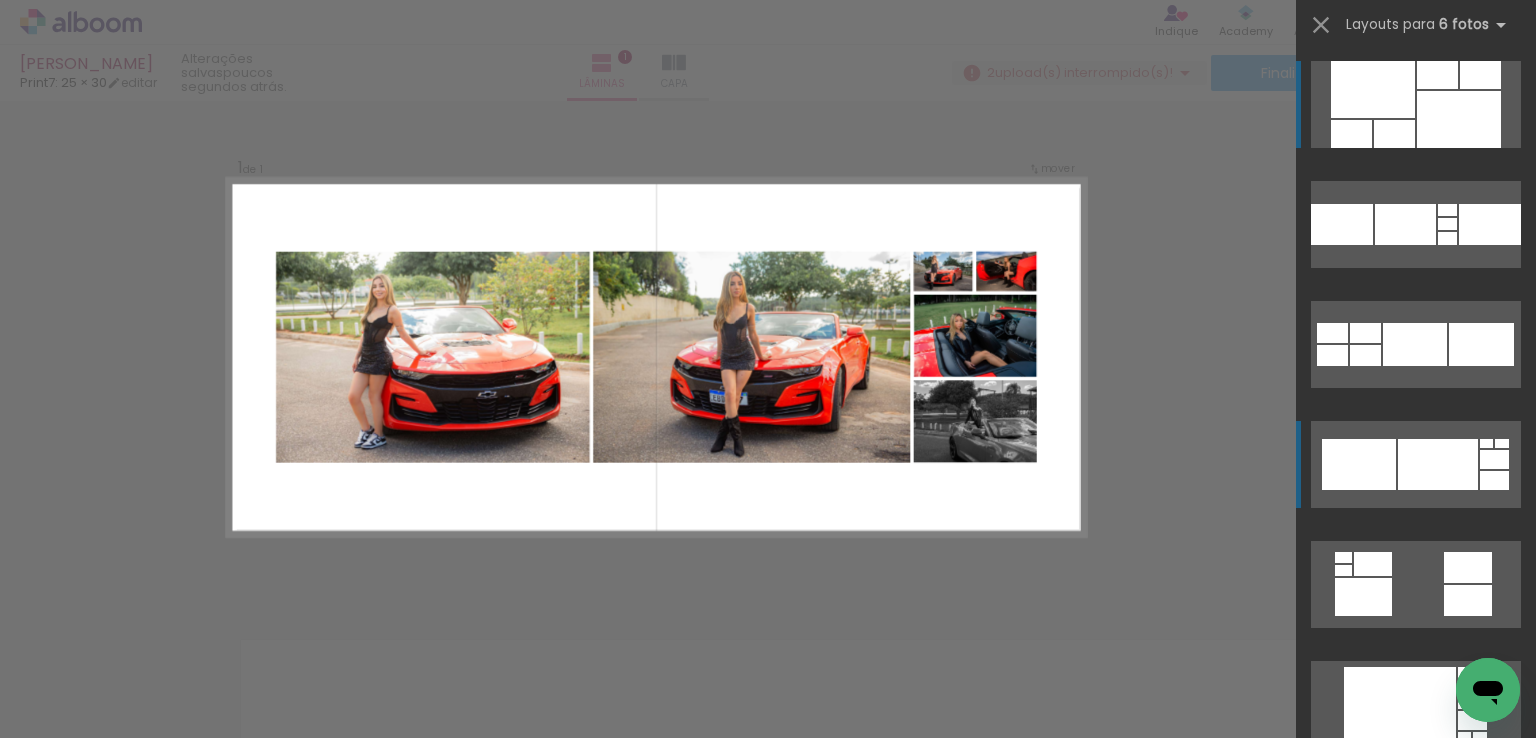 click at bounding box center [1409, -51] 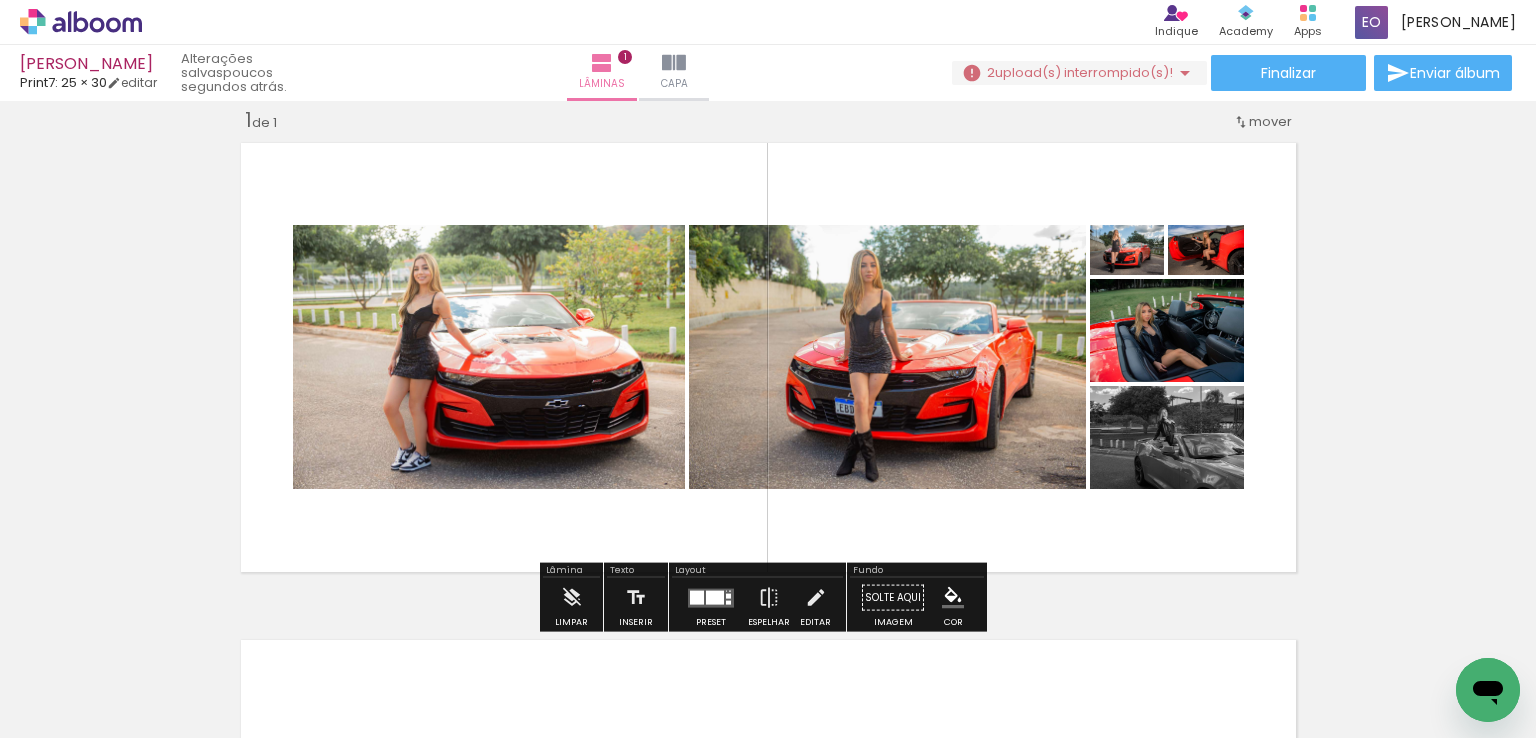 click at bounding box center (711, 597) 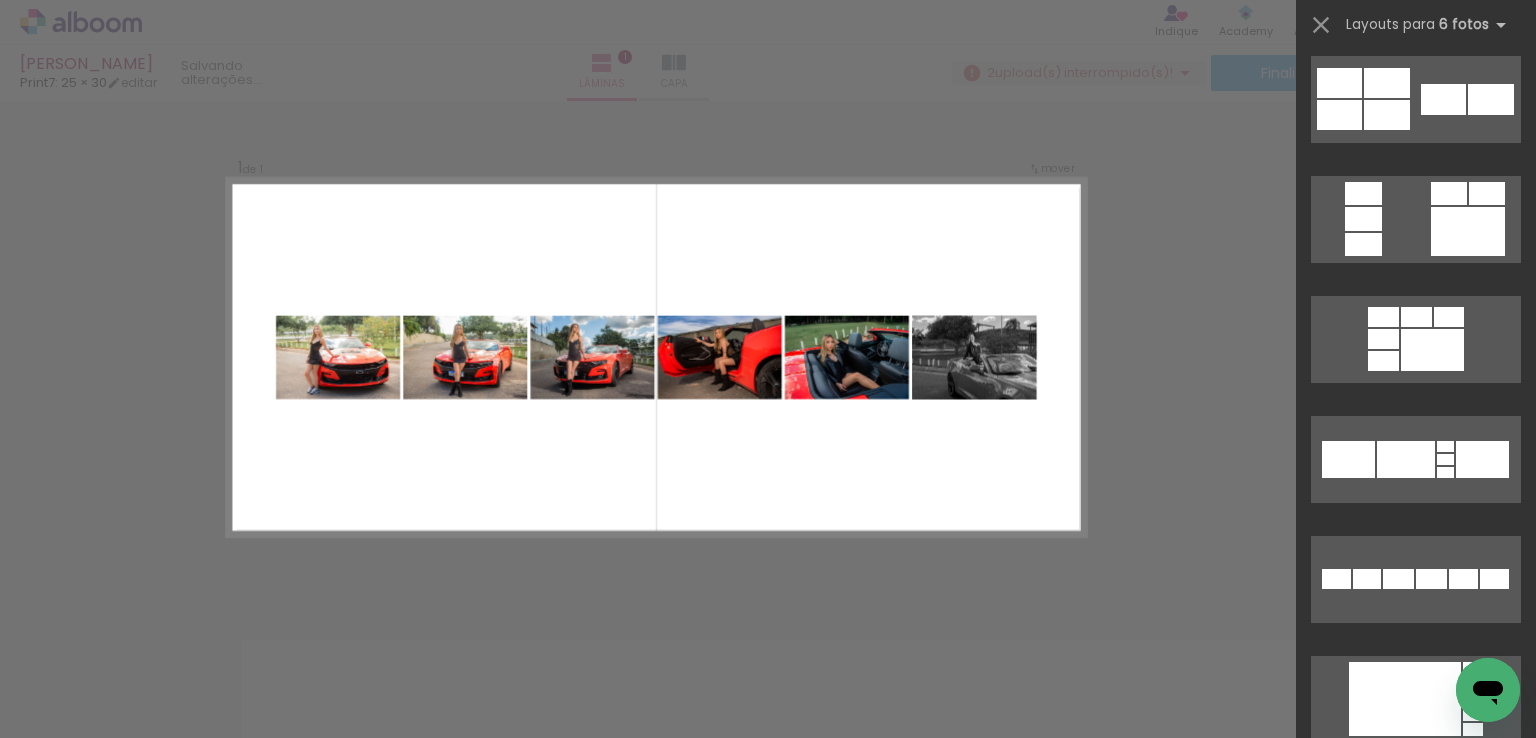 scroll, scrollTop: 2860, scrollLeft: 0, axis: vertical 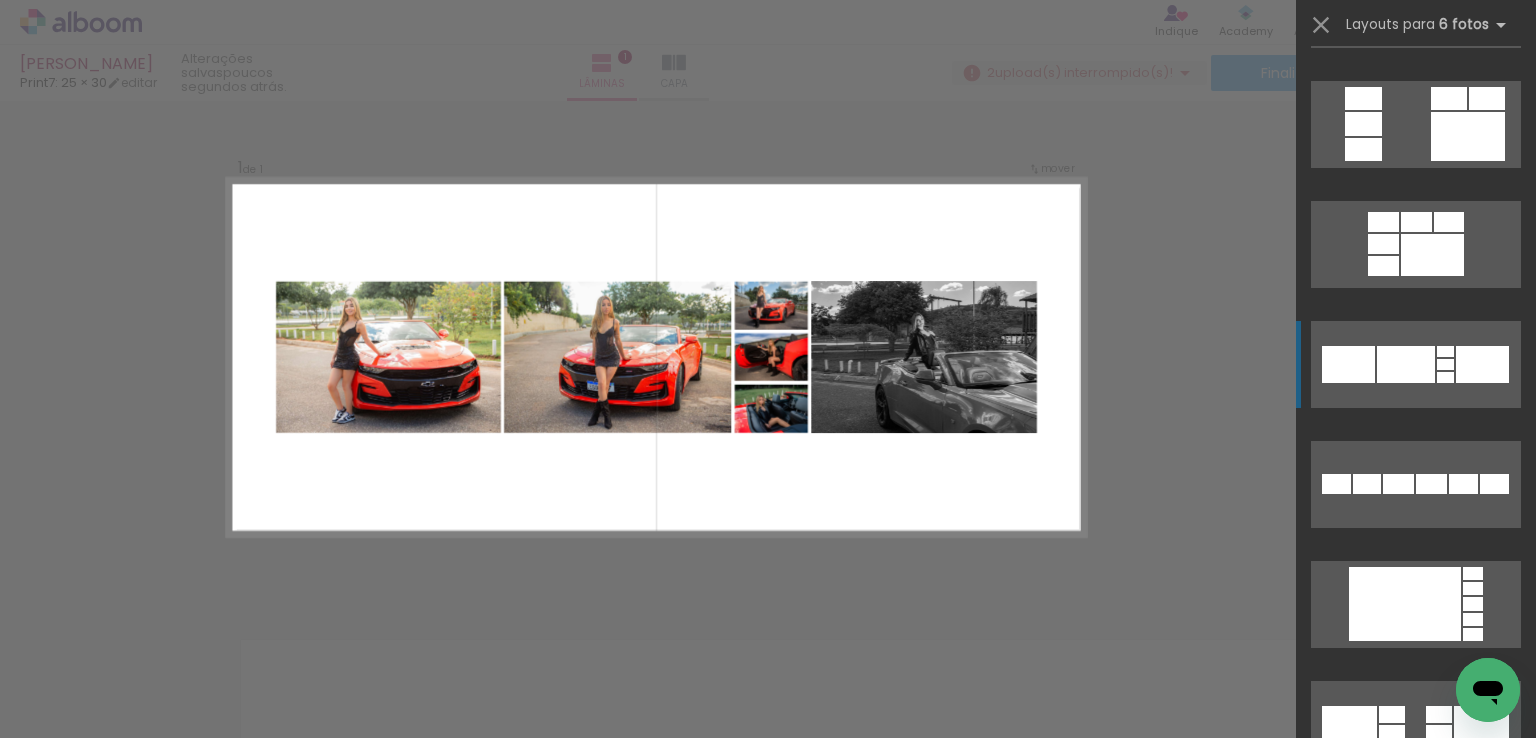 click at bounding box center [1400, 859] 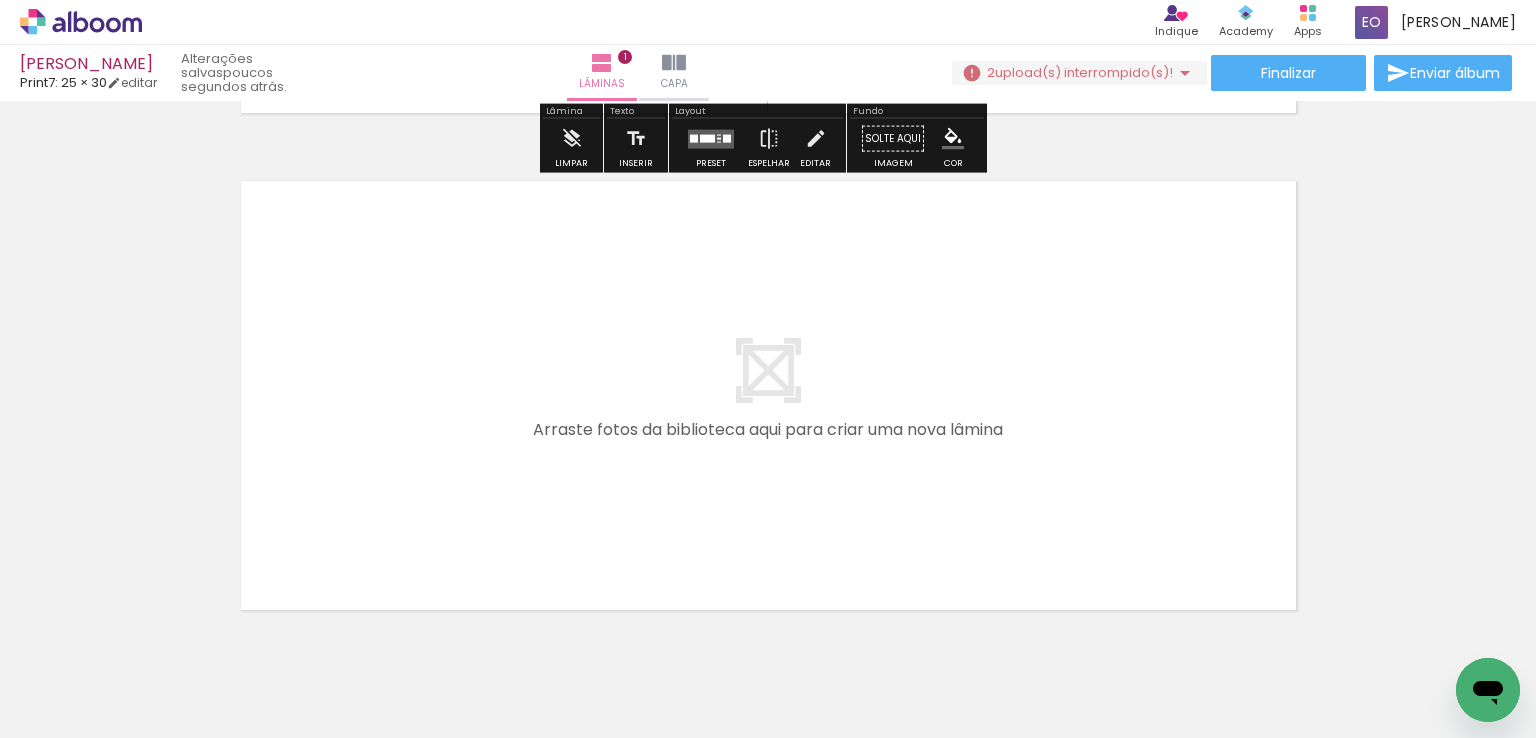 scroll, scrollTop: 525, scrollLeft: 0, axis: vertical 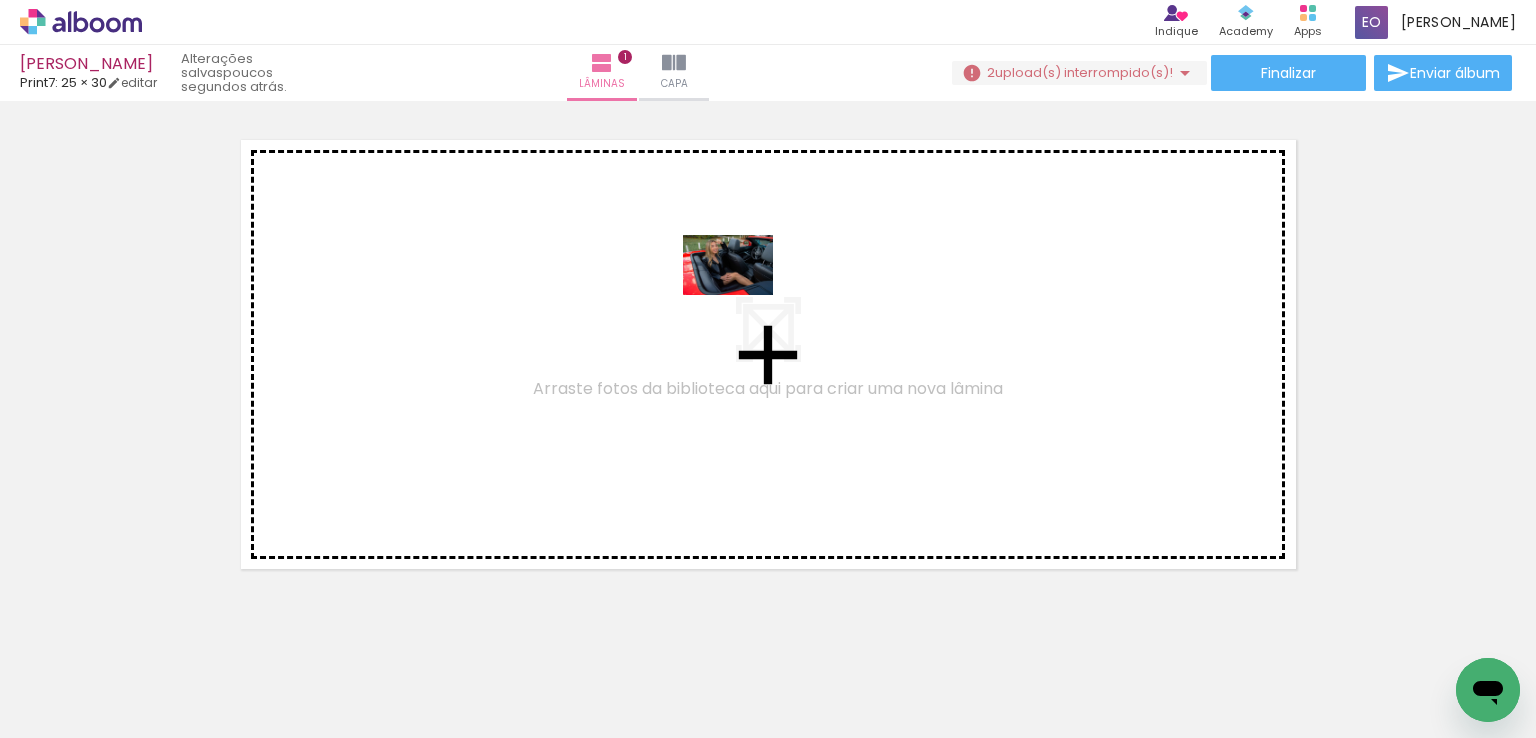 drag, startPoint x: 1322, startPoint y: 683, endPoint x: 743, endPoint y: 294, distance: 697.54 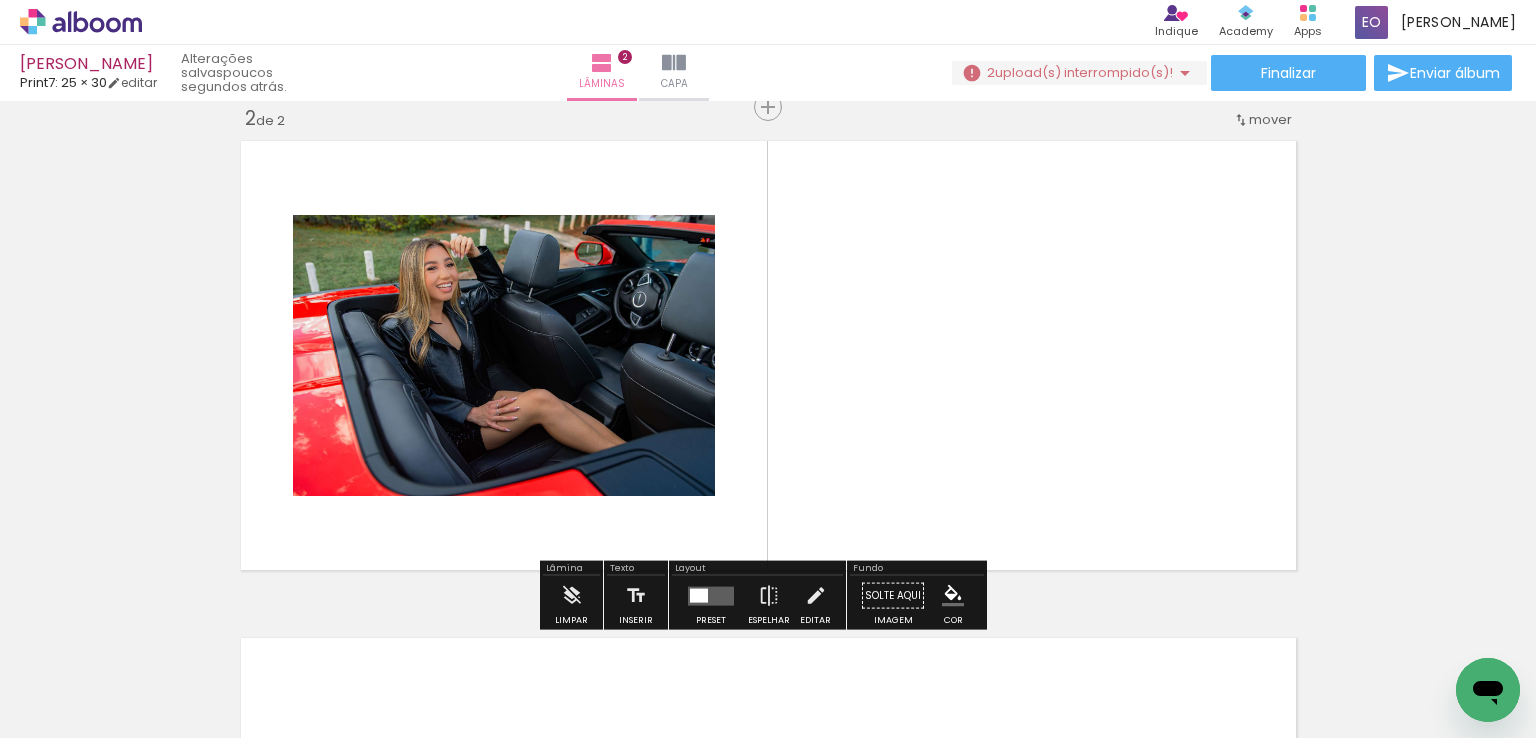 scroll, scrollTop: 522, scrollLeft: 0, axis: vertical 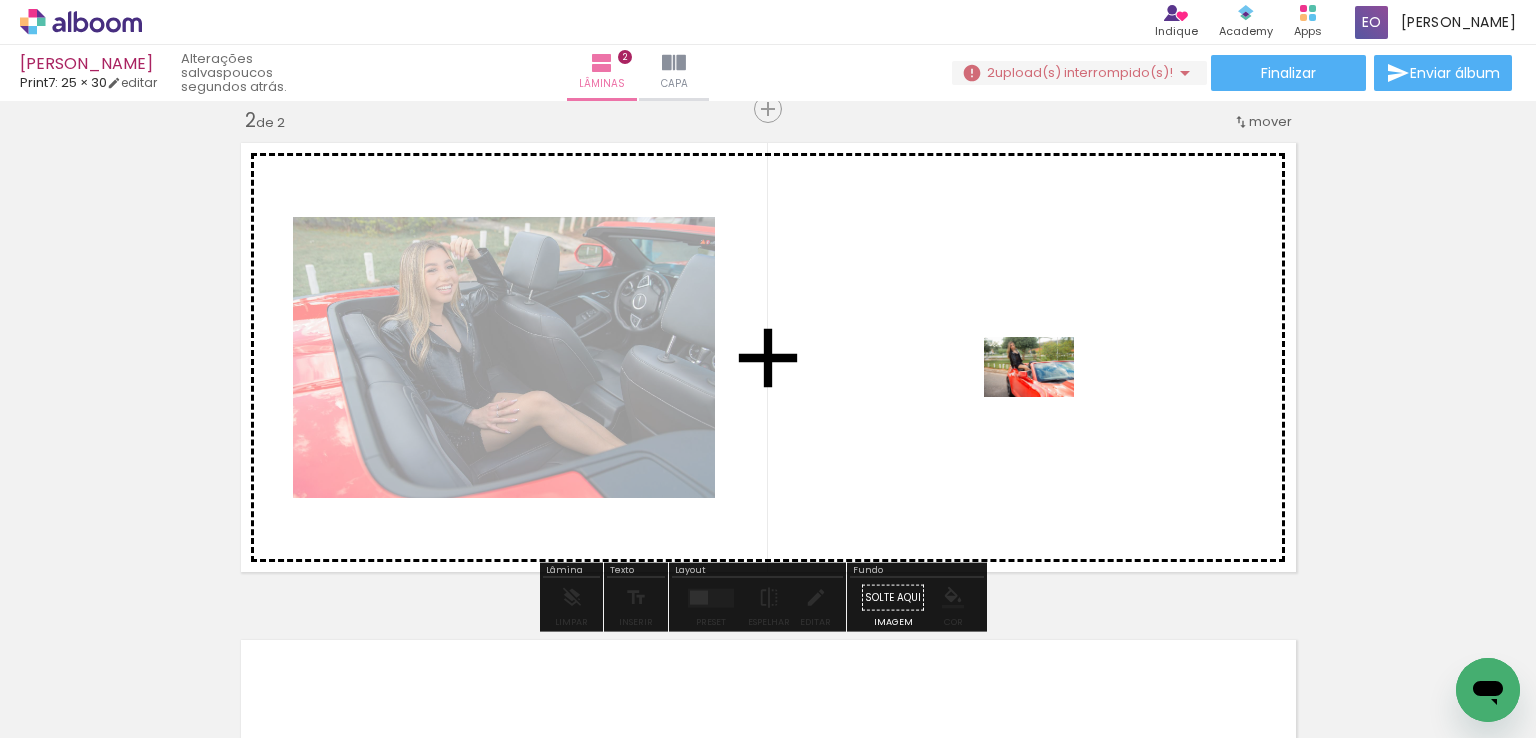 drag, startPoint x: 1439, startPoint y: 675, endPoint x: 1044, endPoint y: 397, distance: 483.0207 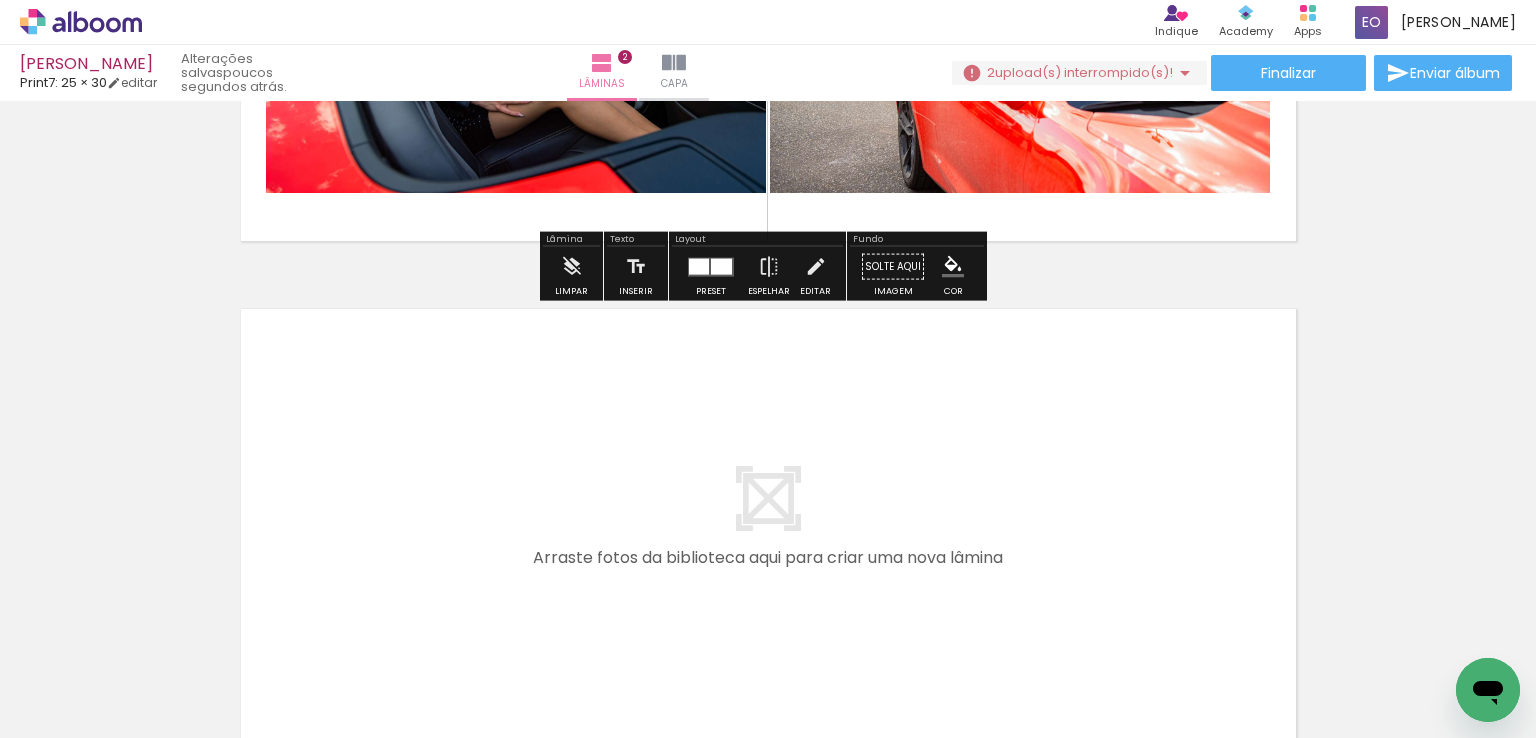 scroll, scrollTop: 922, scrollLeft: 0, axis: vertical 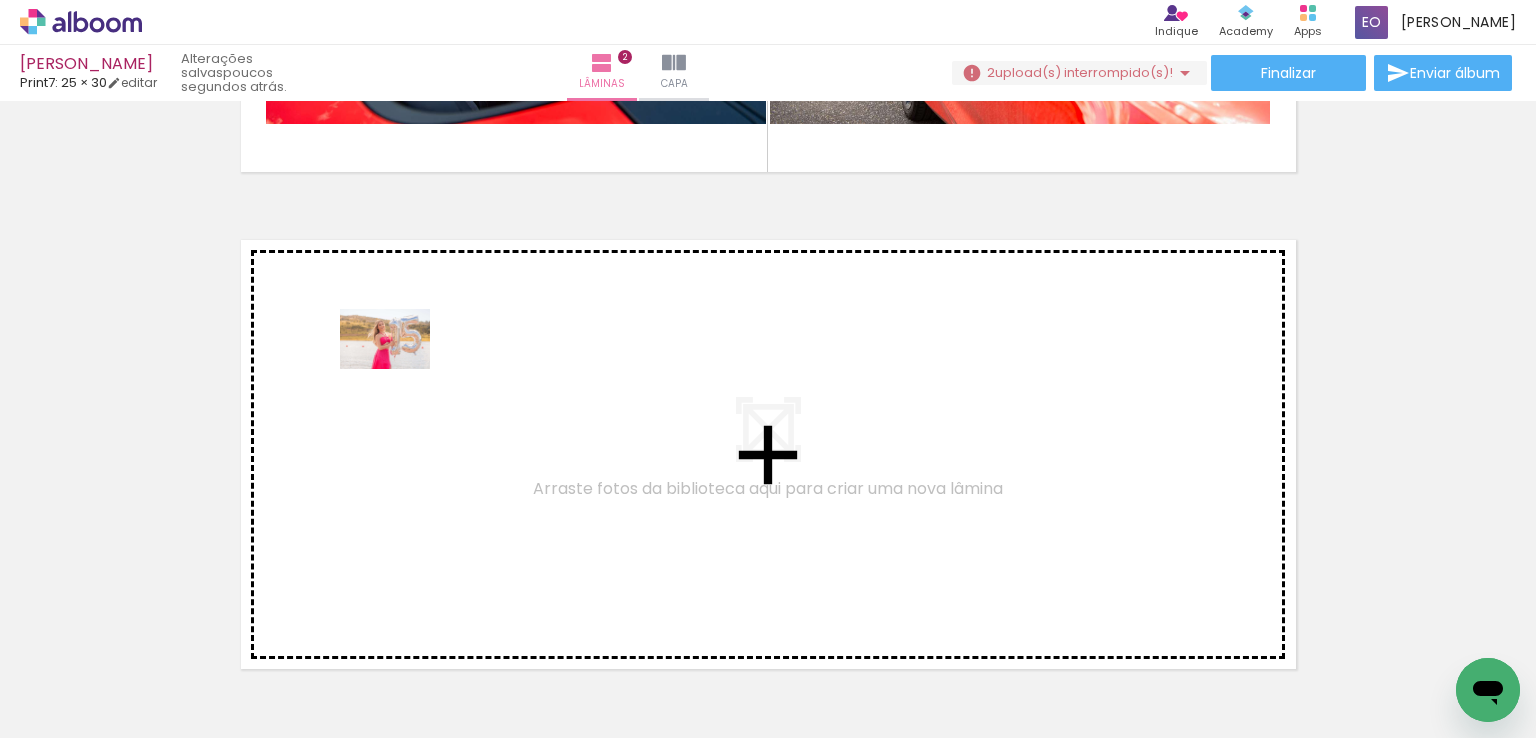 drag, startPoint x: 321, startPoint y: 679, endPoint x: 401, endPoint y: 367, distance: 322.09314 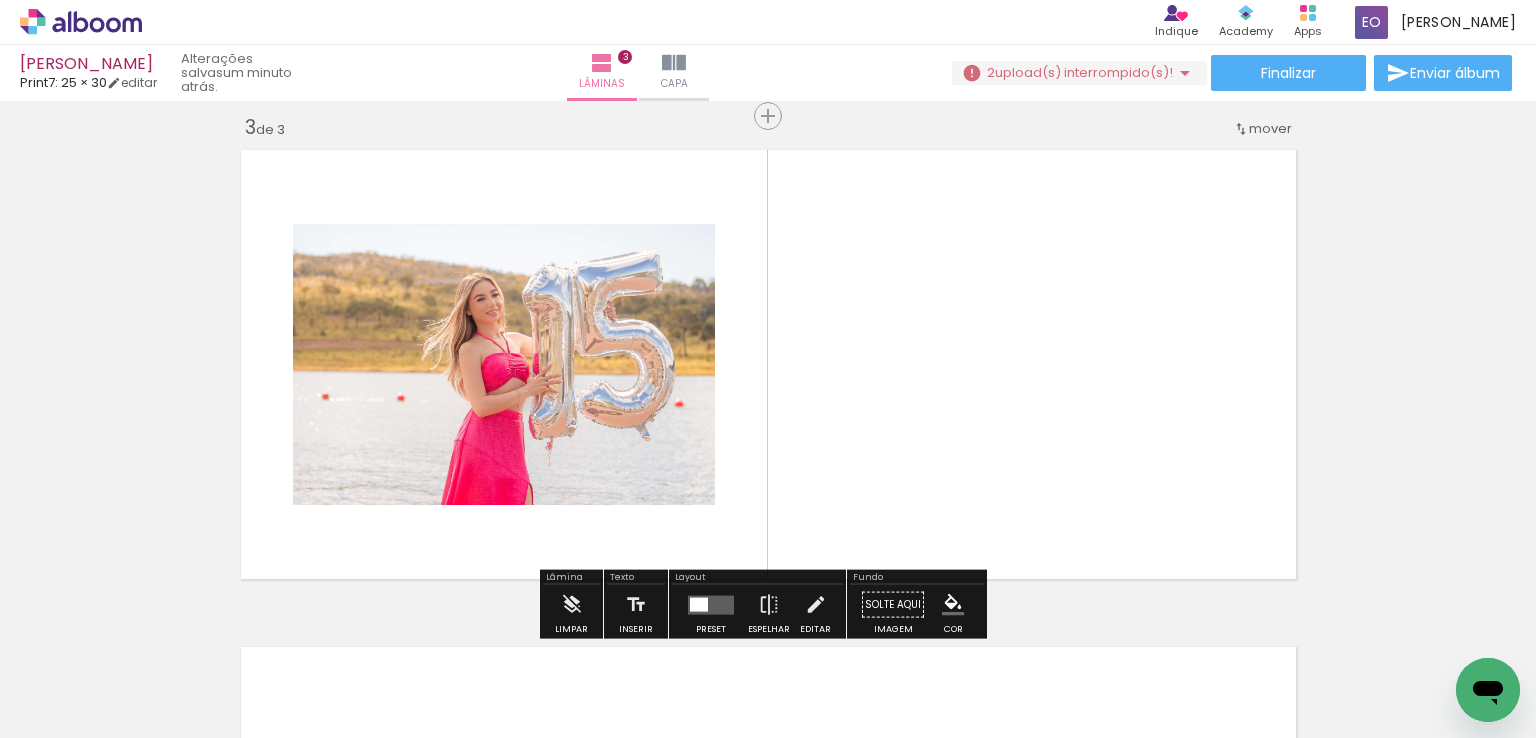 scroll, scrollTop: 1020, scrollLeft: 0, axis: vertical 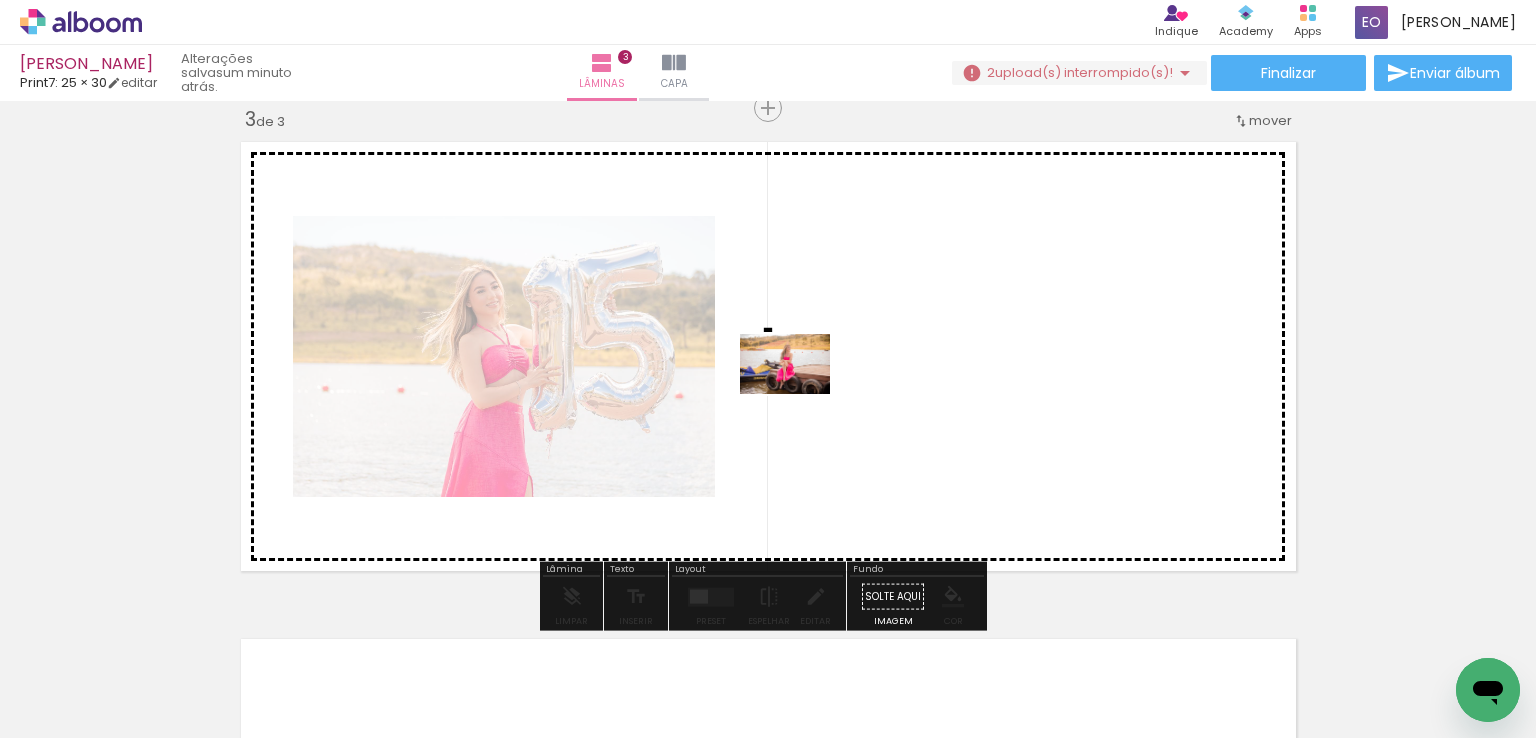 drag, startPoint x: 608, startPoint y: 601, endPoint x: 800, endPoint y: 394, distance: 282.3349 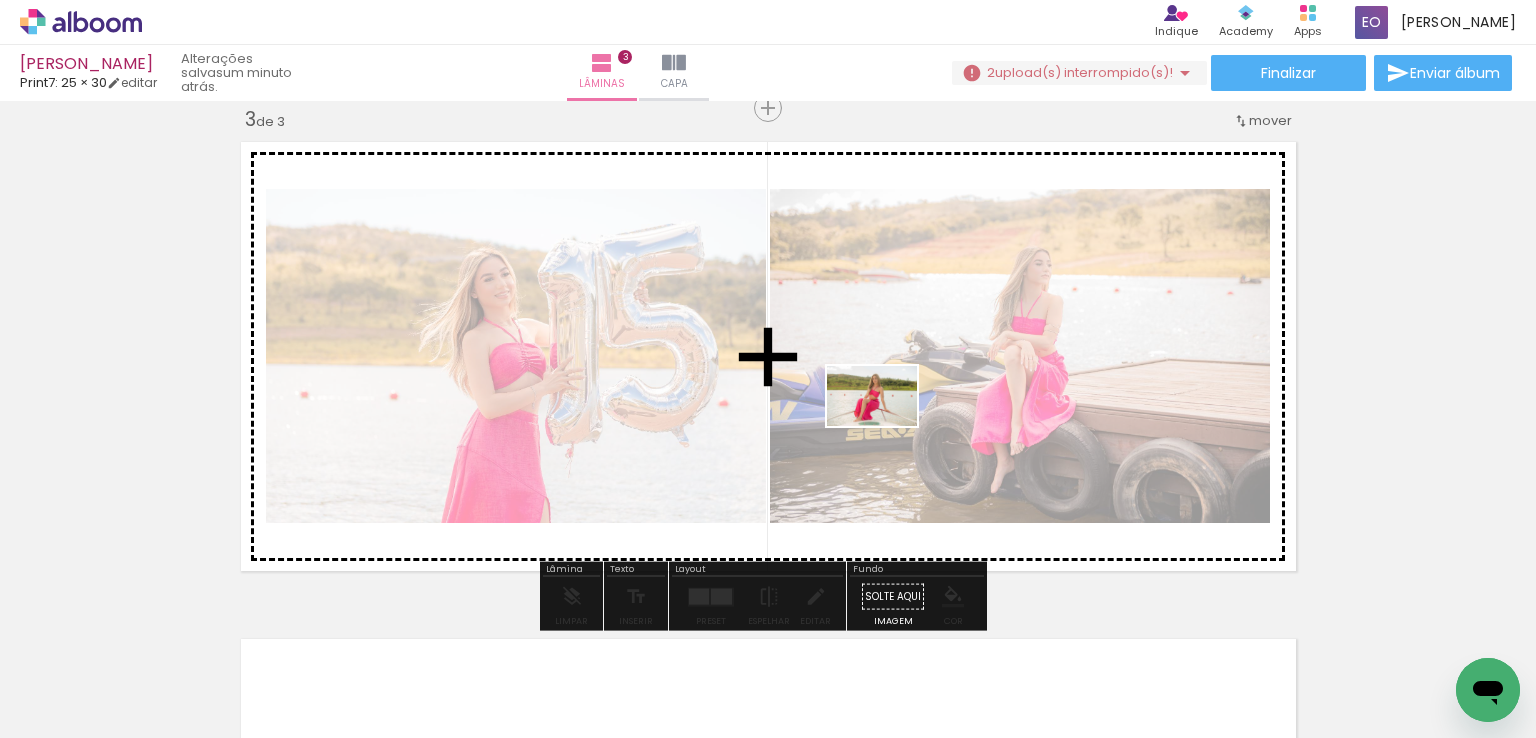 drag, startPoint x: 760, startPoint y: 684, endPoint x: 887, endPoint y: 426, distance: 287.5639 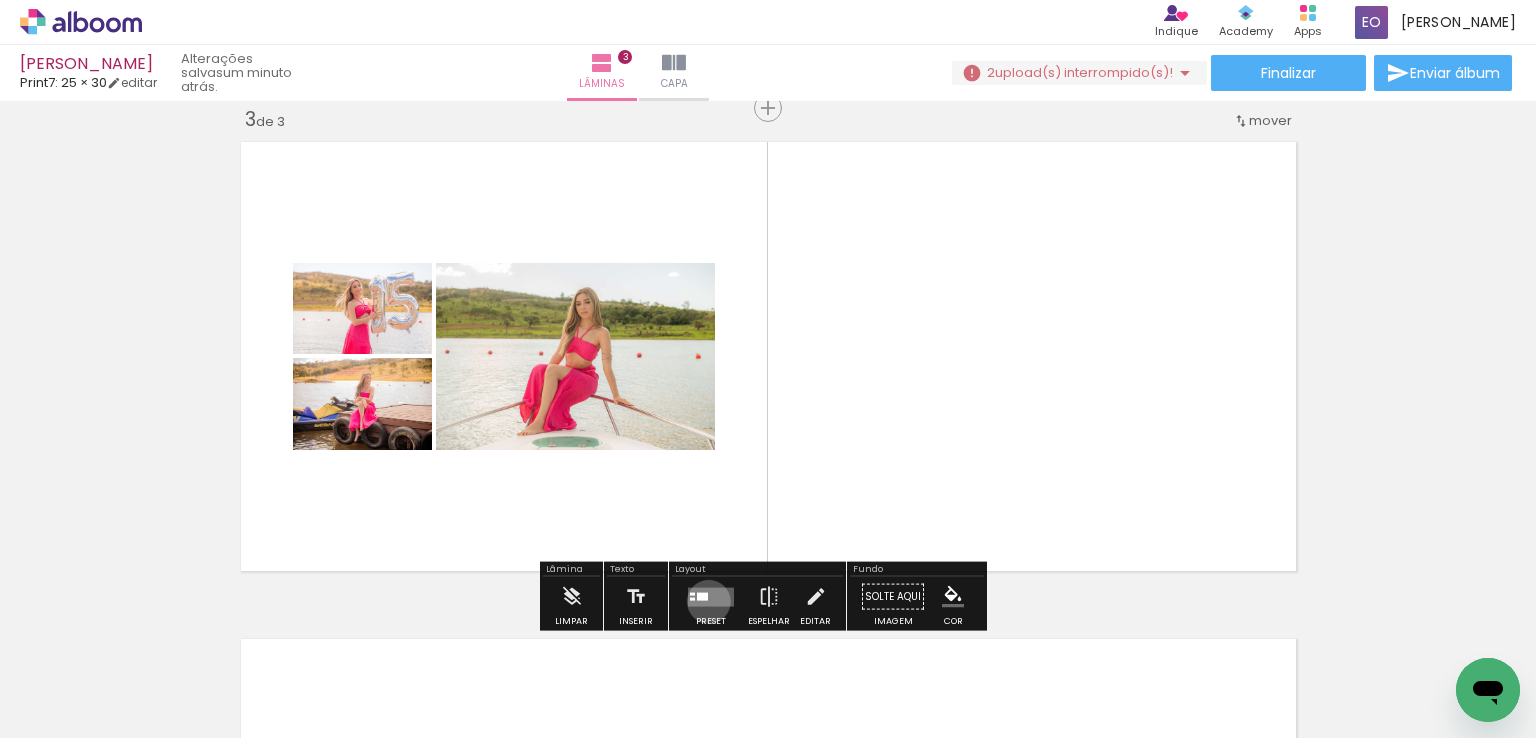 click at bounding box center (711, 596) 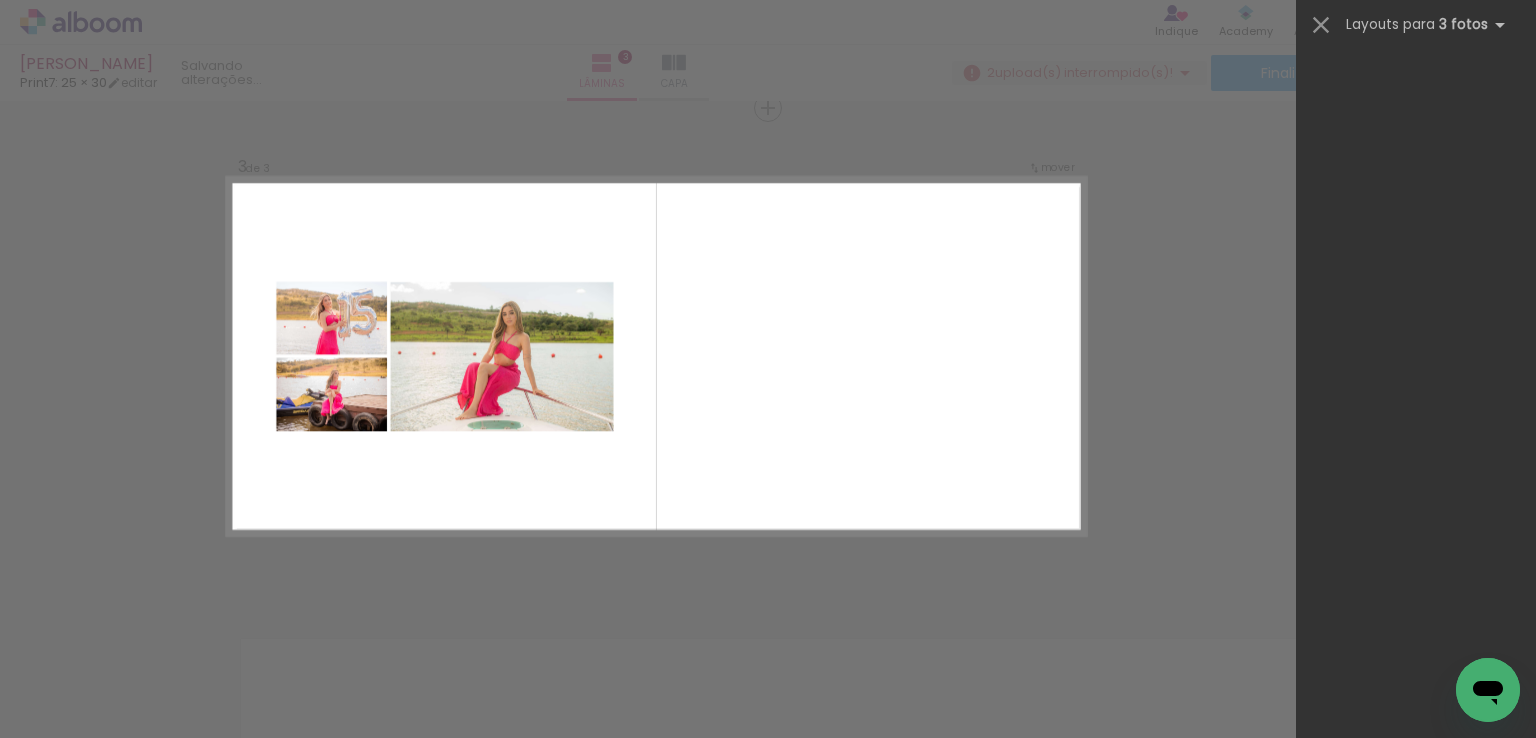 scroll, scrollTop: 0, scrollLeft: 0, axis: both 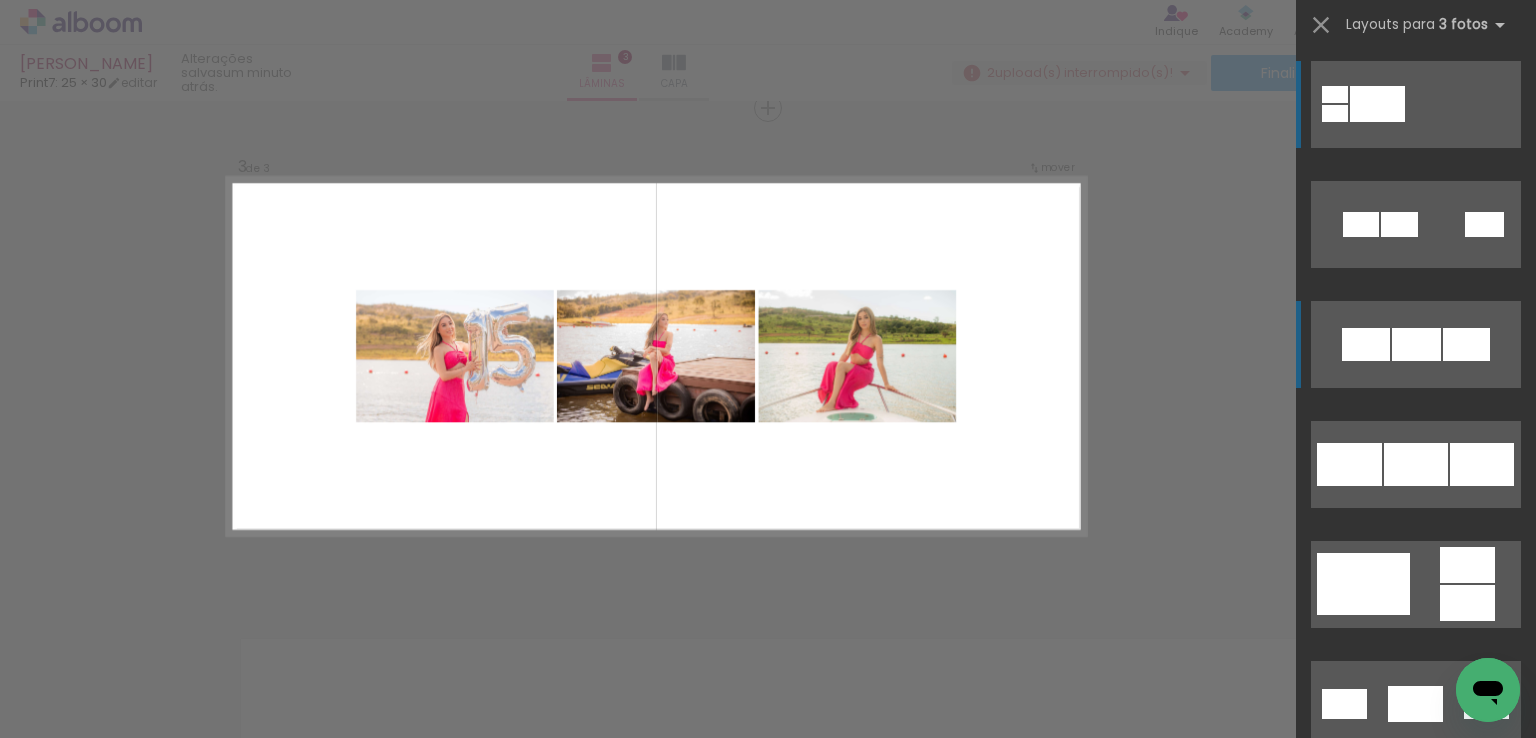 click at bounding box center (1416, 104) 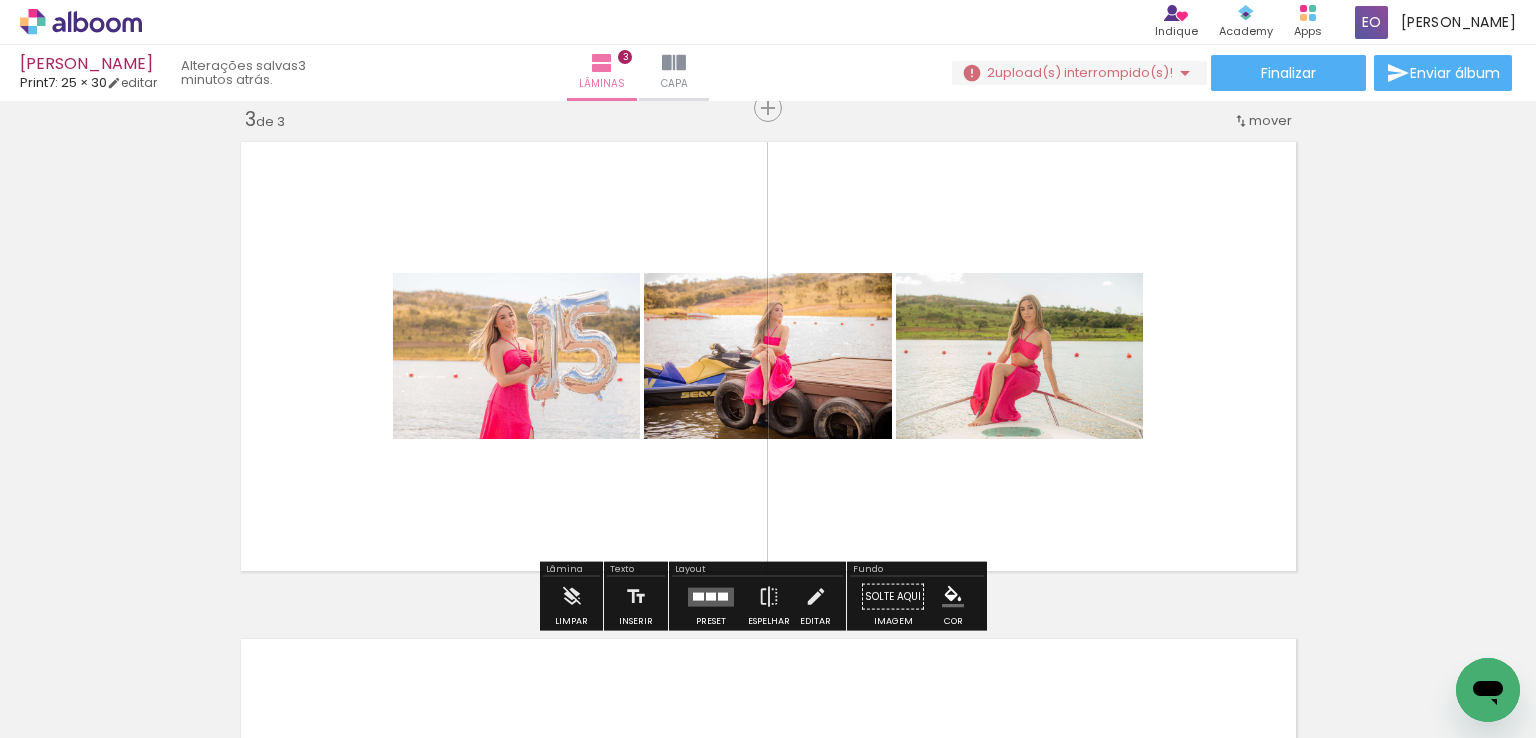 click at bounding box center [723, 596] 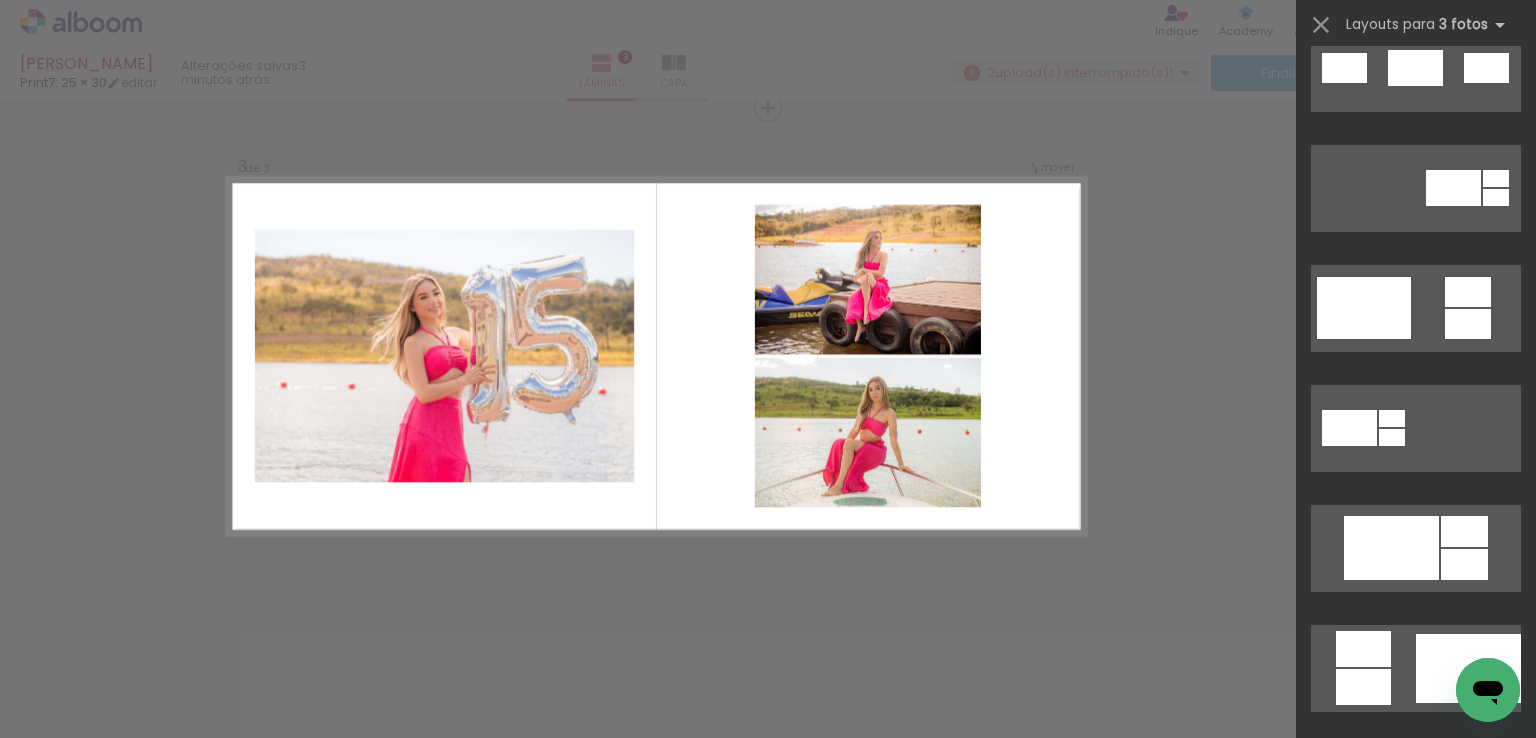 scroll, scrollTop: 640, scrollLeft: 0, axis: vertical 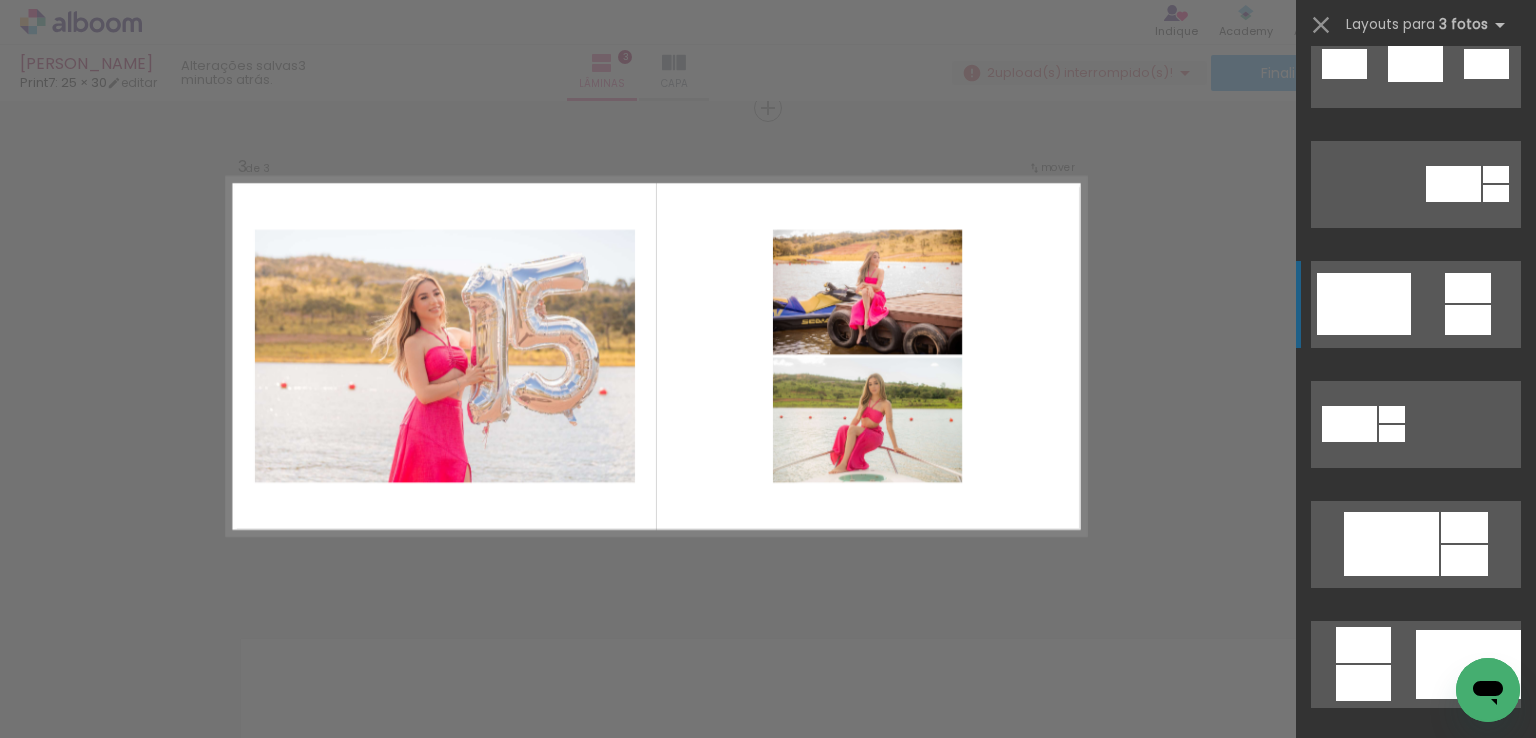 click at bounding box center [1416, -536] 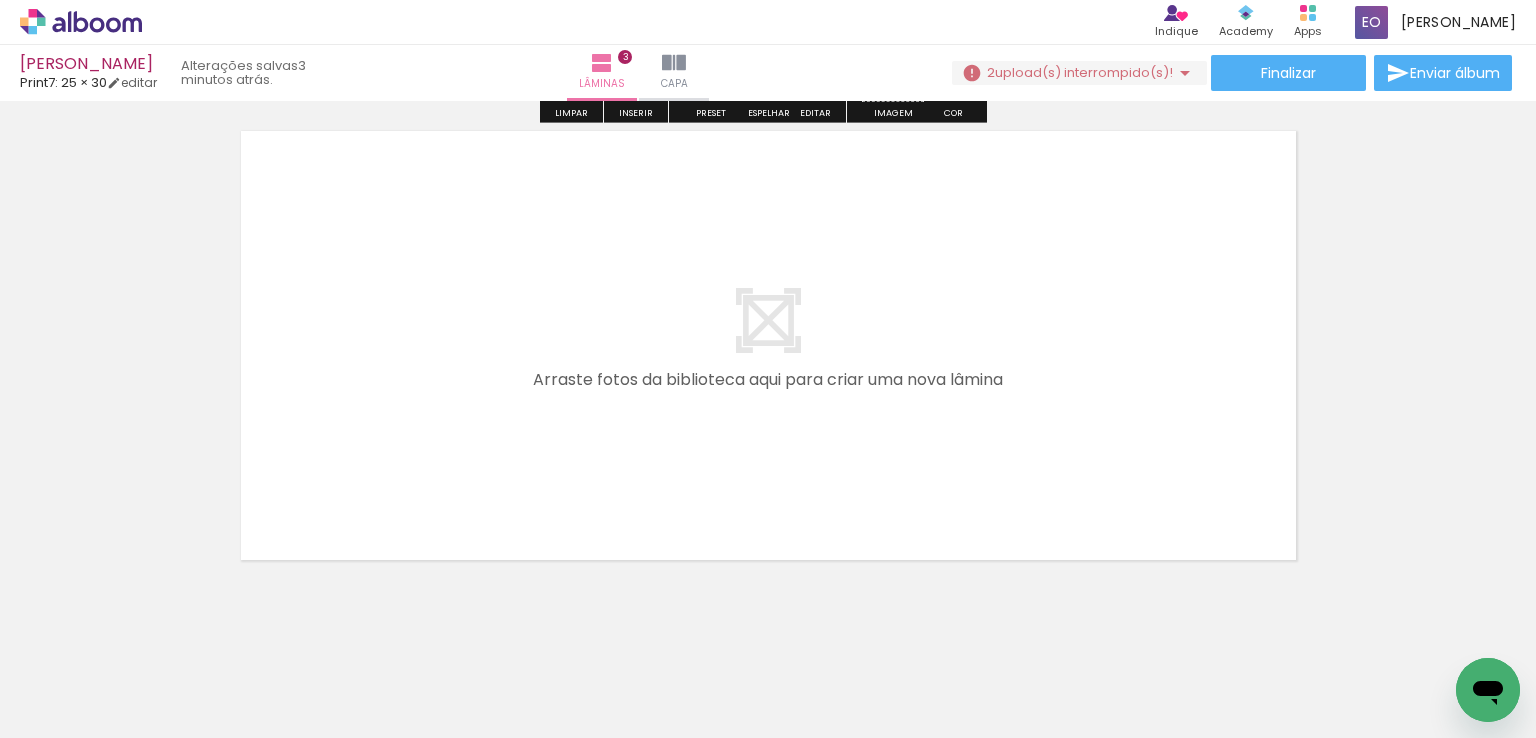 scroll, scrollTop: 1554, scrollLeft: 0, axis: vertical 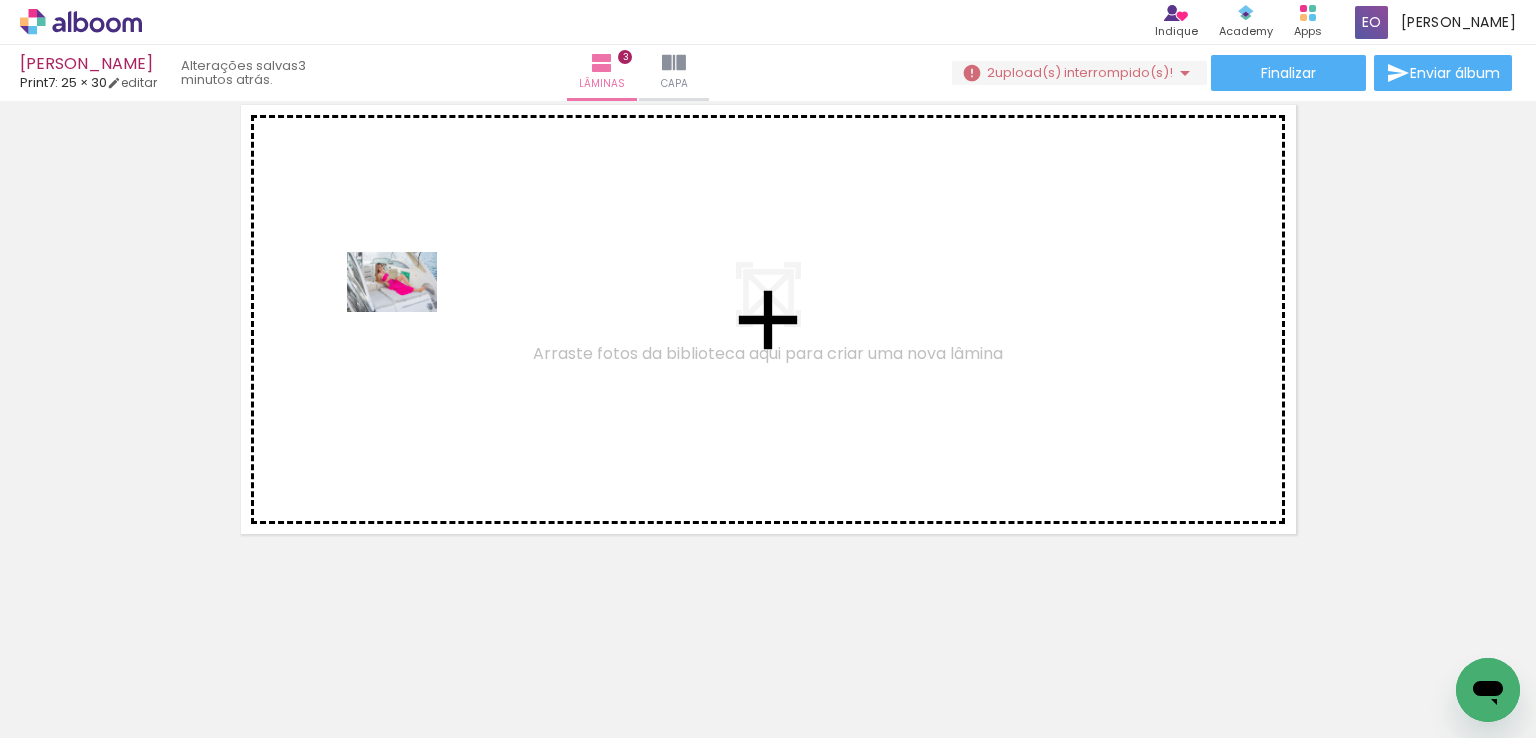 drag, startPoint x: 419, startPoint y: 685, endPoint x: 407, endPoint y: 311, distance: 374.19247 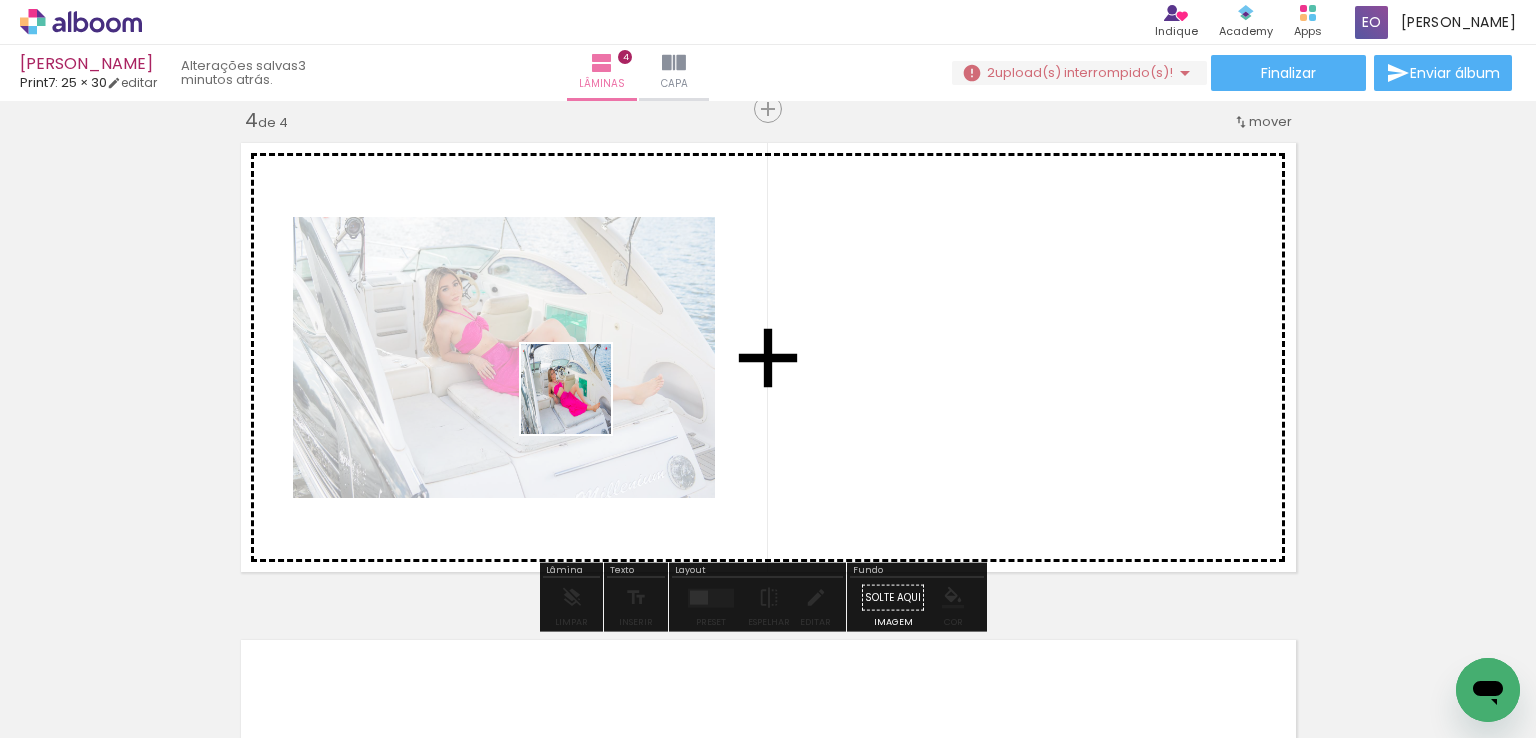 scroll, scrollTop: 1516, scrollLeft: 0, axis: vertical 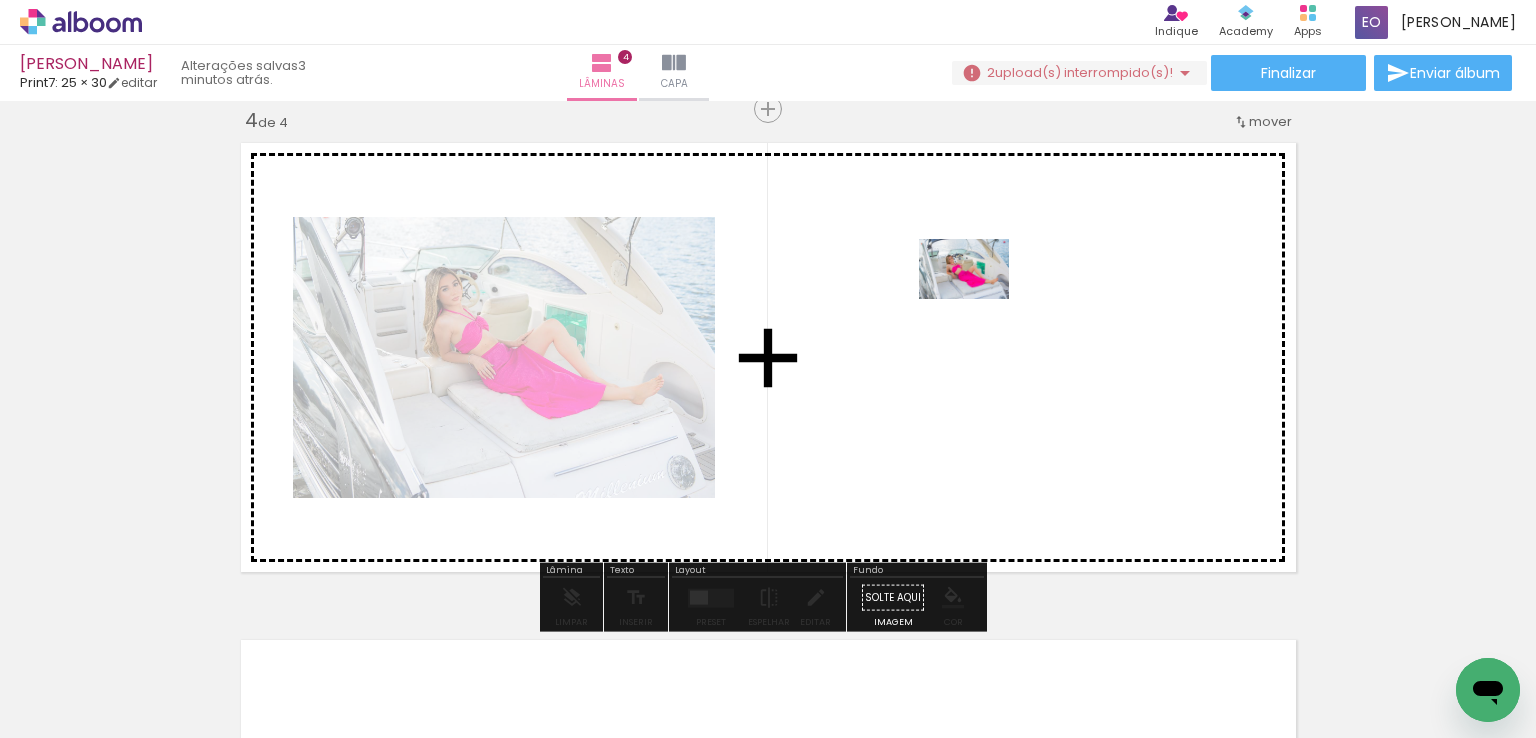 drag, startPoint x: 538, startPoint y: 683, endPoint x: 628, endPoint y: 688, distance: 90.13878 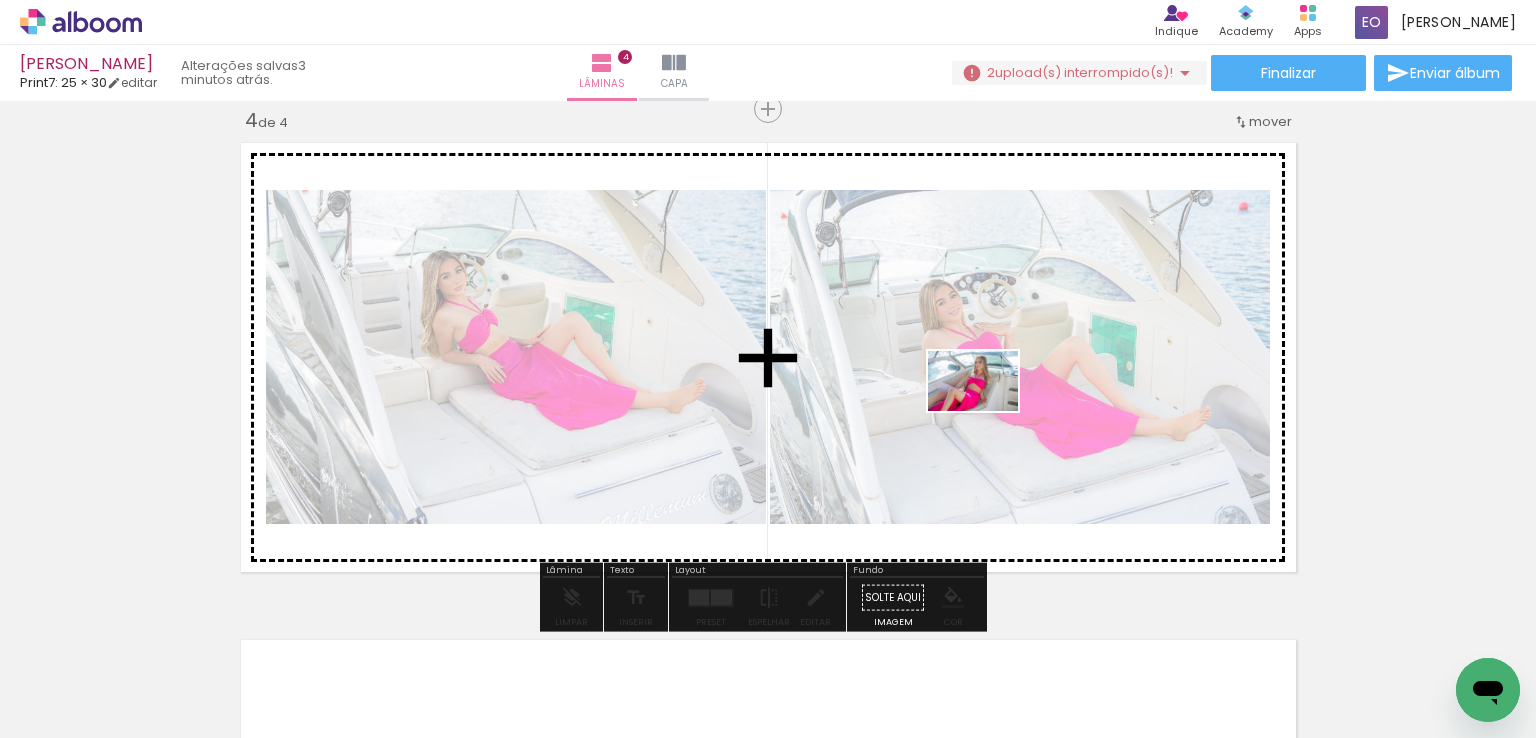 drag, startPoint x: 792, startPoint y: 591, endPoint x: 988, endPoint y: 411, distance: 266.11276 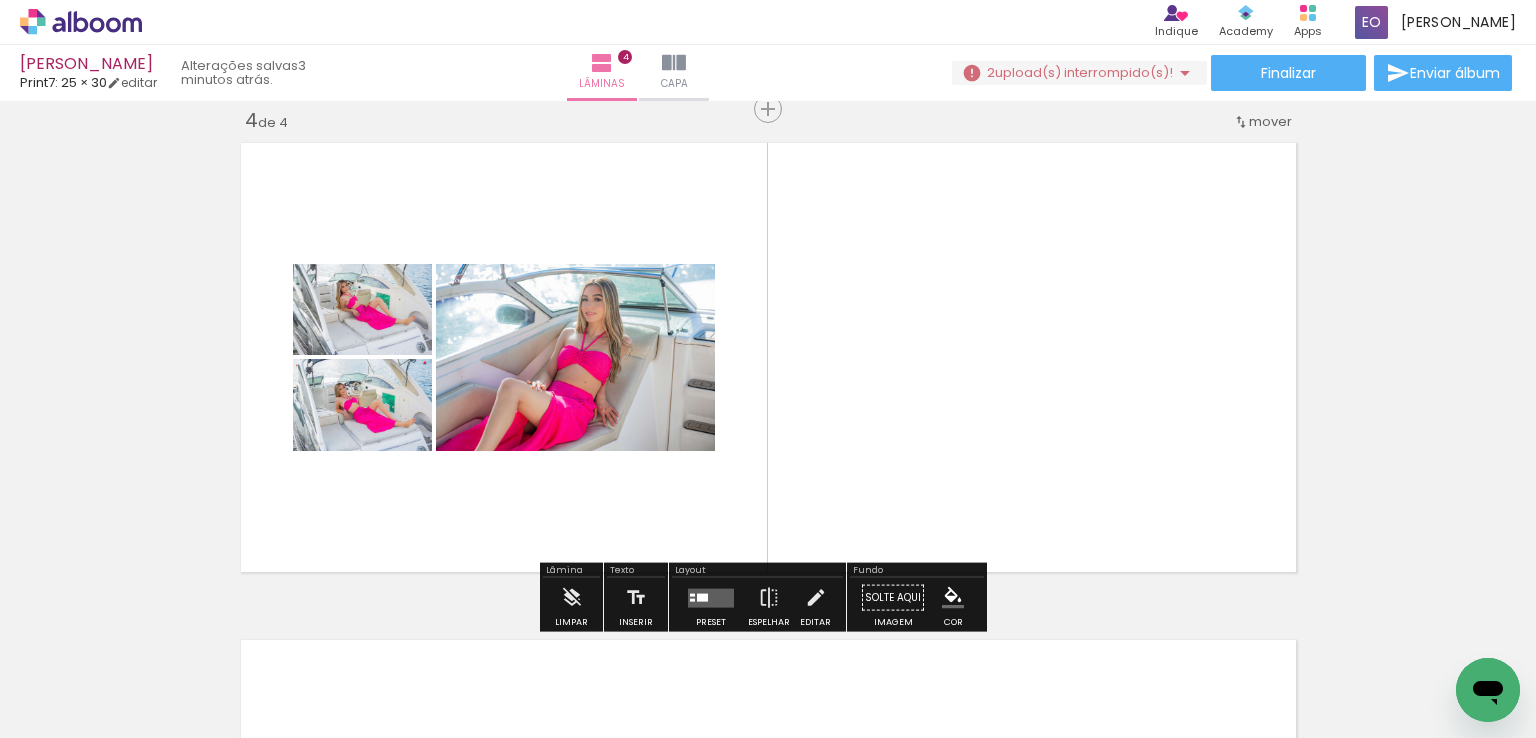 click at bounding box center (702, 597) 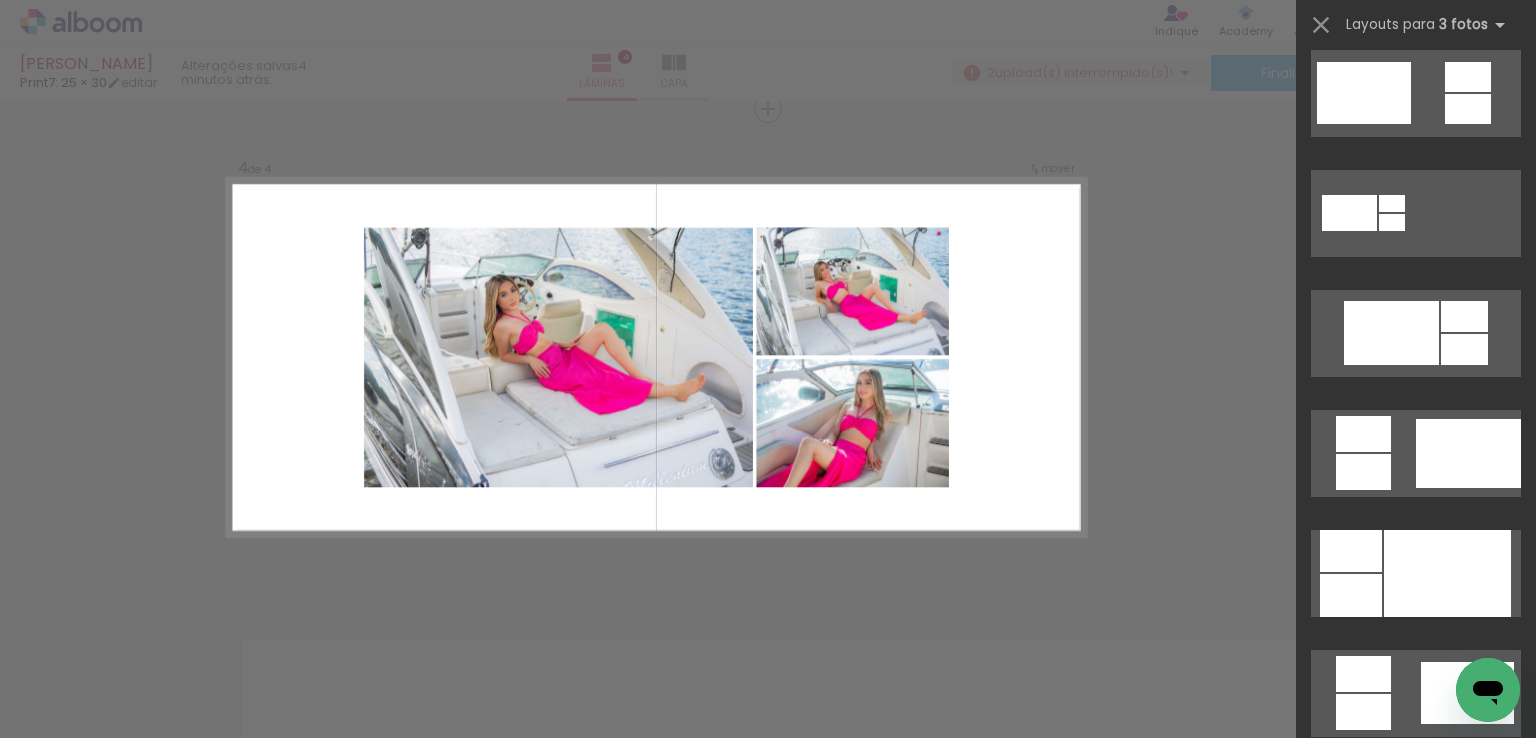 scroll, scrollTop: 900, scrollLeft: 0, axis: vertical 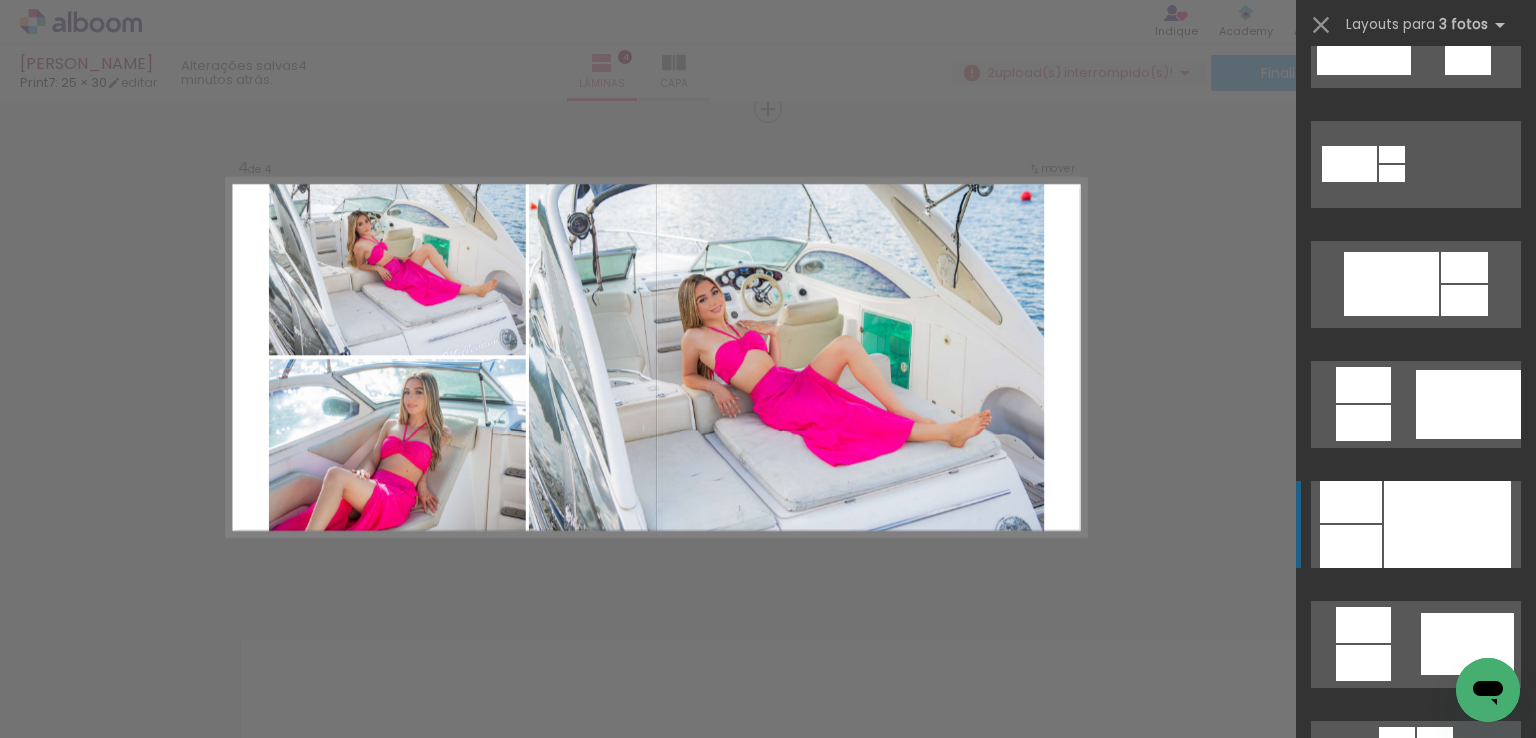 click at bounding box center [1447, 524] 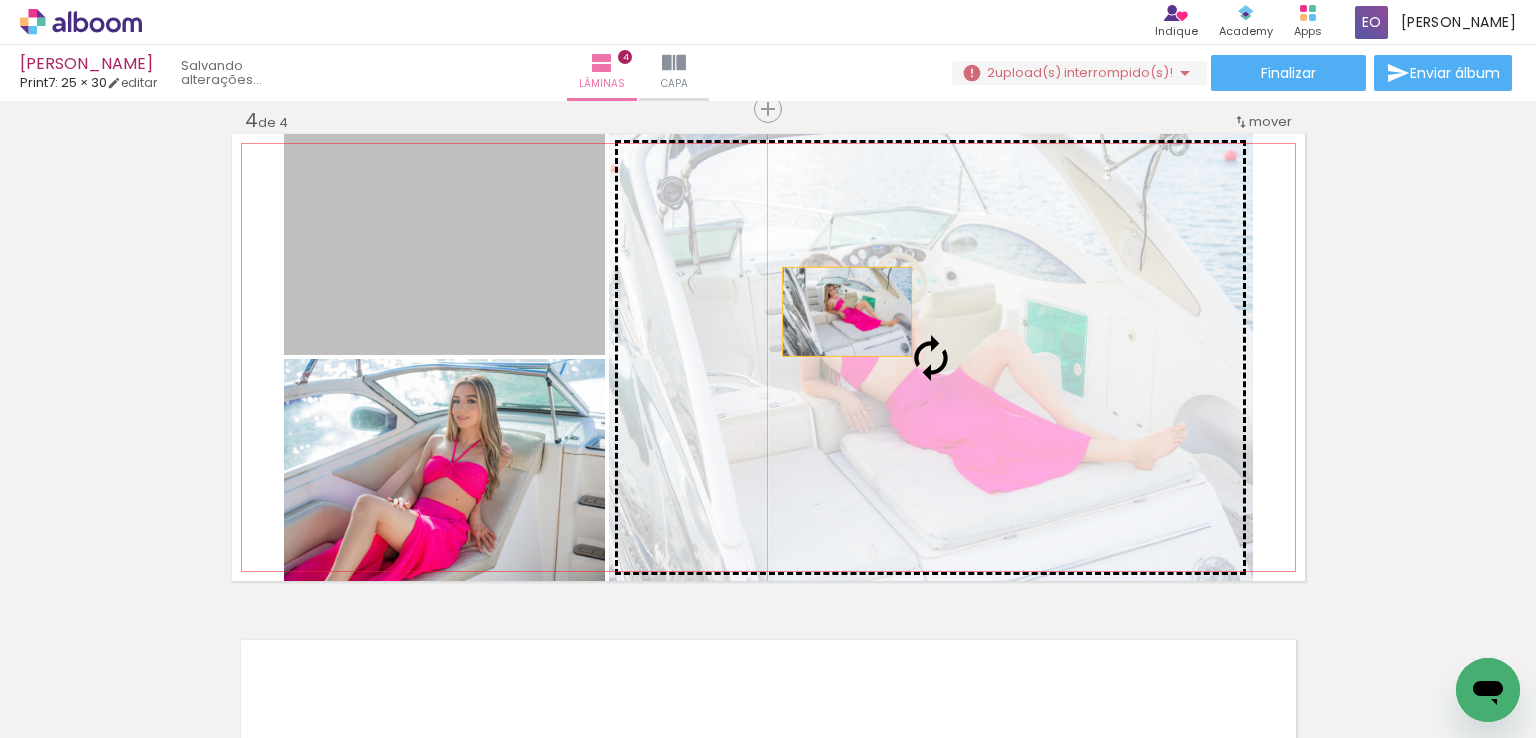 drag, startPoint x: 464, startPoint y: 264, endPoint x: 839, endPoint y: 311, distance: 377.93387 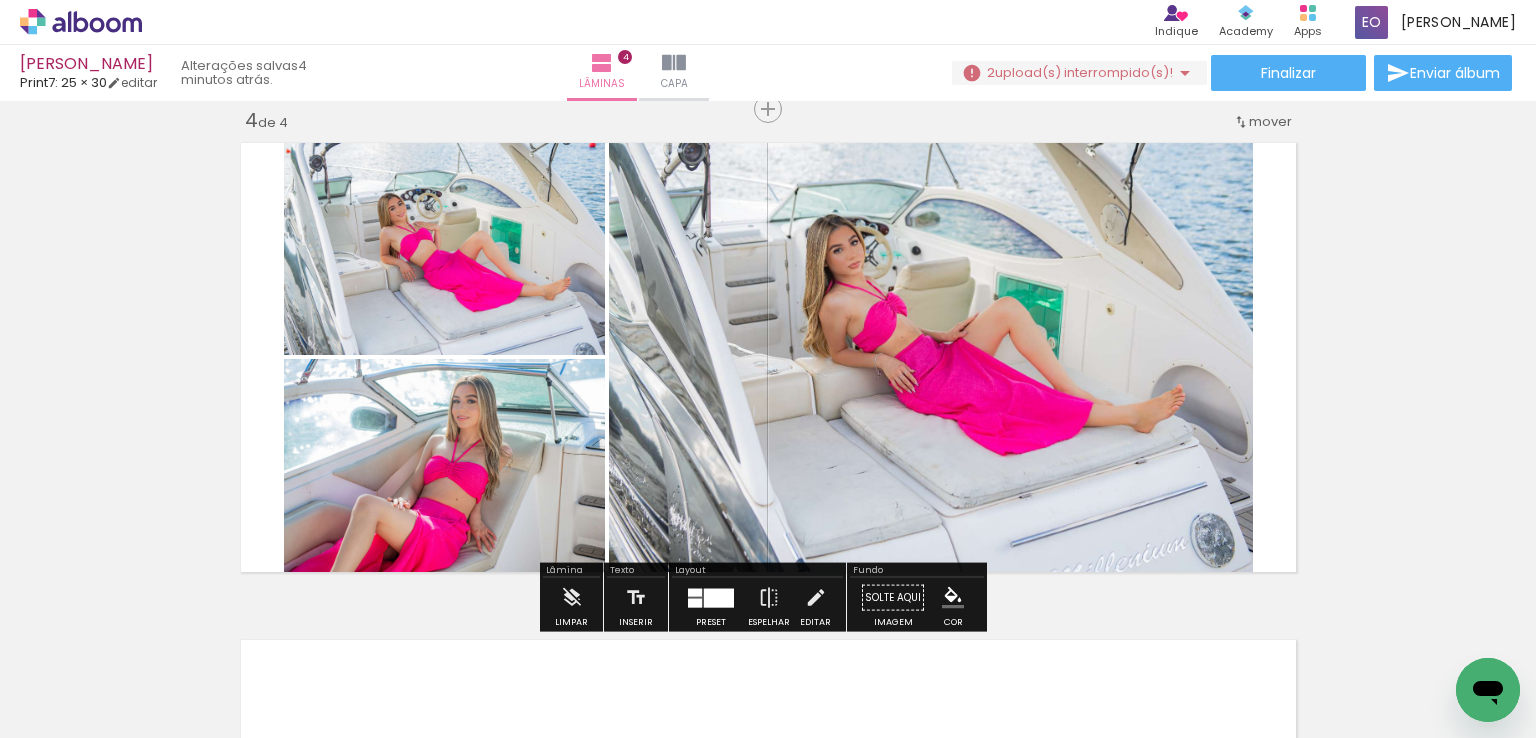 click on "Inserir lâmina 1  de 4  Inserir lâmina 2  de 4  Inserir lâmina 3  de 4  Inserir lâmina 4  de 4" at bounding box center (768, -165) 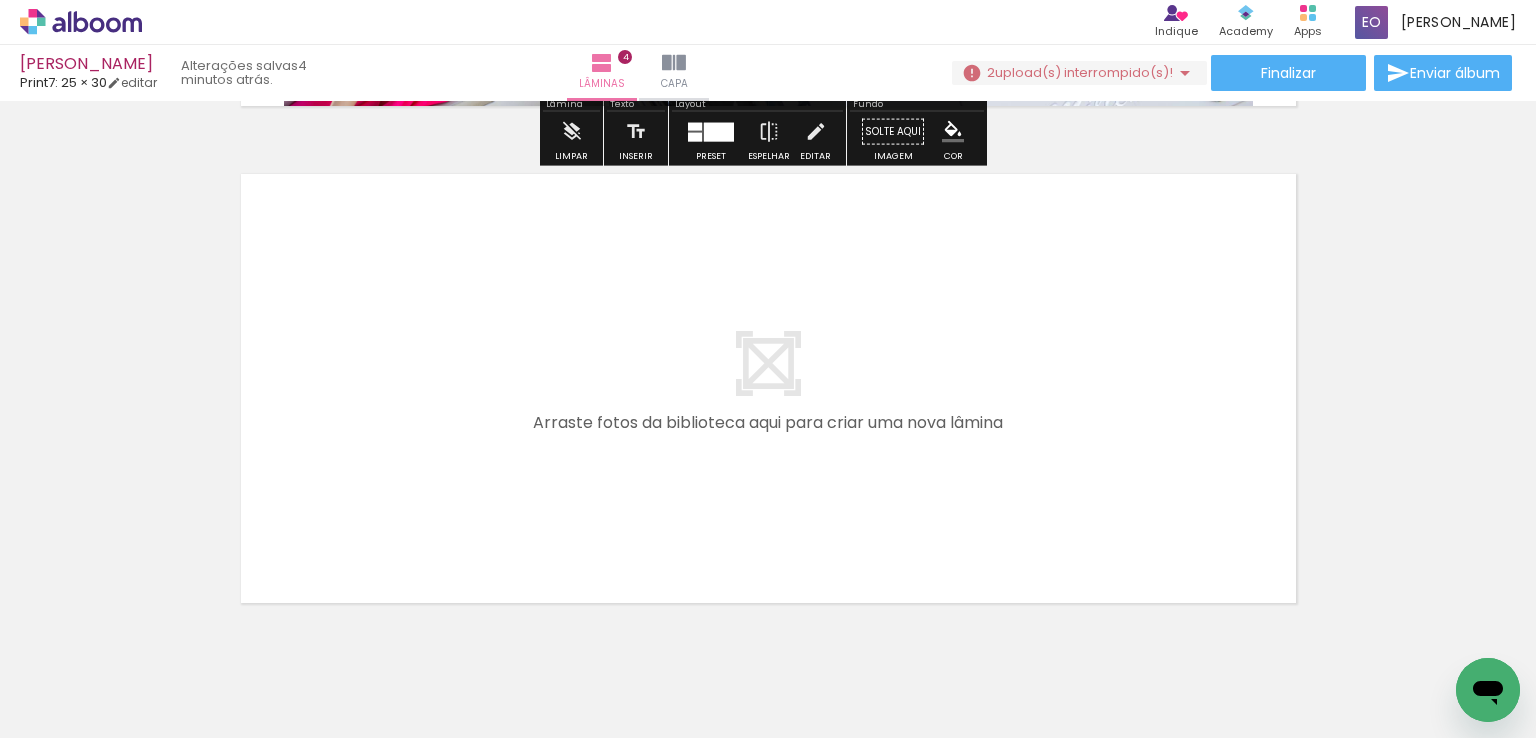scroll, scrollTop: 2016, scrollLeft: 0, axis: vertical 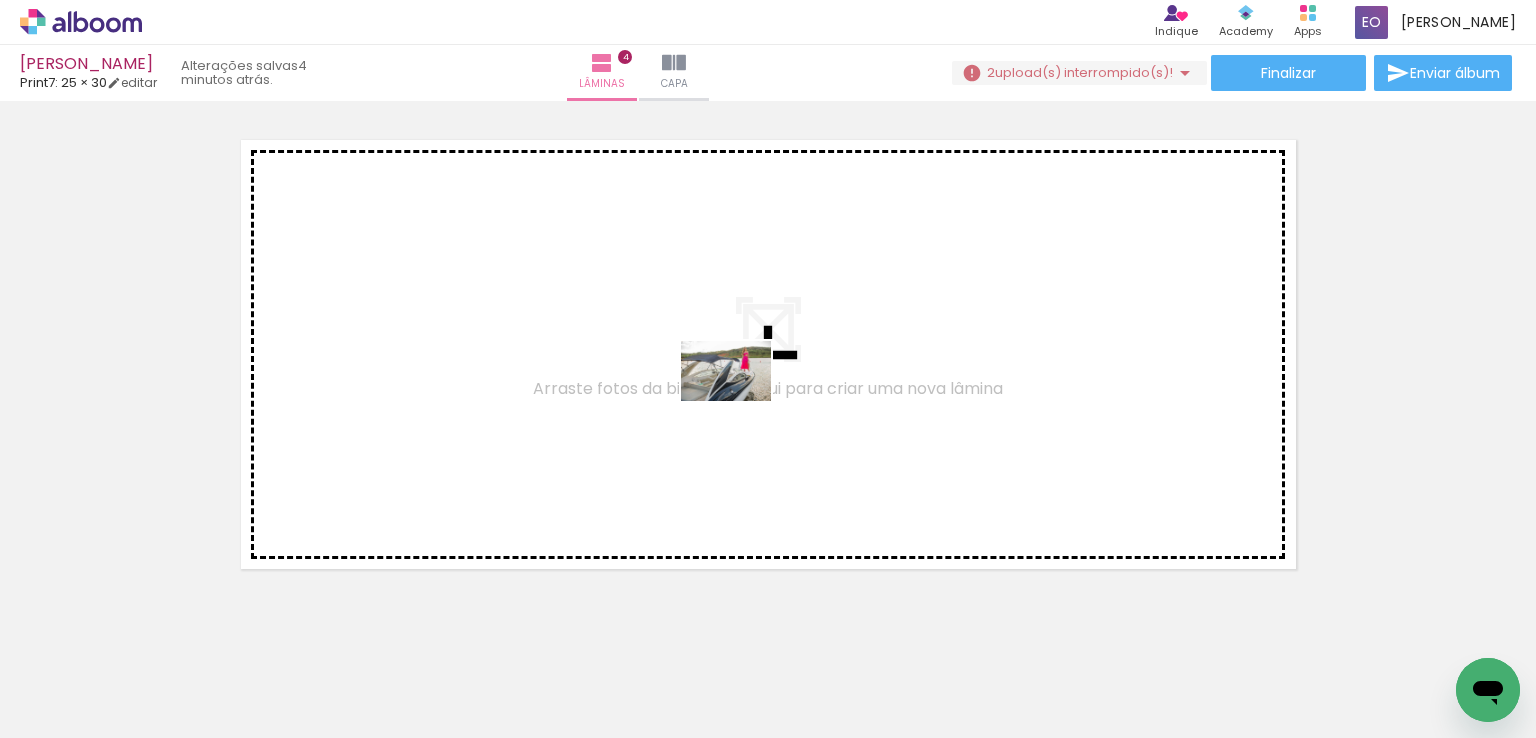 drag, startPoint x: 764, startPoint y: 685, endPoint x: 741, endPoint y: 401, distance: 284.9298 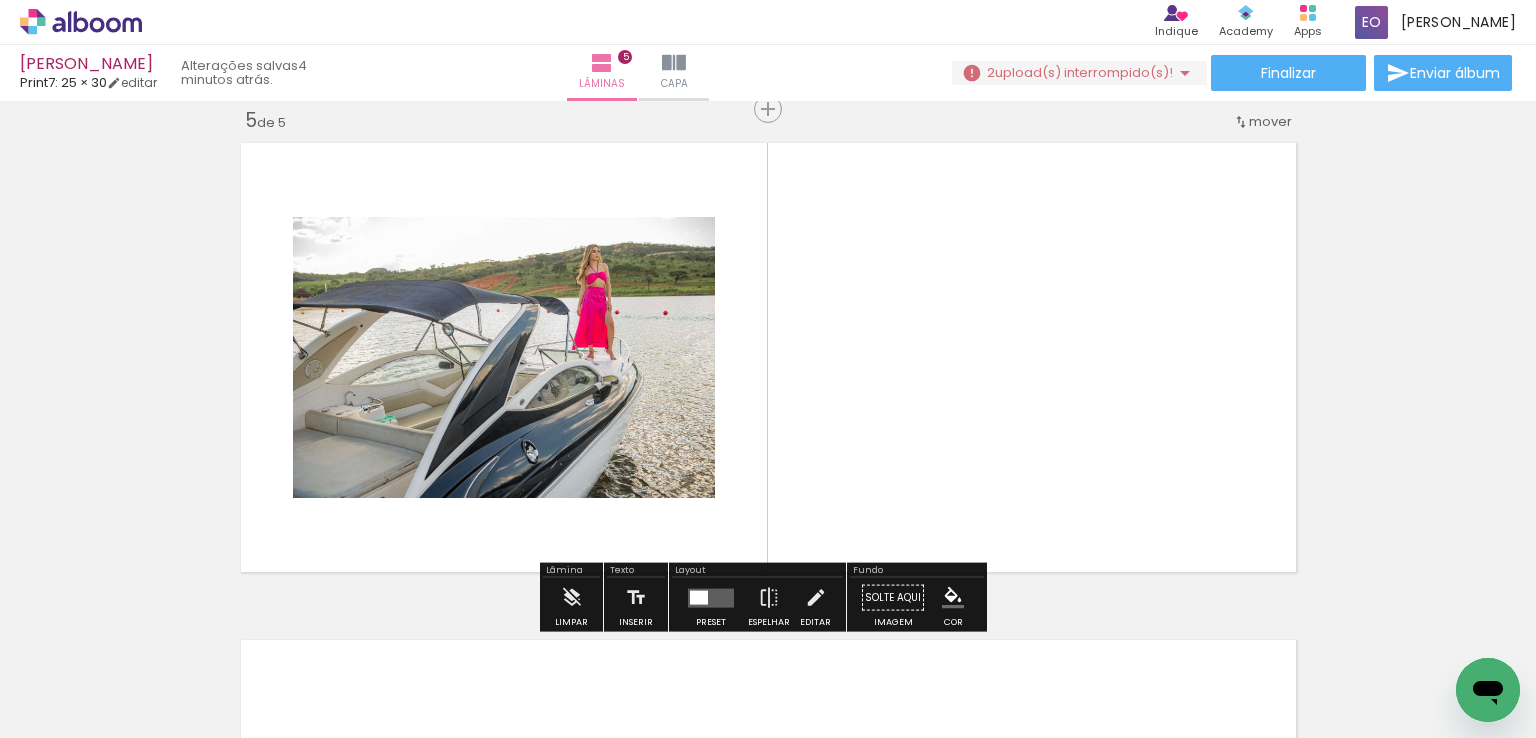 scroll, scrollTop: 2013, scrollLeft: 0, axis: vertical 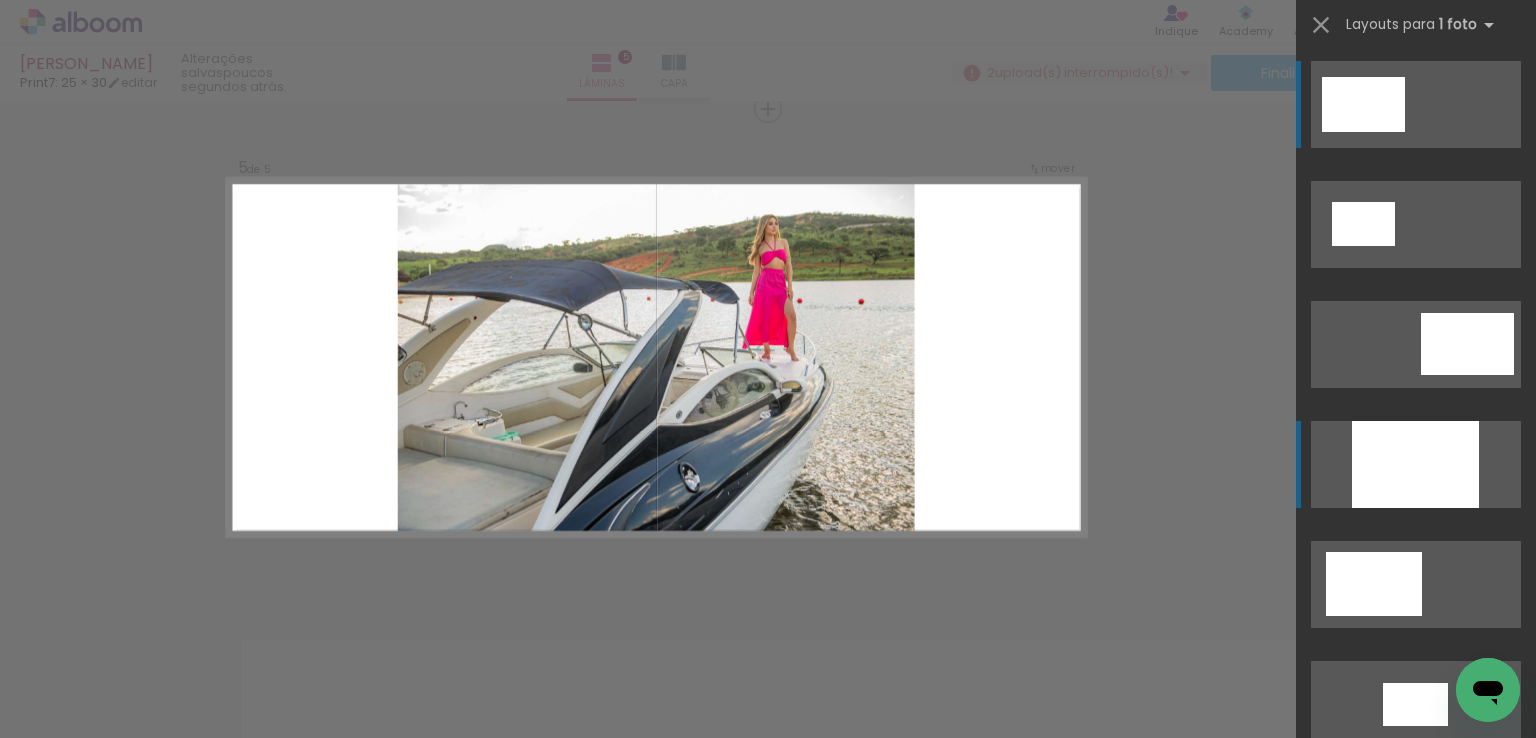 click at bounding box center (1415, 464) 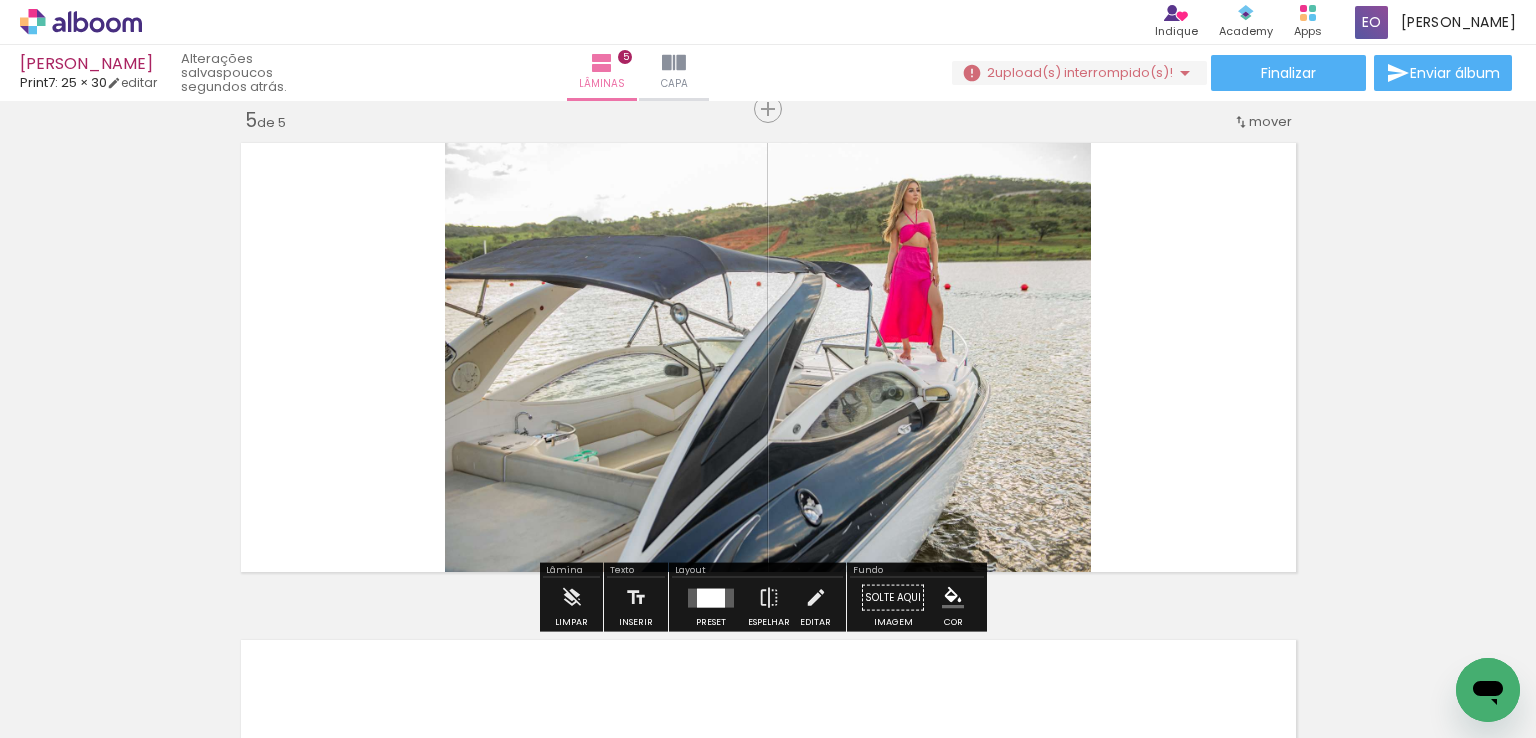 click at bounding box center (711, 597) 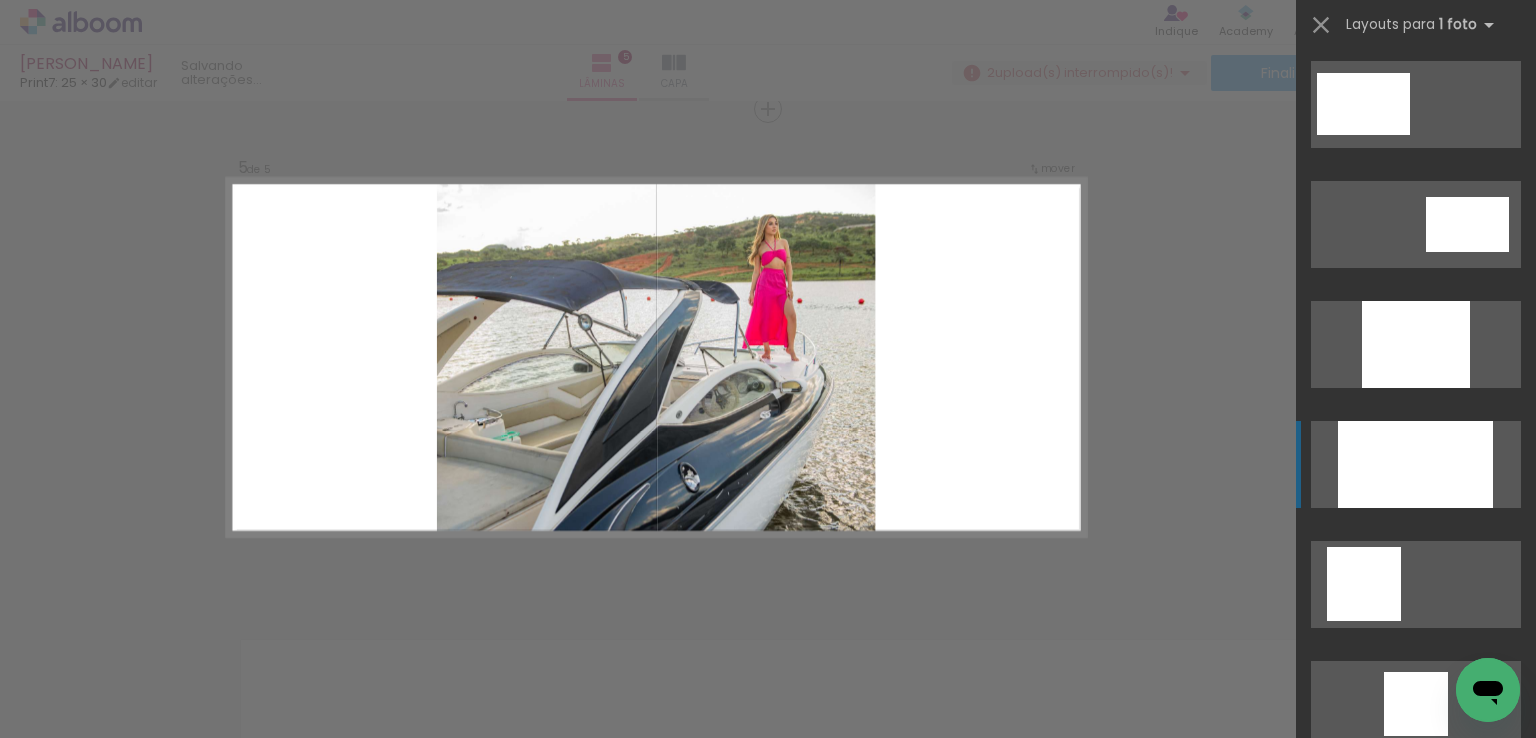 scroll, scrollTop: 1060, scrollLeft: 0, axis: vertical 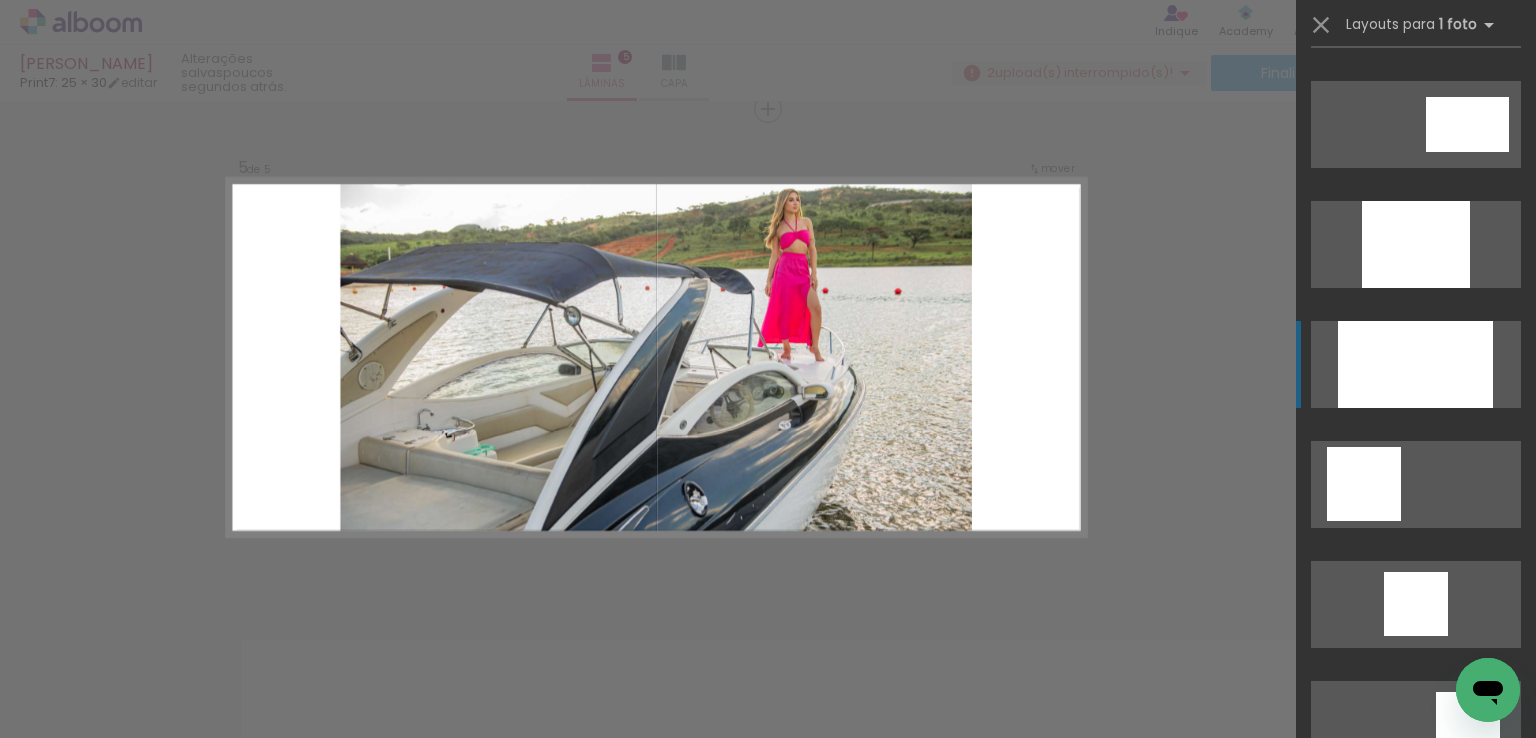click at bounding box center [1415, -596] 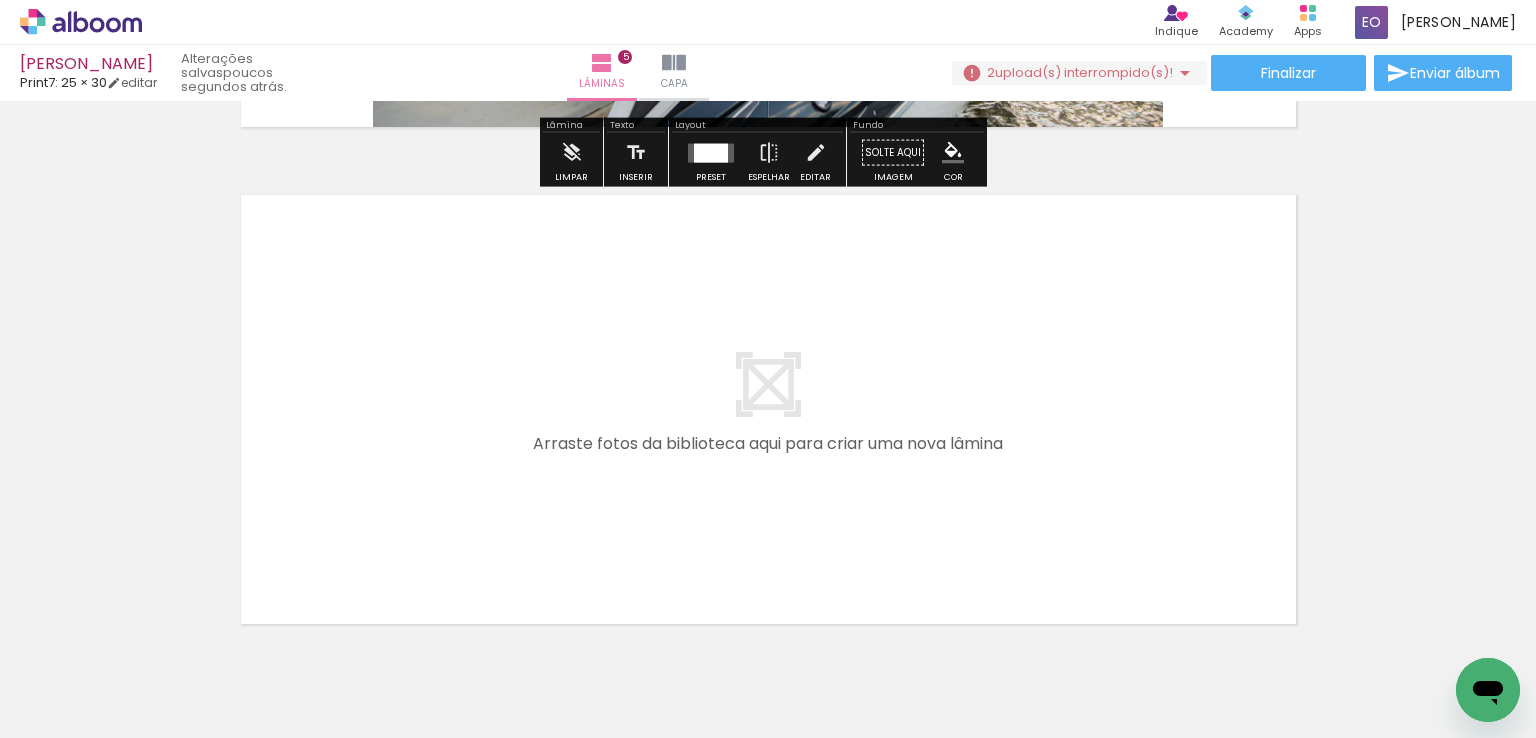 scroll, scrollTop: 2513, scrollLeft: 0, axis: vertical 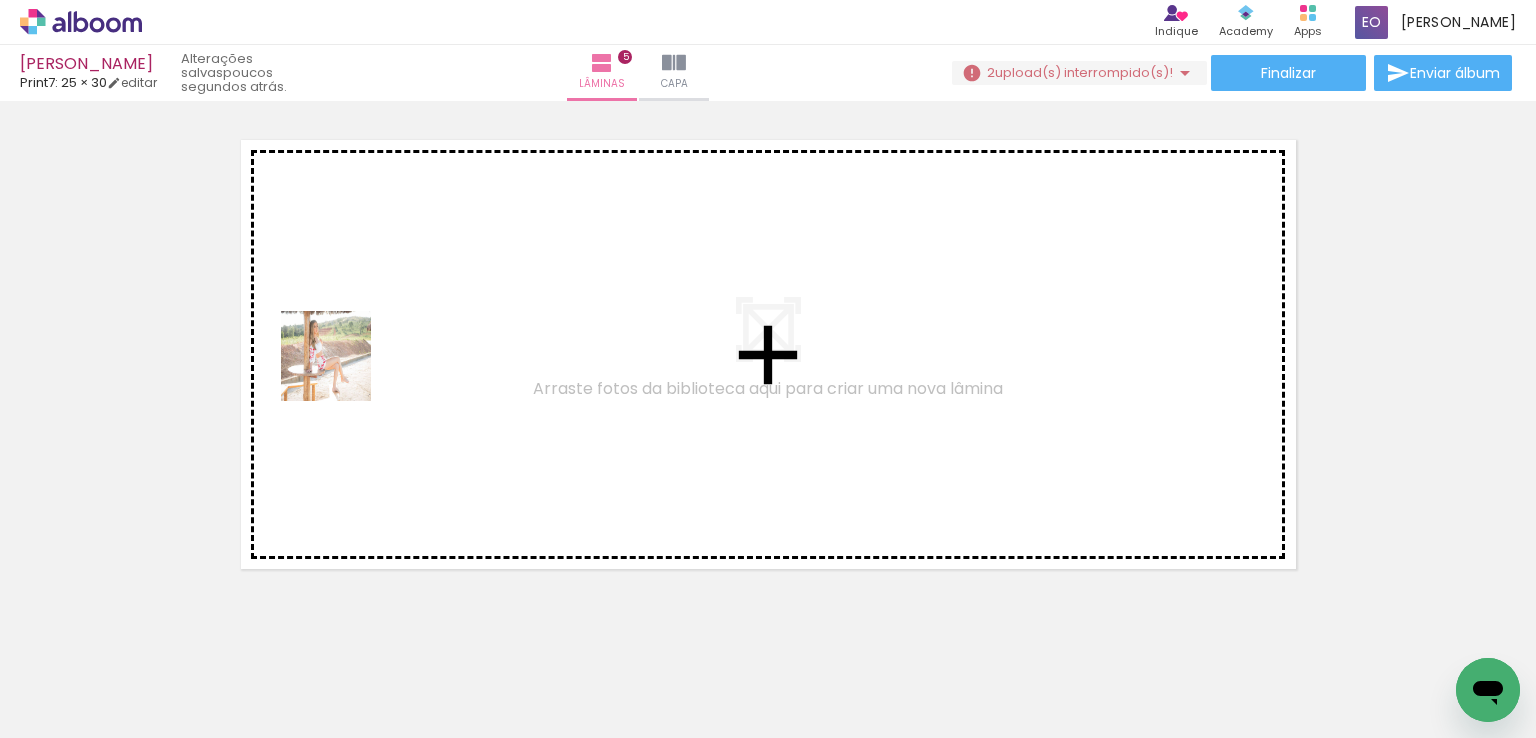 drag, startPoint x: 325, startPoint y: 523, endPoint x: 341, endPoint y: 371, distance: 152.83978 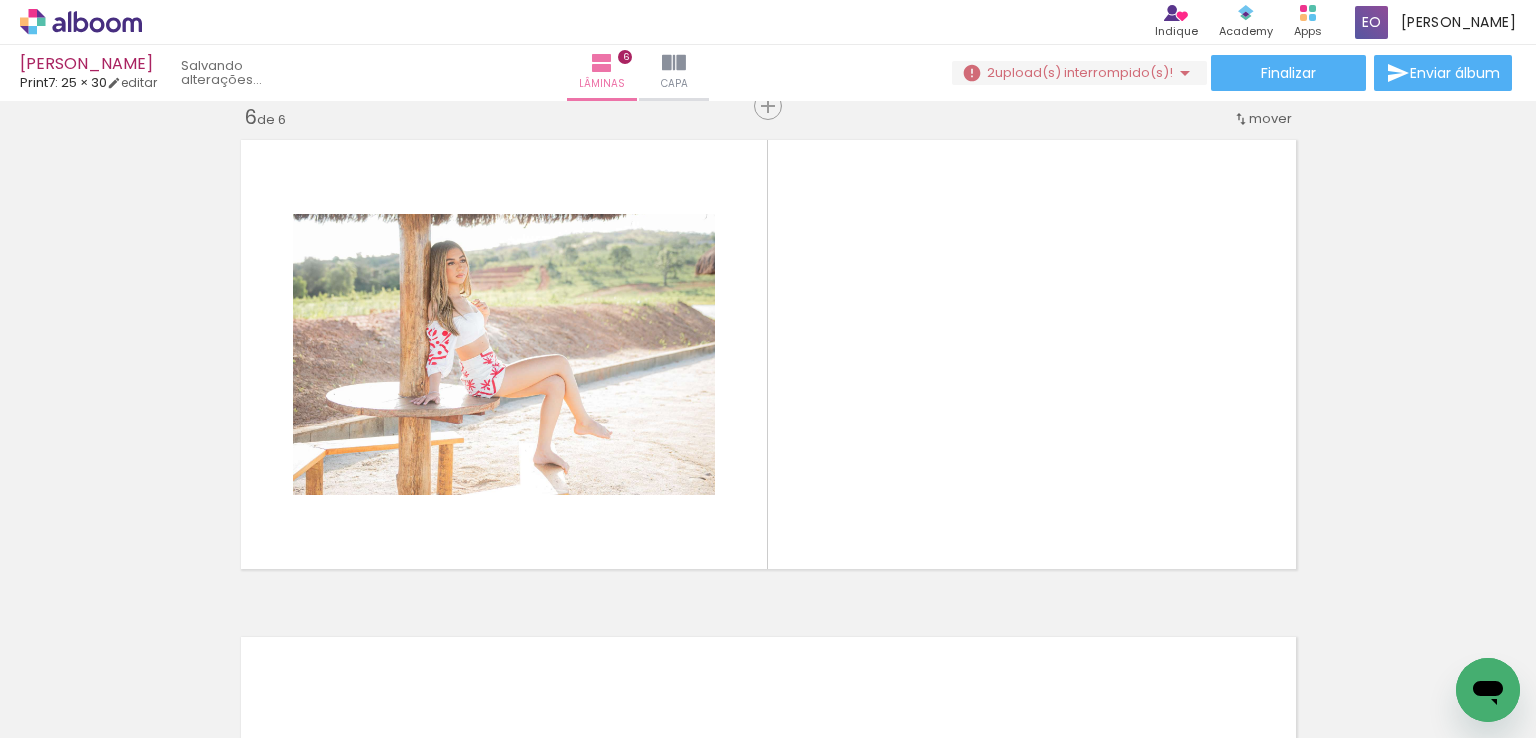 scroll, scrollTop: 2510, scrollLeft: 0, axis: vertical 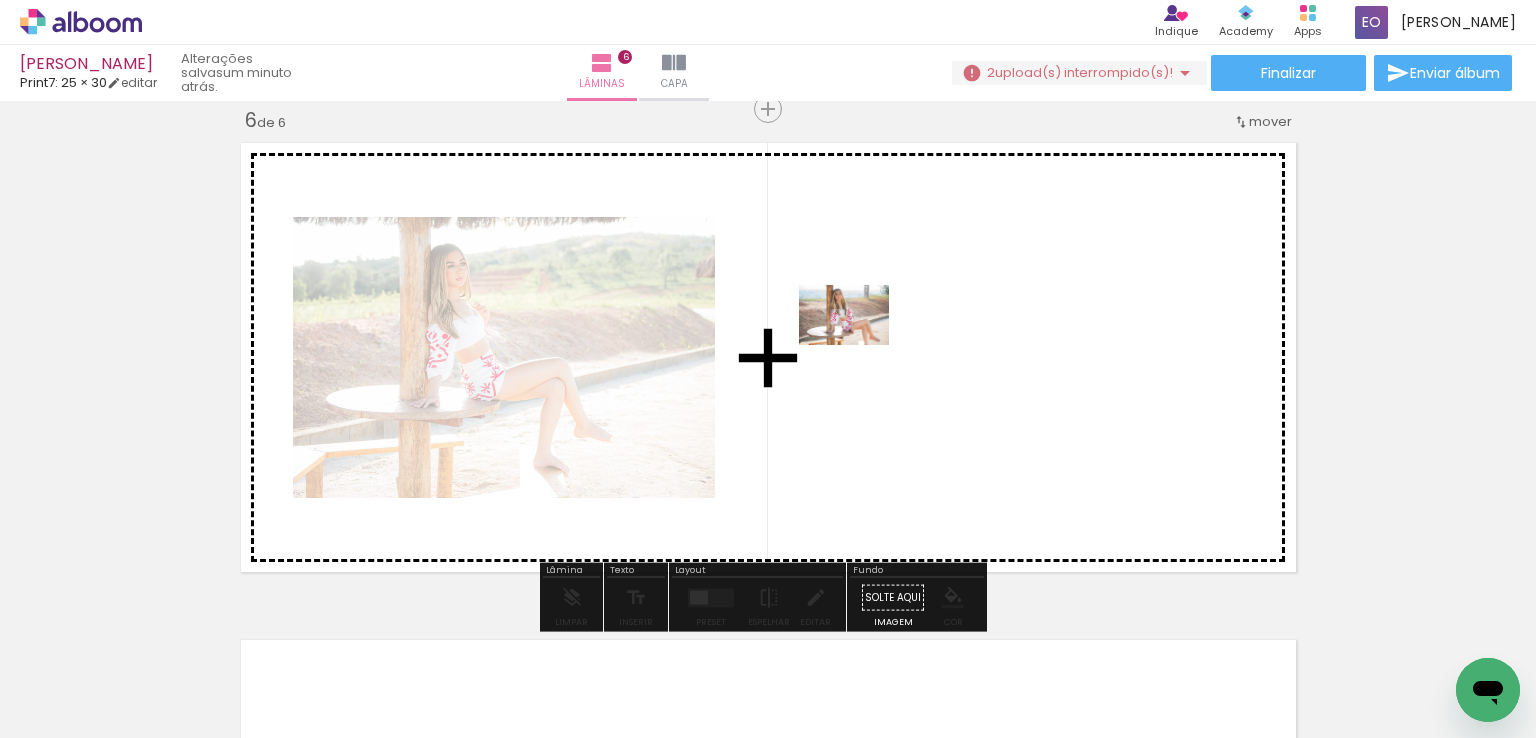 drag, startPoint x: 392, startPoint y: 673, endPoint x: 859, endPoint y: 345, distance: 570.6777 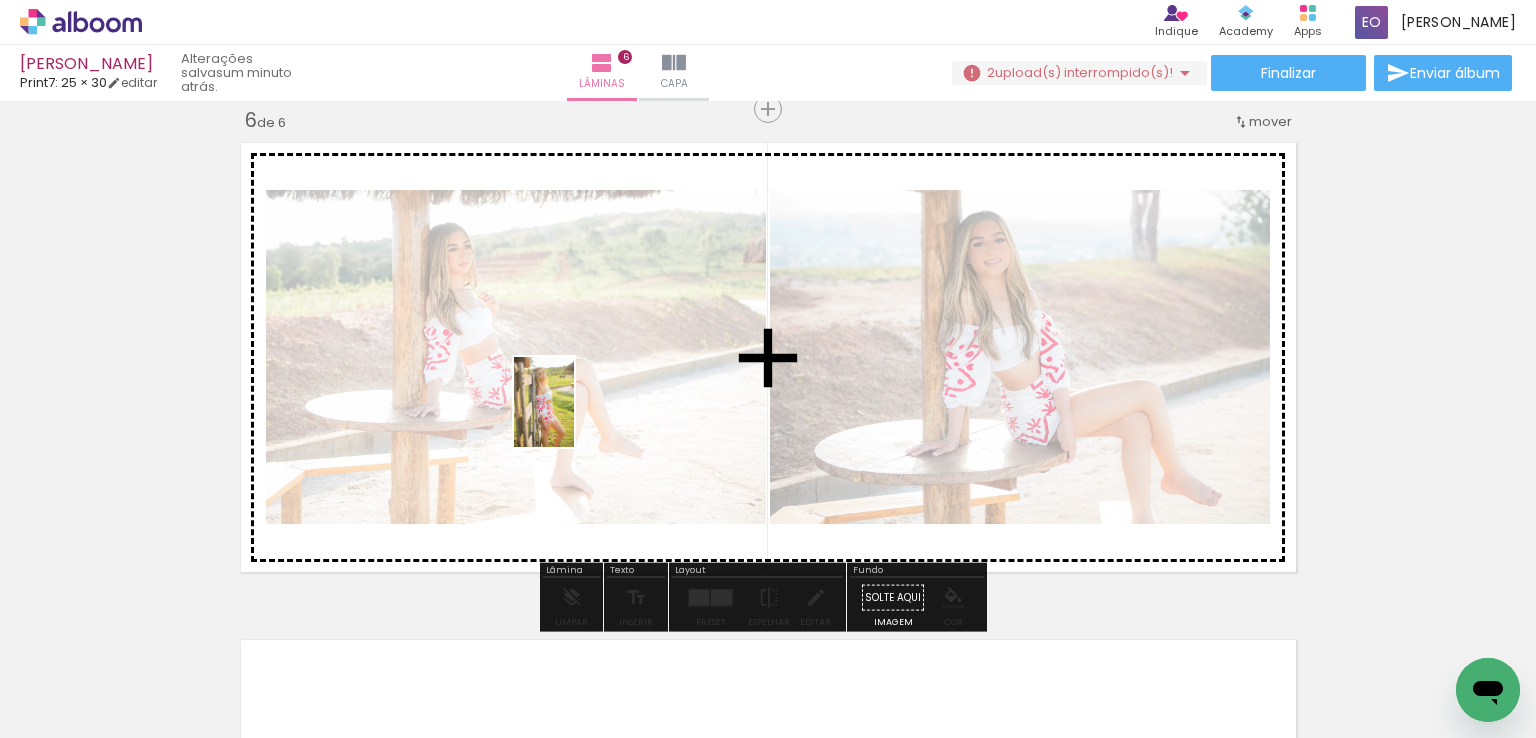 drag, startPoint x: 504, startPoint y: 674, endPoint x: 574, endPoint y: 416, distance: 267.3275 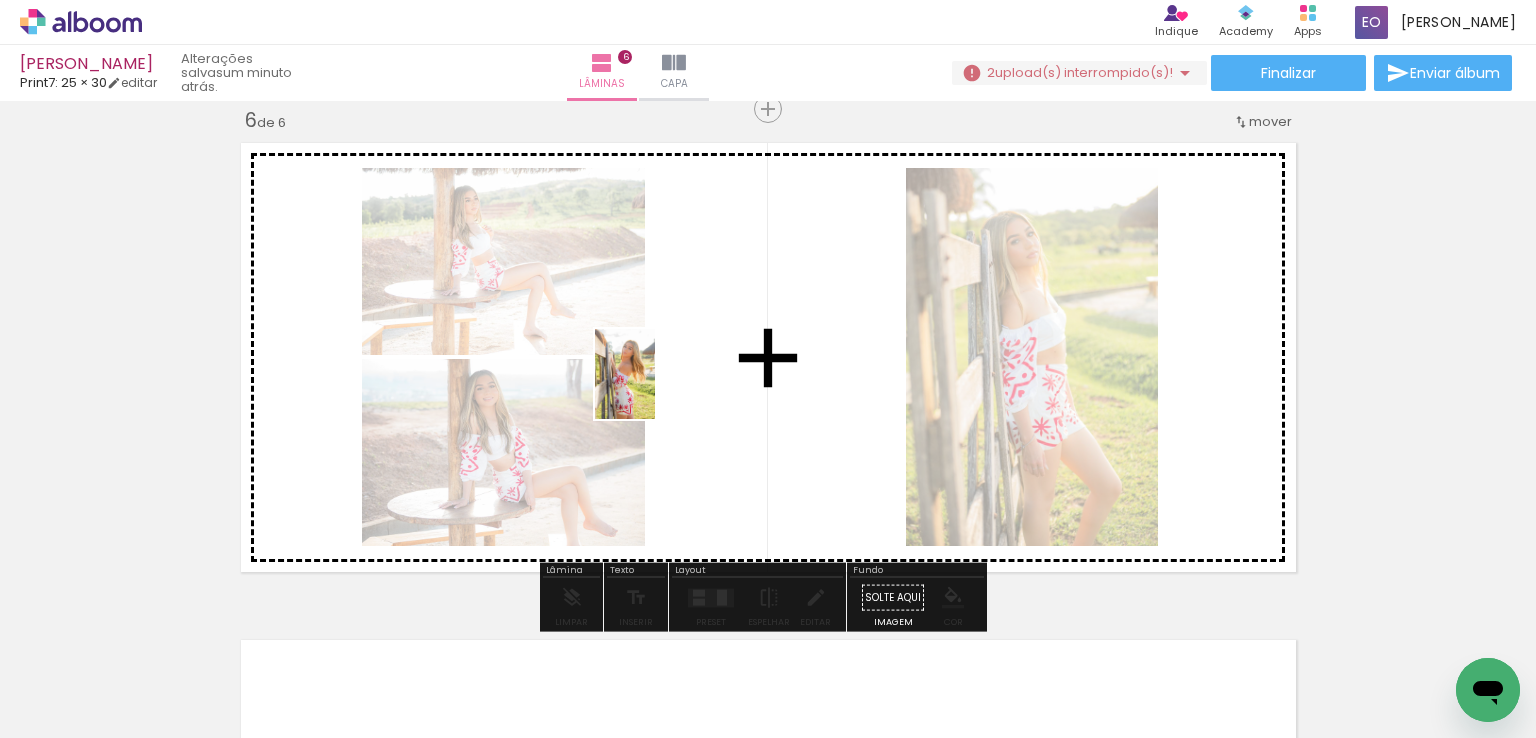 drag, startPoint x: 608, startPoint y: 672, endPoint x: 659, endPoint y: 371, distance: 305.29004 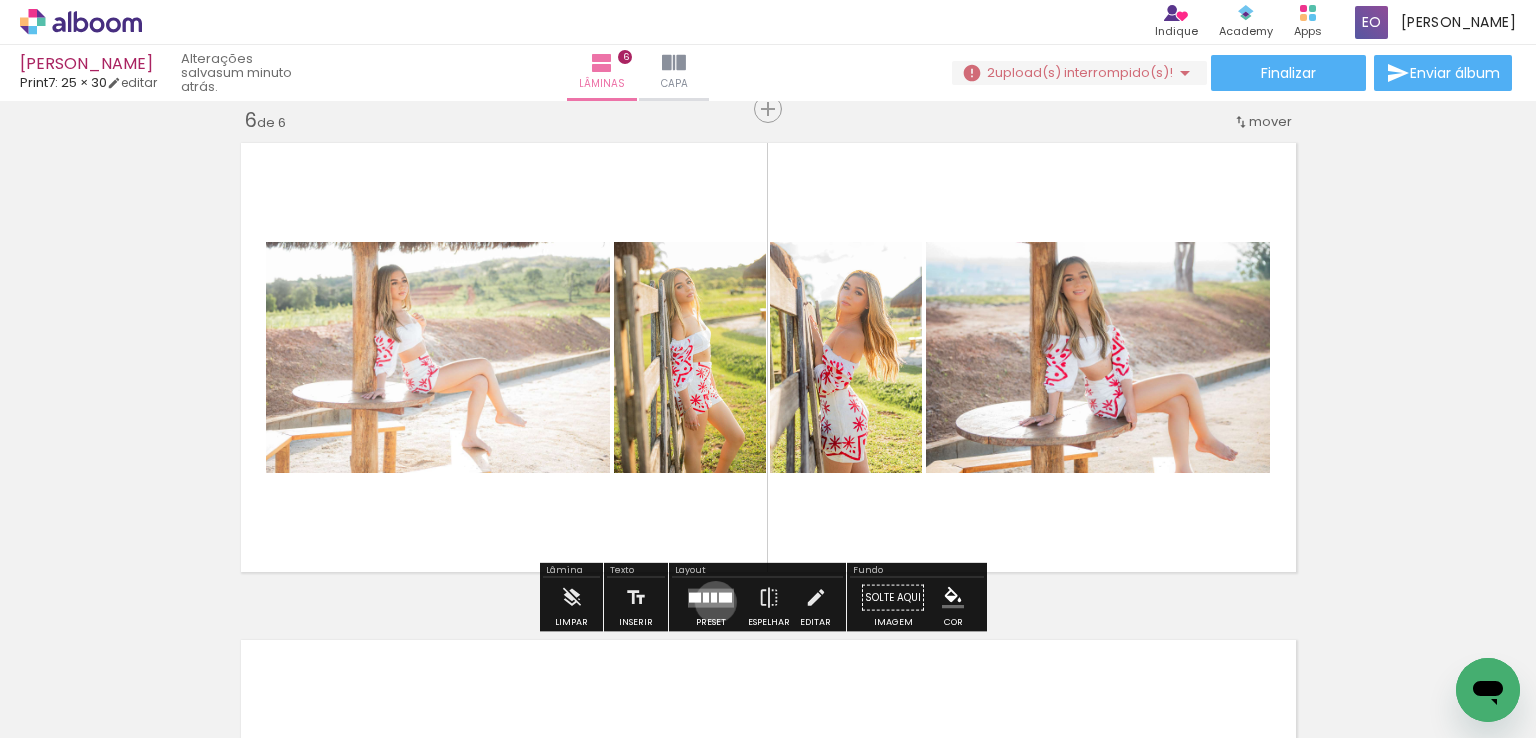 drag, startPoint x: 711, startPoint y: 601, endPoint x: 1522, endPoint y: 386, distance: 839.0149 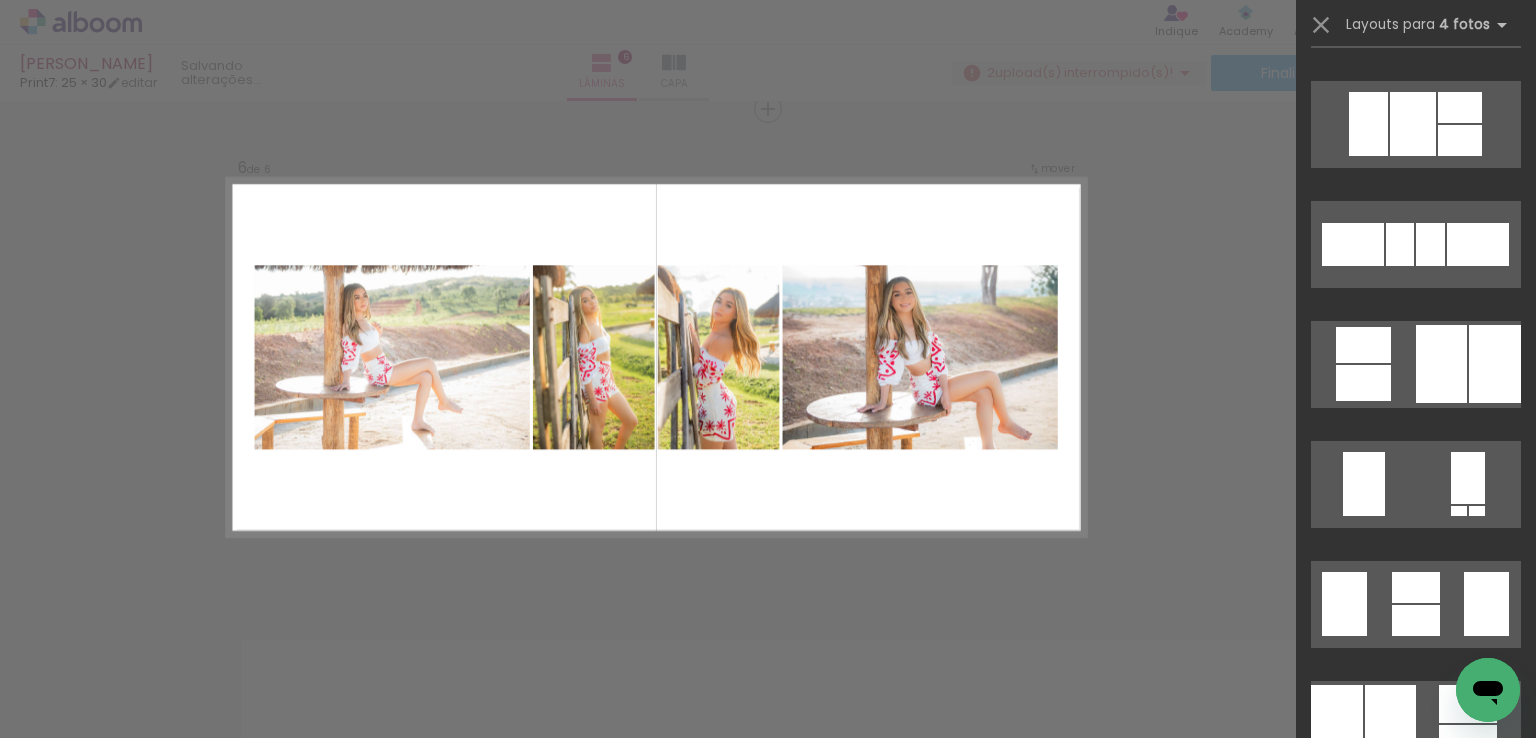 scroll, scrollTop: 0, scrollLeft: 0, axis: both 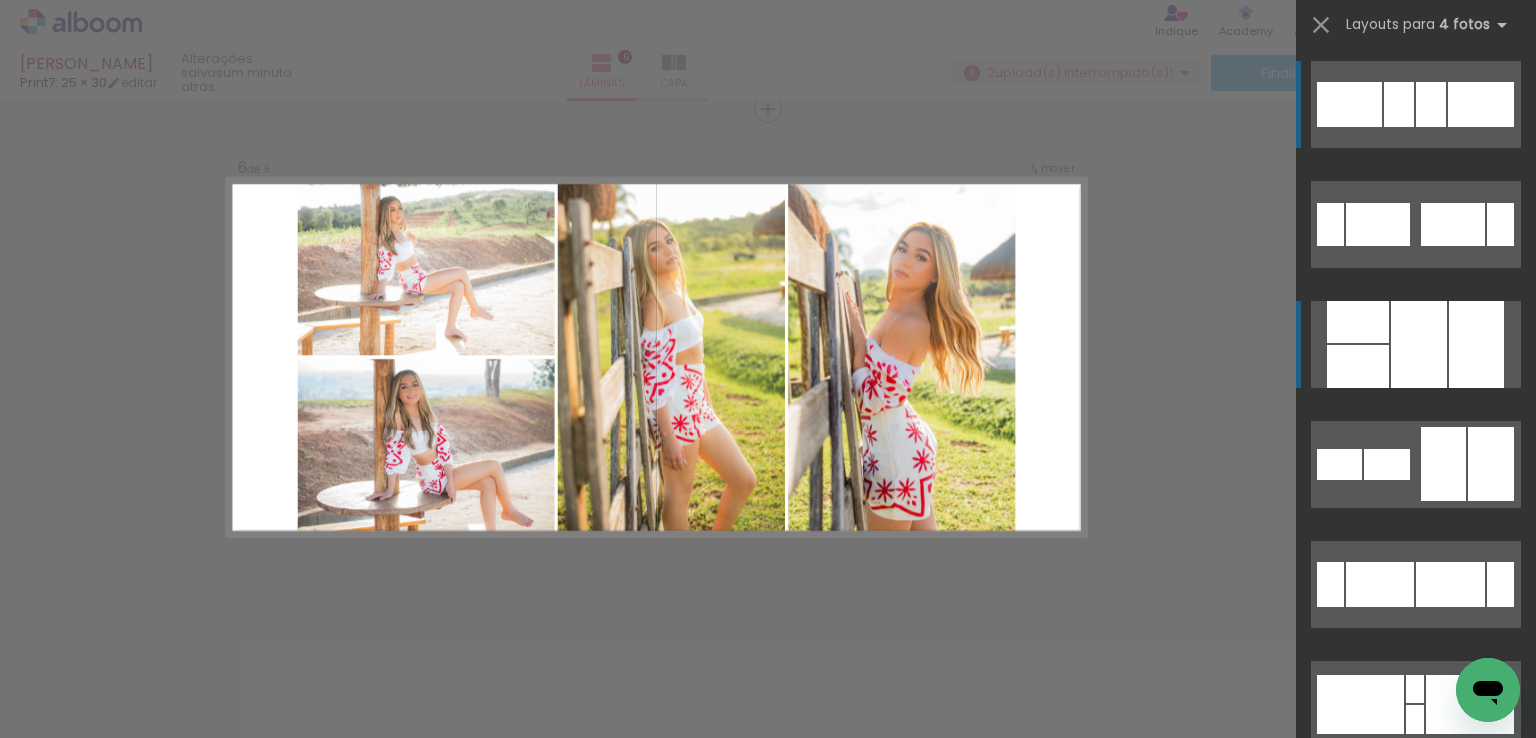 click at bounding box center [1419, 344] 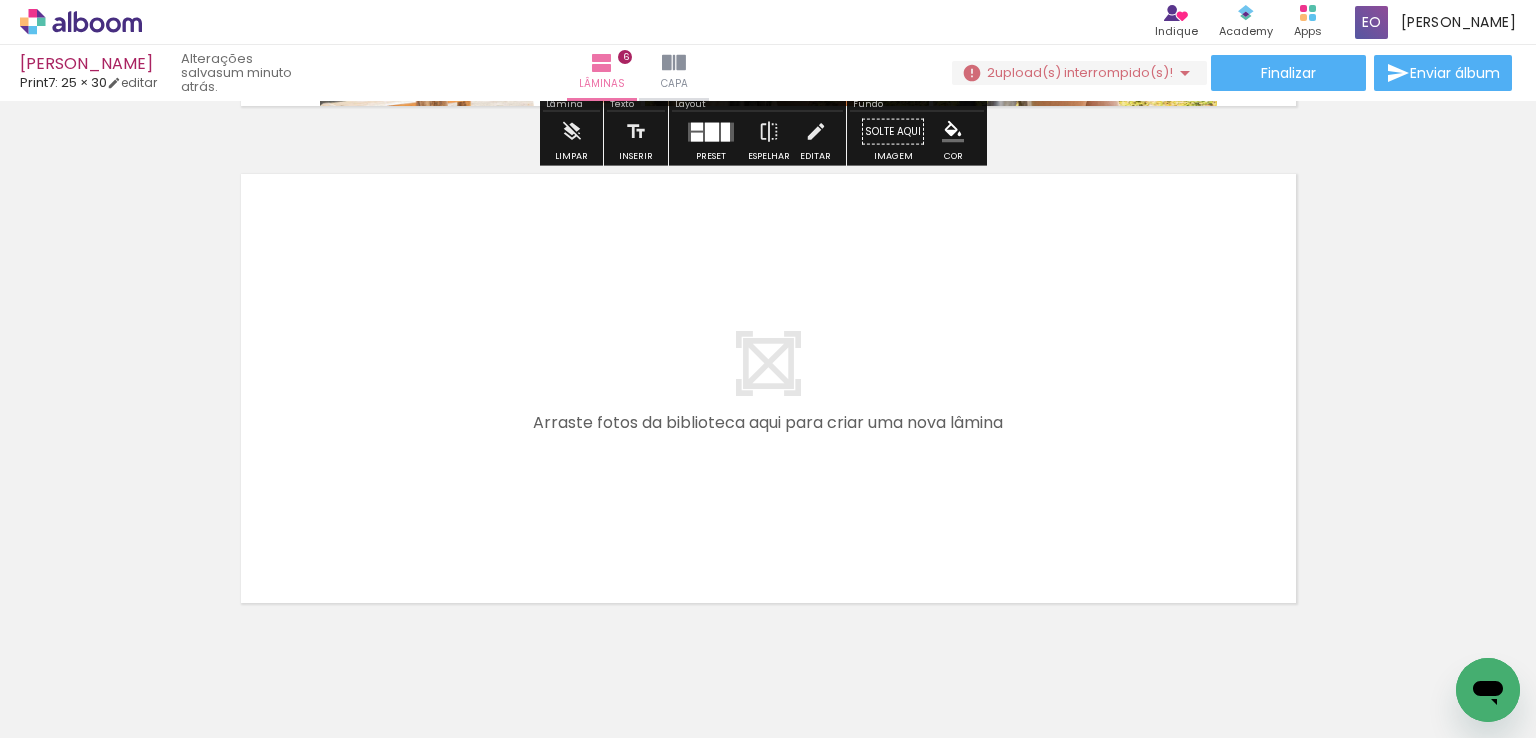 scroll, scrollTop: 3010, scrollLeft: 0, axis: vertical 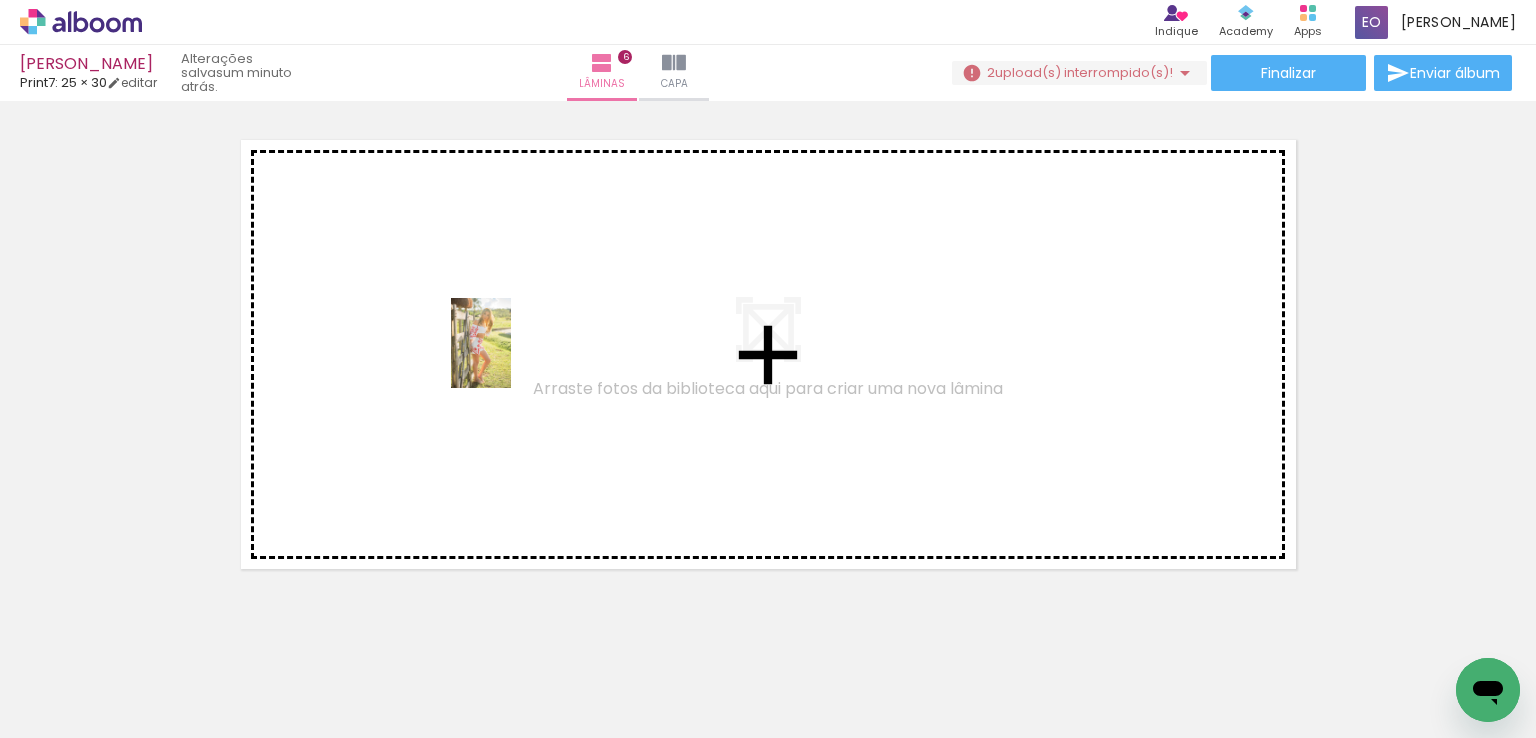drag, startPoint x: 556, startPoint y: 433, endPoint x: 507, endPoint y: 351, distance: 95.524864 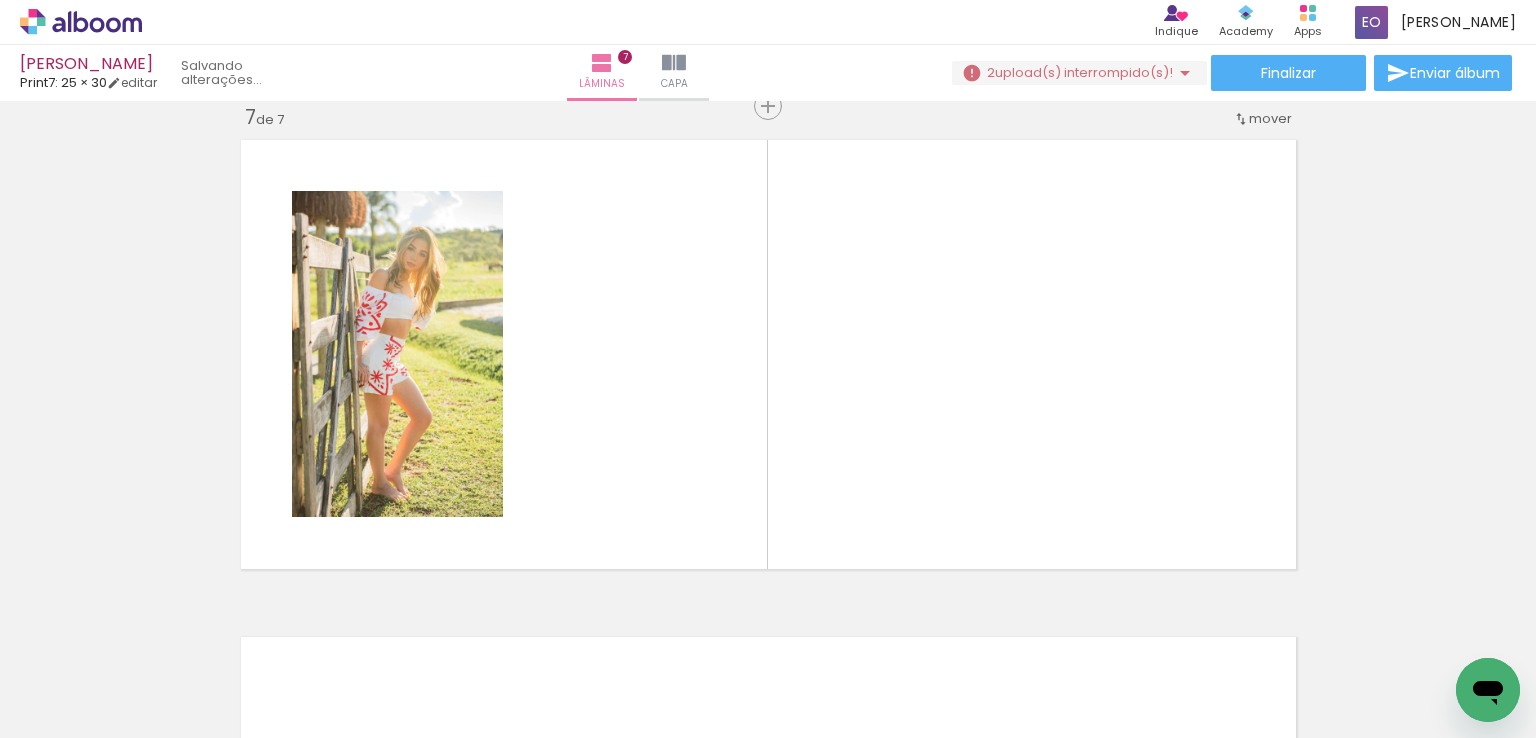 scroll, scrollTop: 3008, scrollLeft: 0, axis: vertical 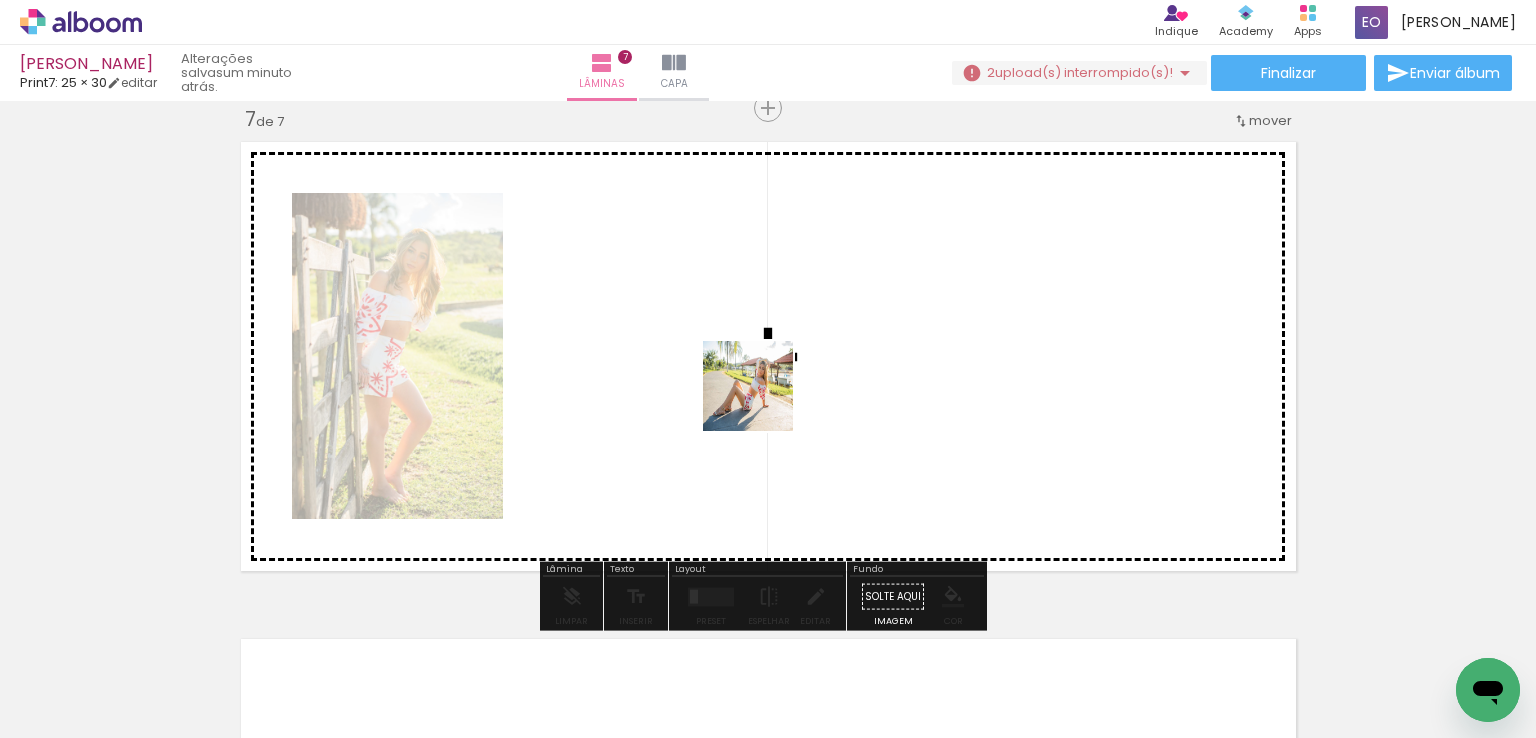 drag, startPoint x: 850, startPoint y: 674, endPoint x: 741, endPoint y: 356, distance: 336.16217 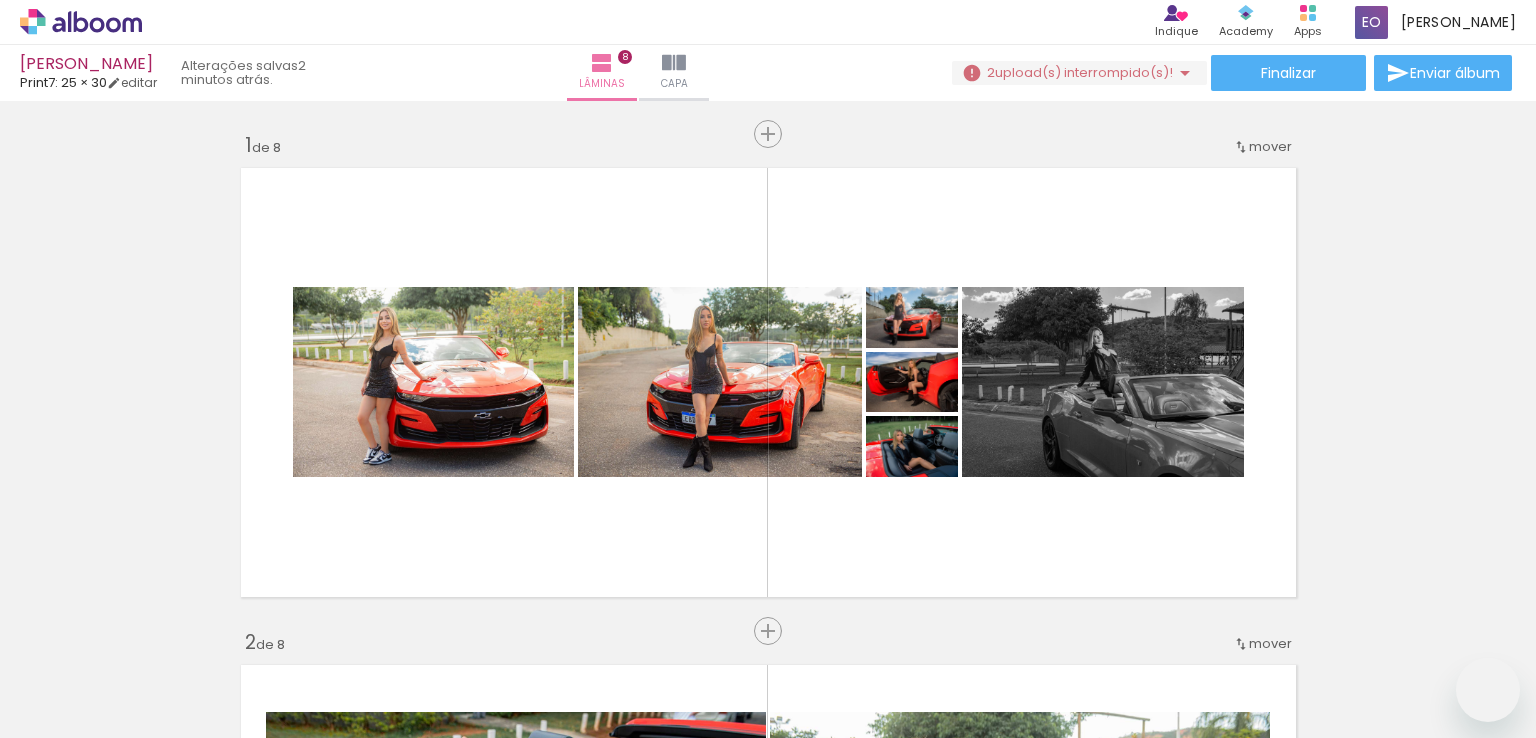 scroll, scrollTop: 0, scrollLeft: 0, axis: both 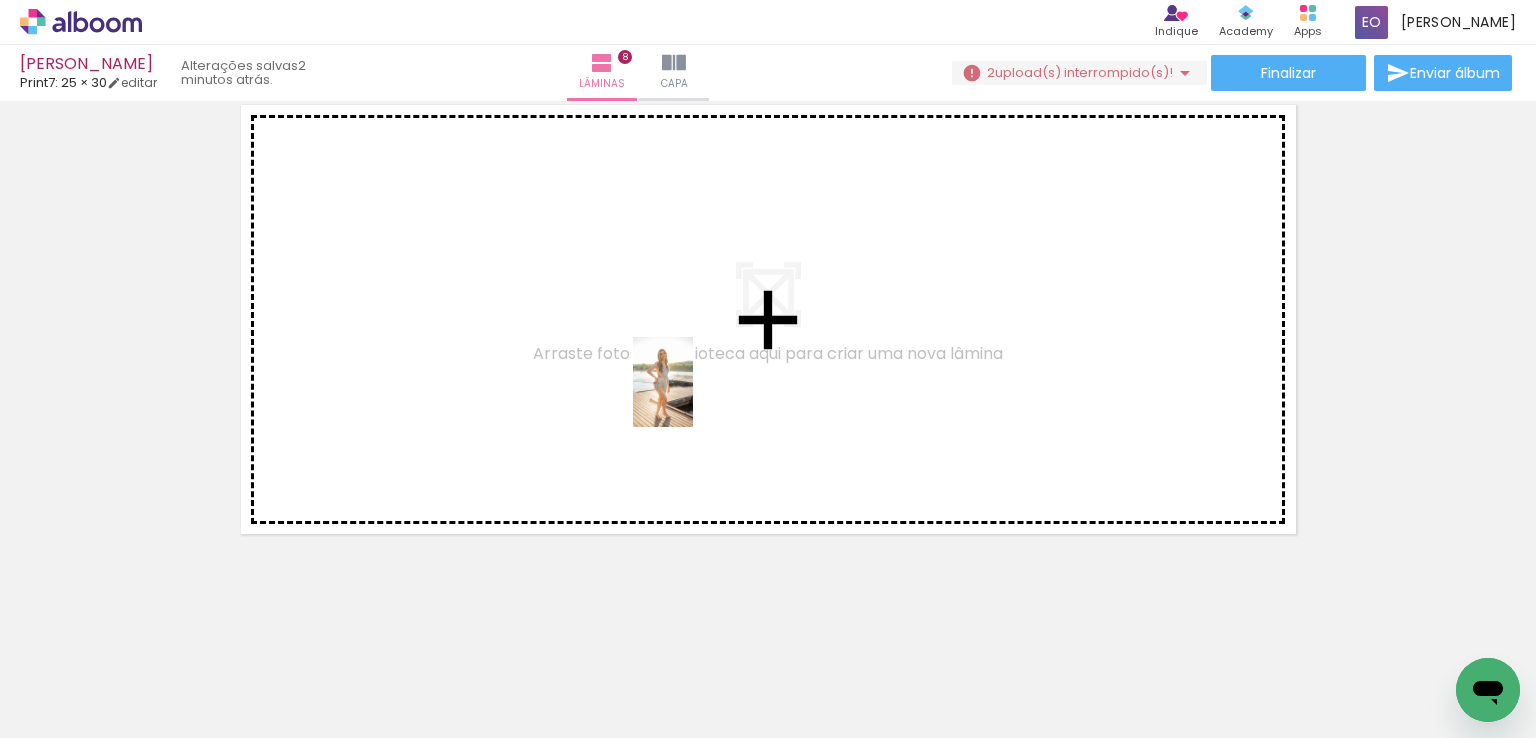 click at bounding box center [768, 369] 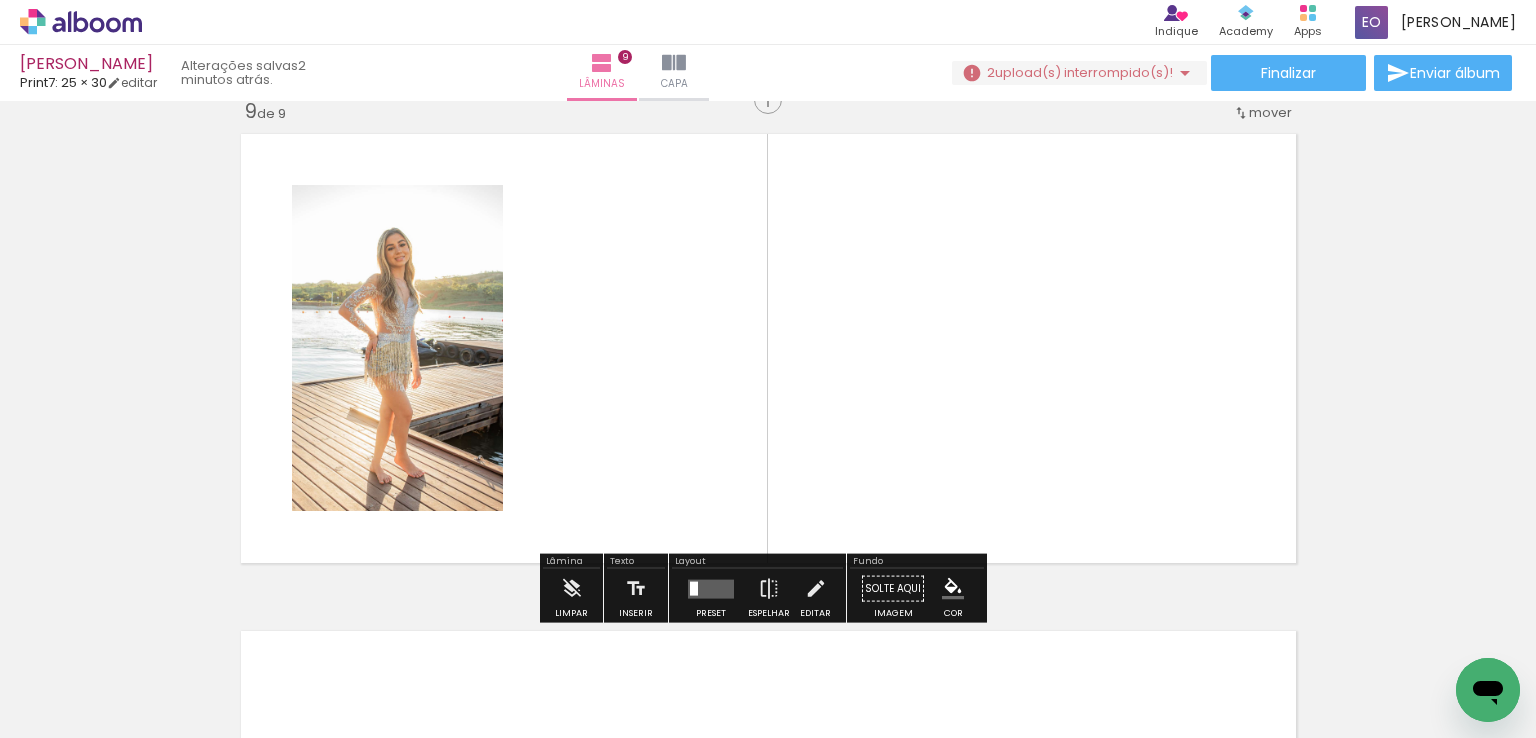 scroll, scrollTop: 4001, scrollLeft: 0, axis: vertical 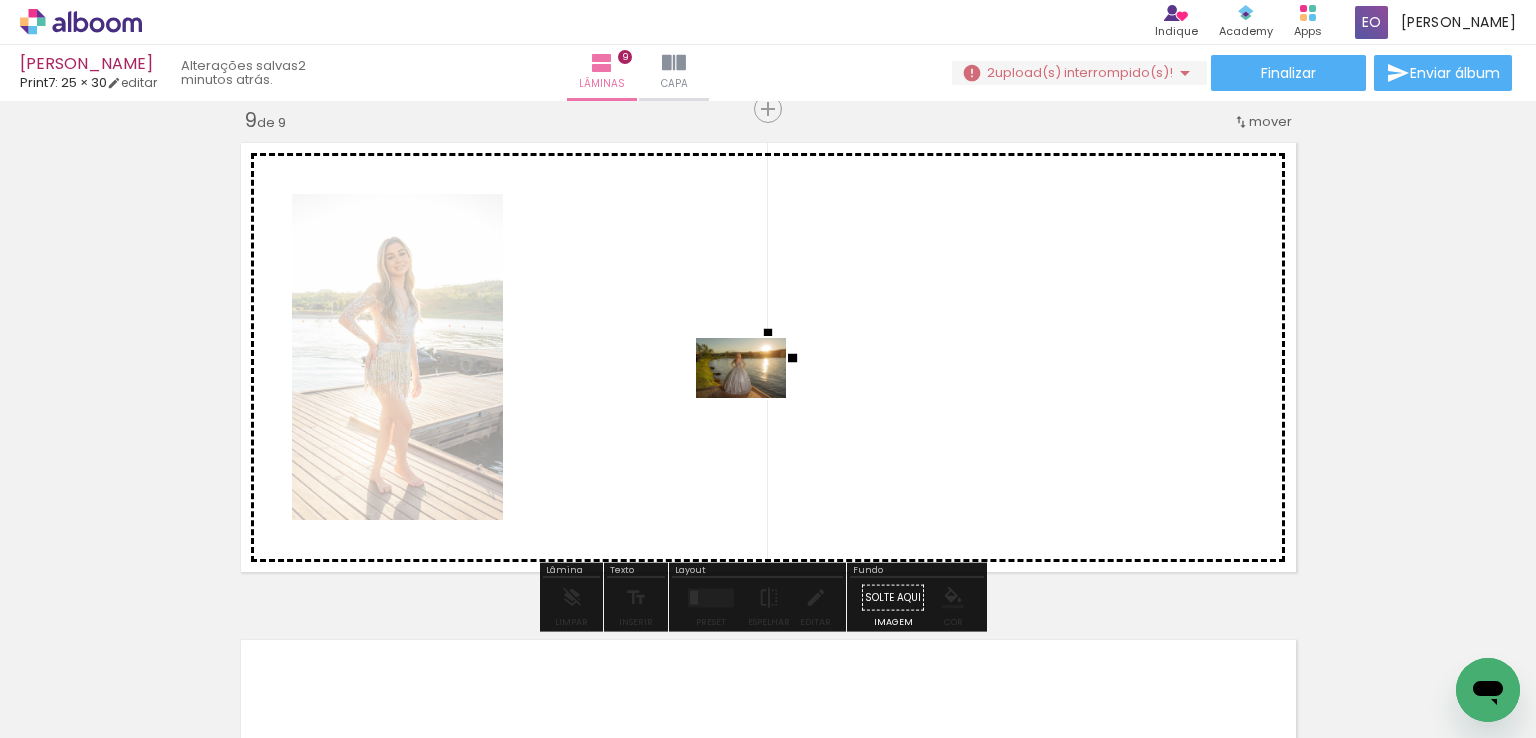 drag, startPoint x: 871, startPoint y: 683, endPoint x: 754, endPoint y: 391, distance: 314.56796 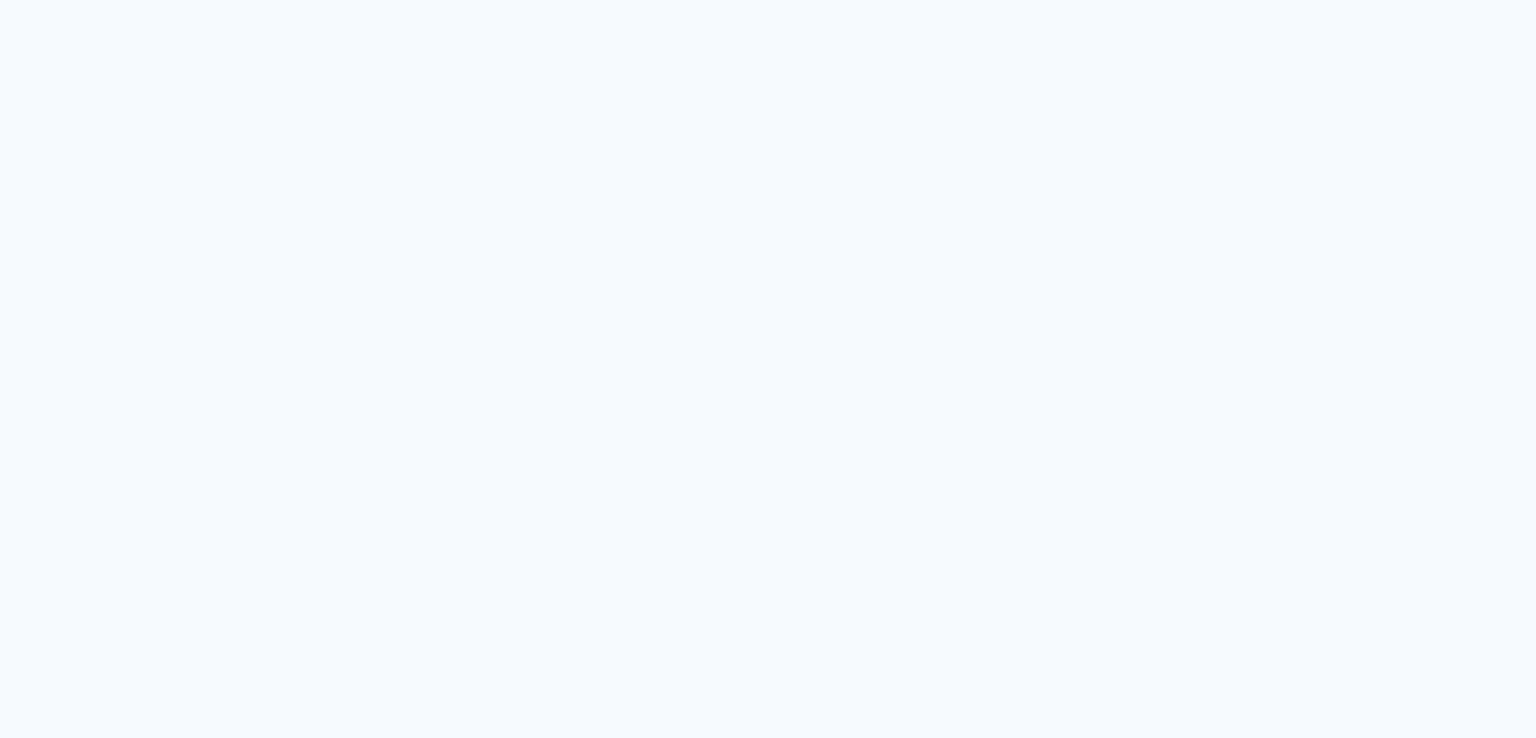 scroll, scrollTop: 0, scrollLeft: 0, axis: both 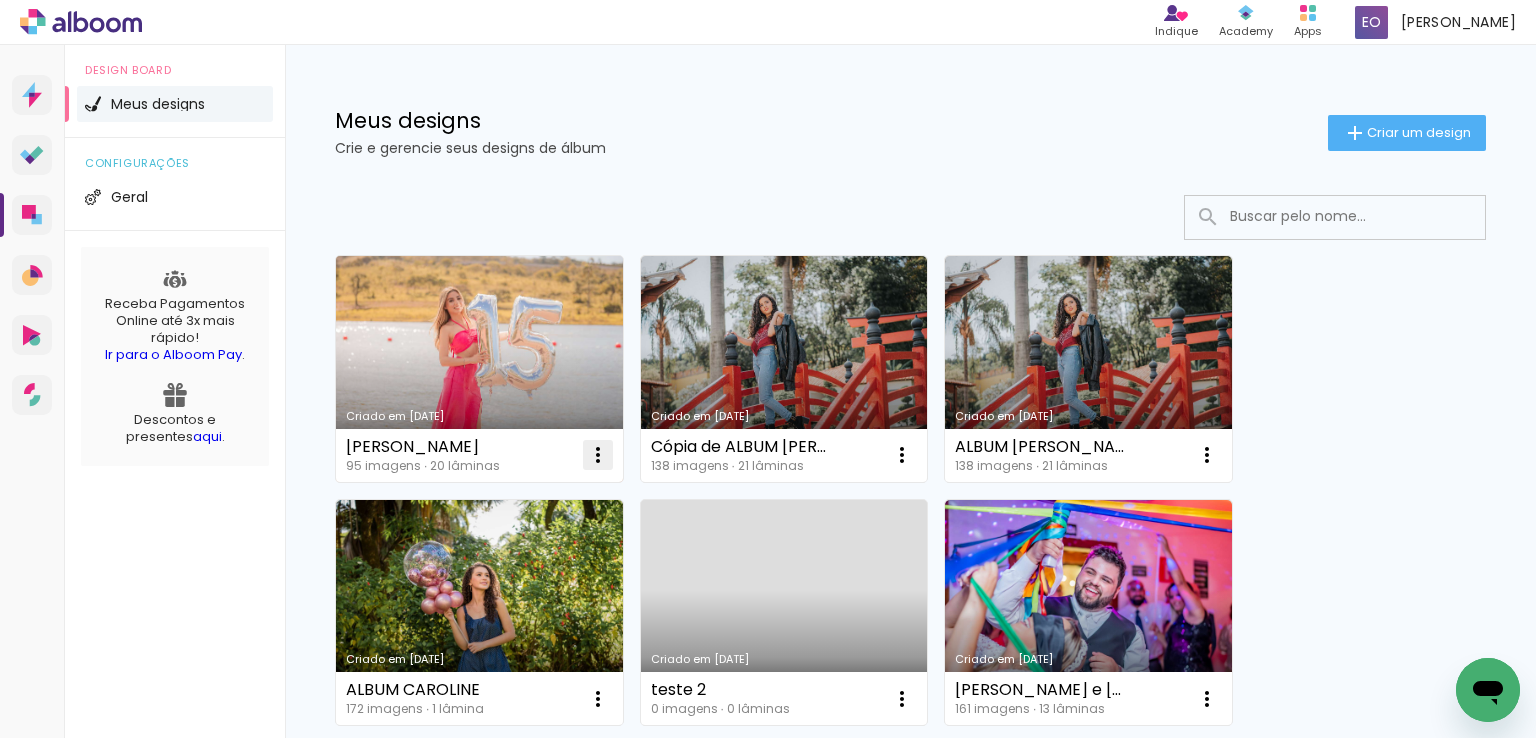 click at bounding box center (598, 455) 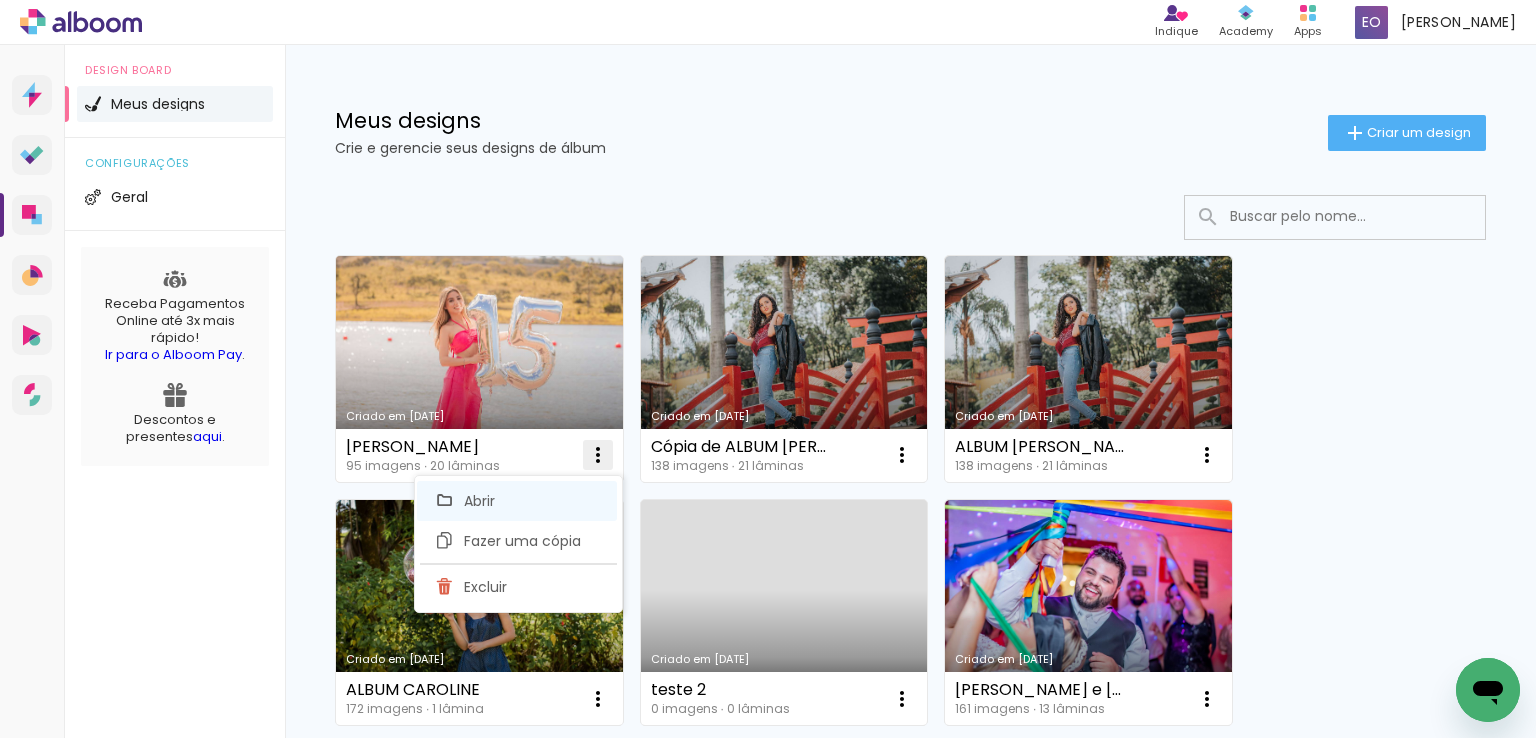 click on "Abrir" 